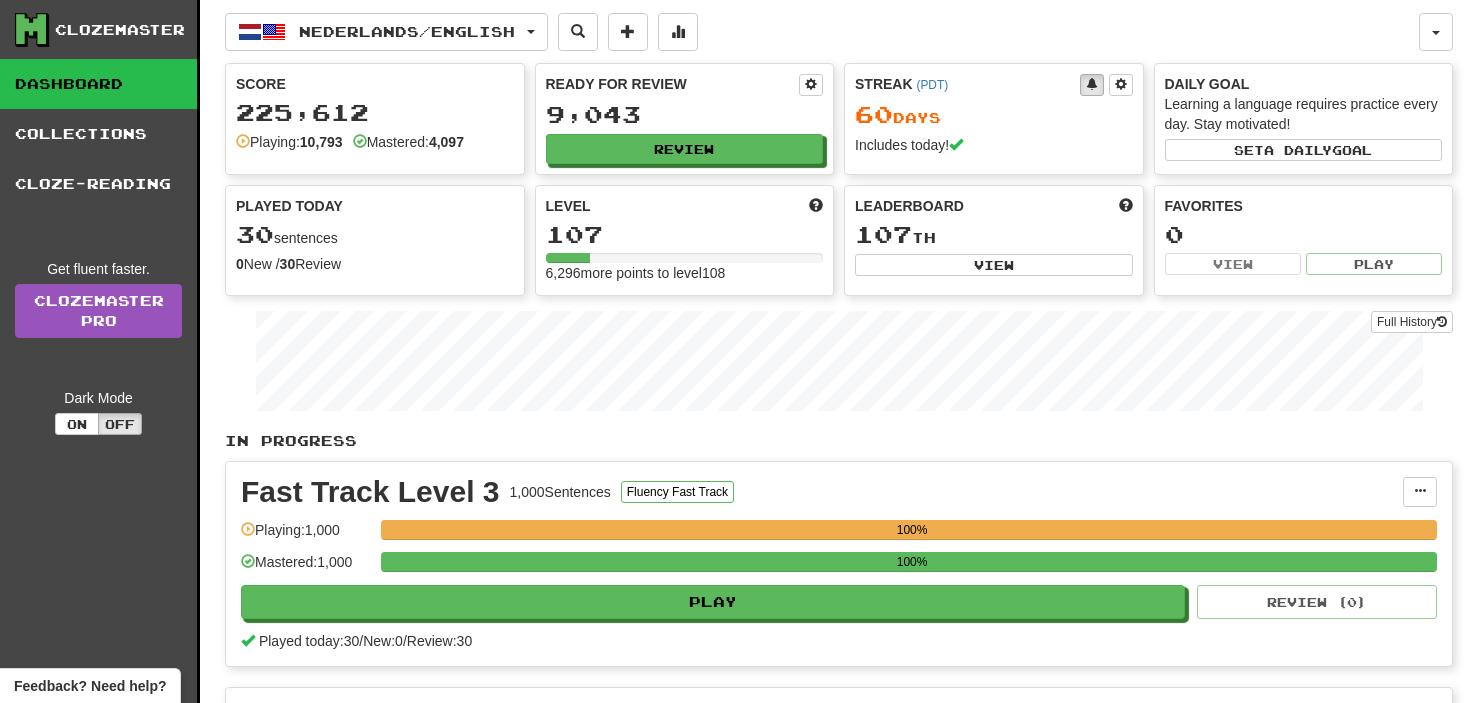 scroll, scrollTop: 200, scrollLeft: 0, axis: vertical 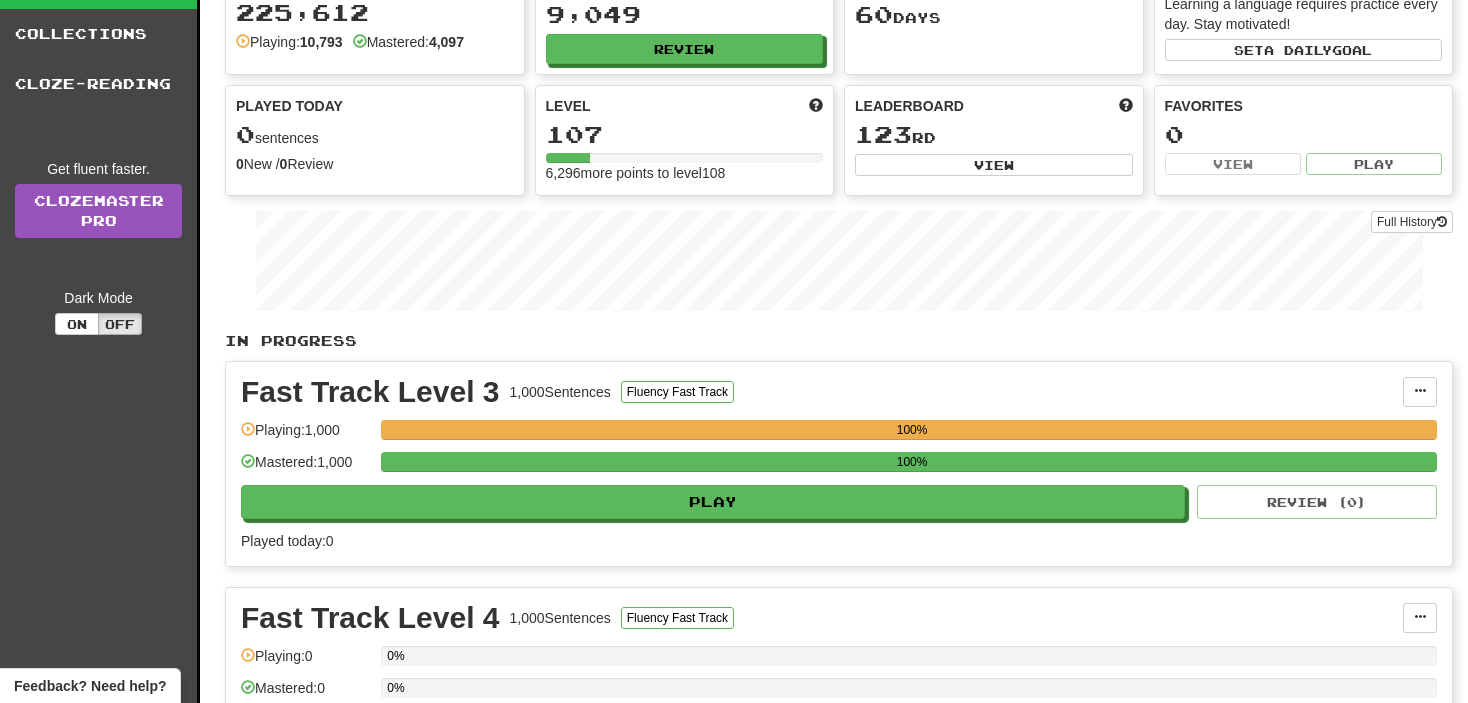 click on "Played today:  0" at bounding box center [839, 541] 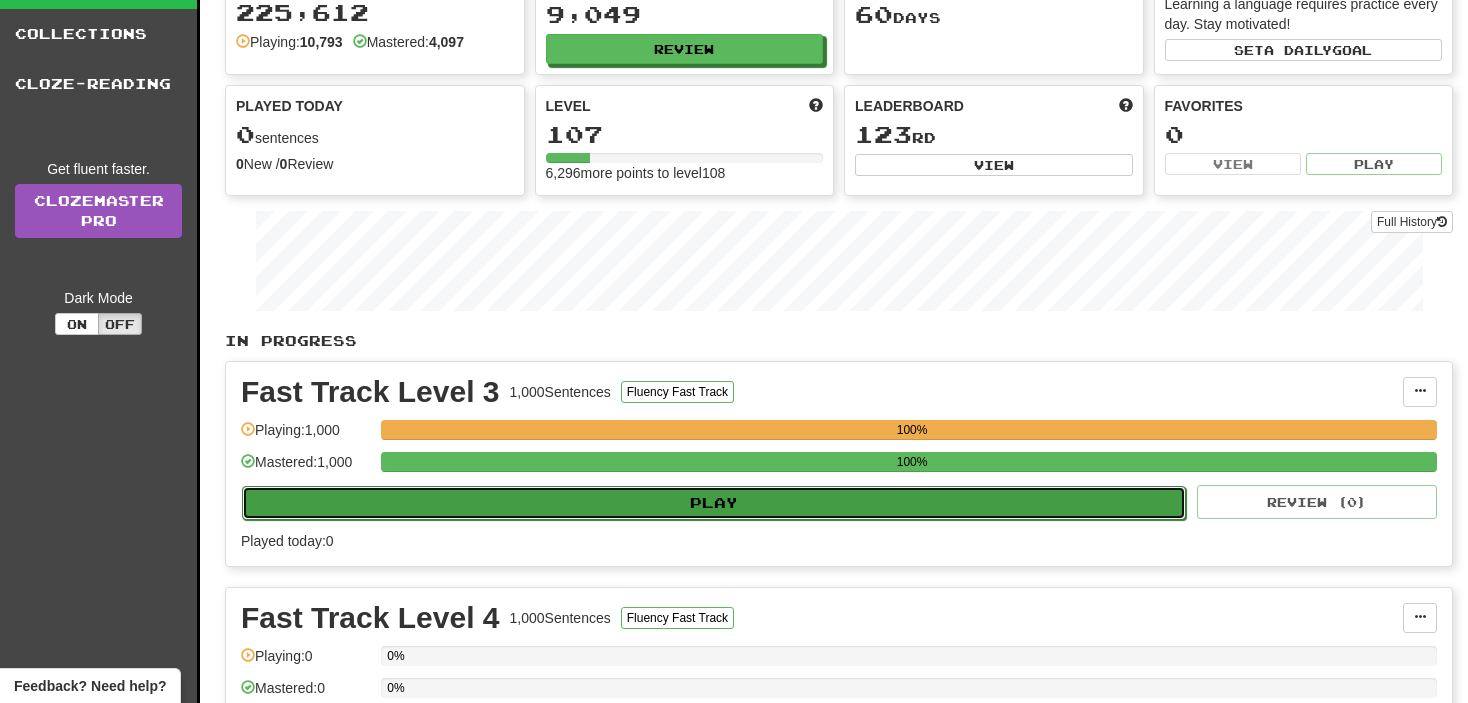 click on "Play" at bounding box center (714, 503) 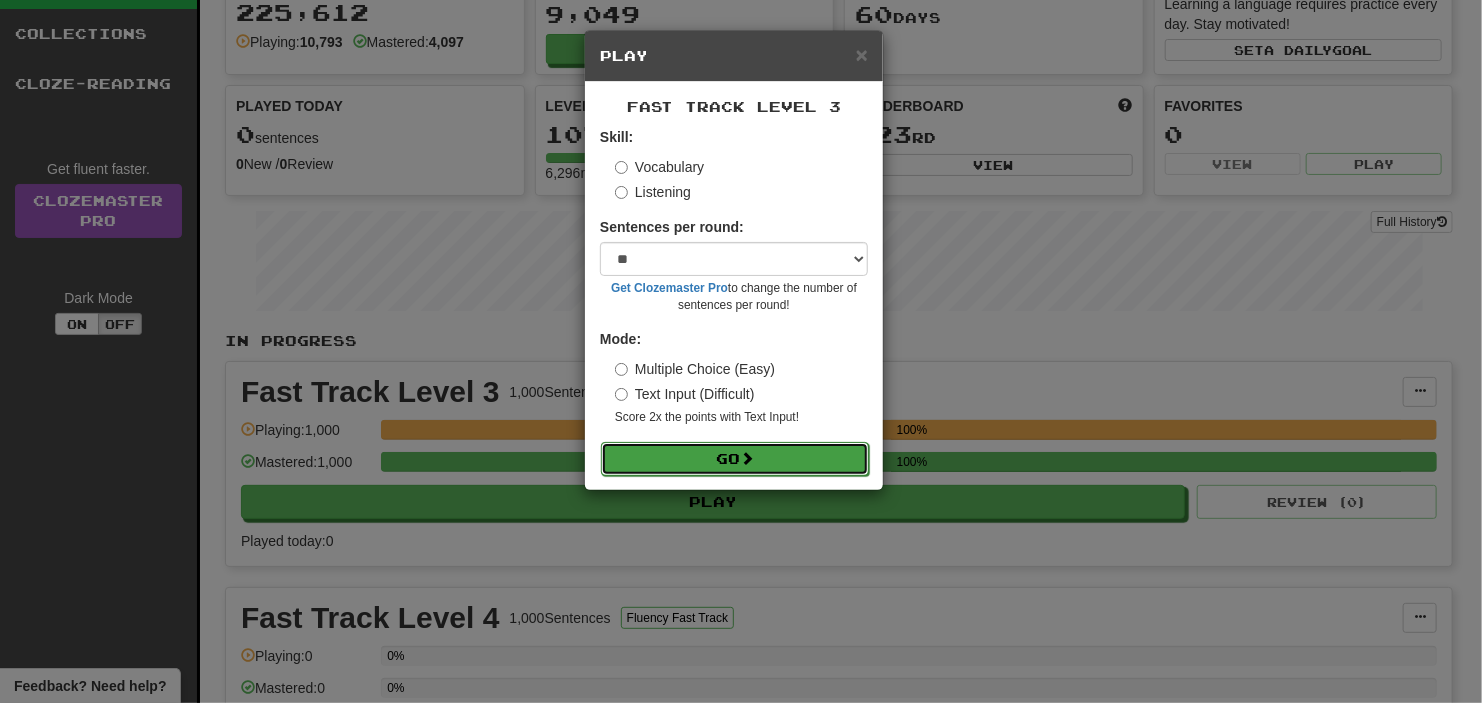 click on "Go" at bounding box center (735, 459) 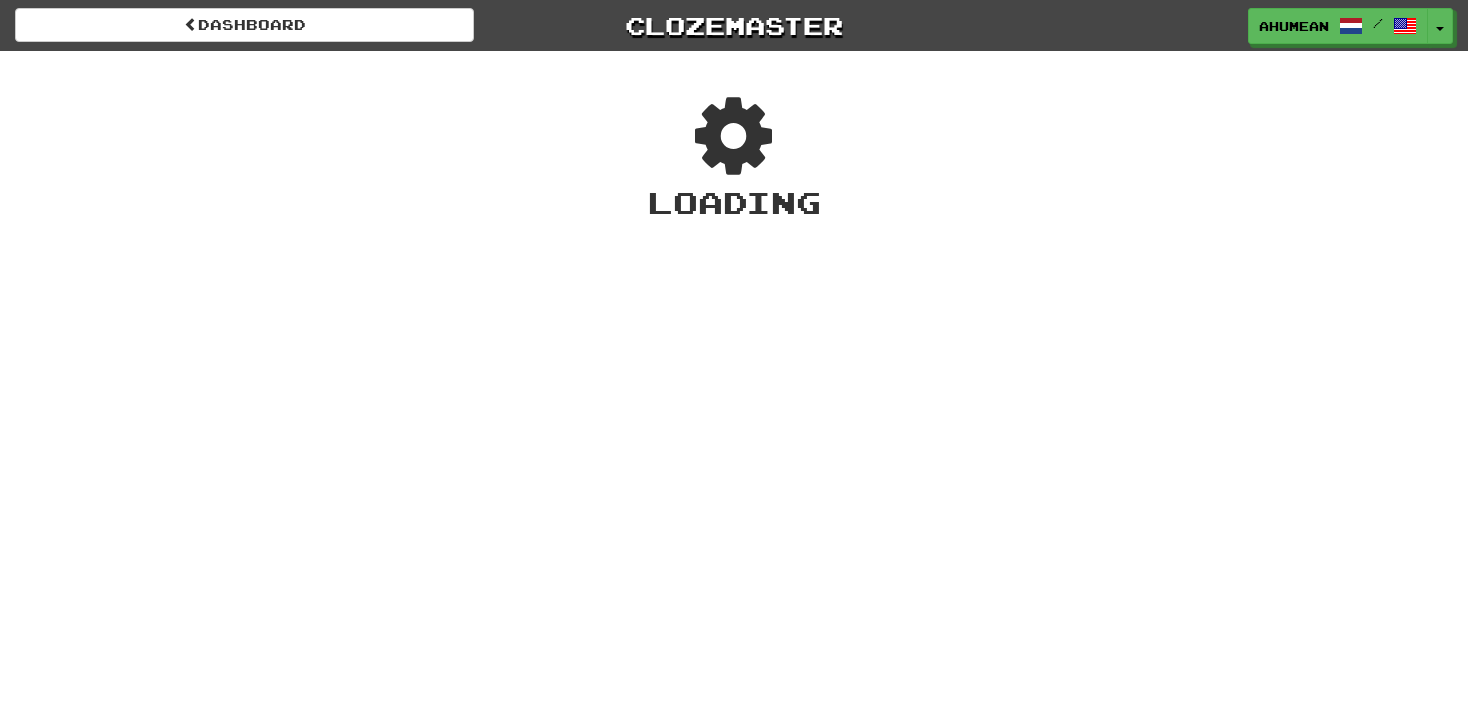 scroll, scrollTop: 0, scrollLeft: 0, axis: both 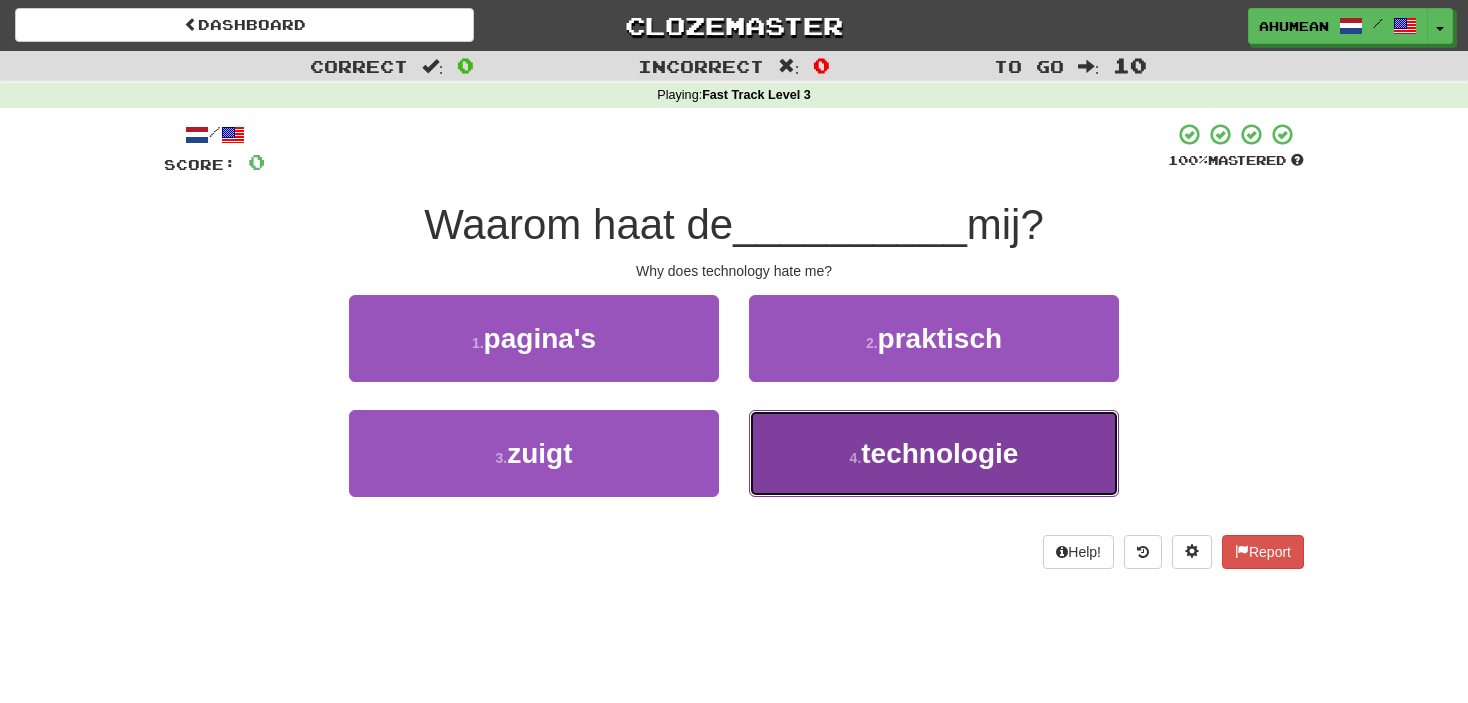 click on "4 .  technologie" at bounding box center (934, 453) 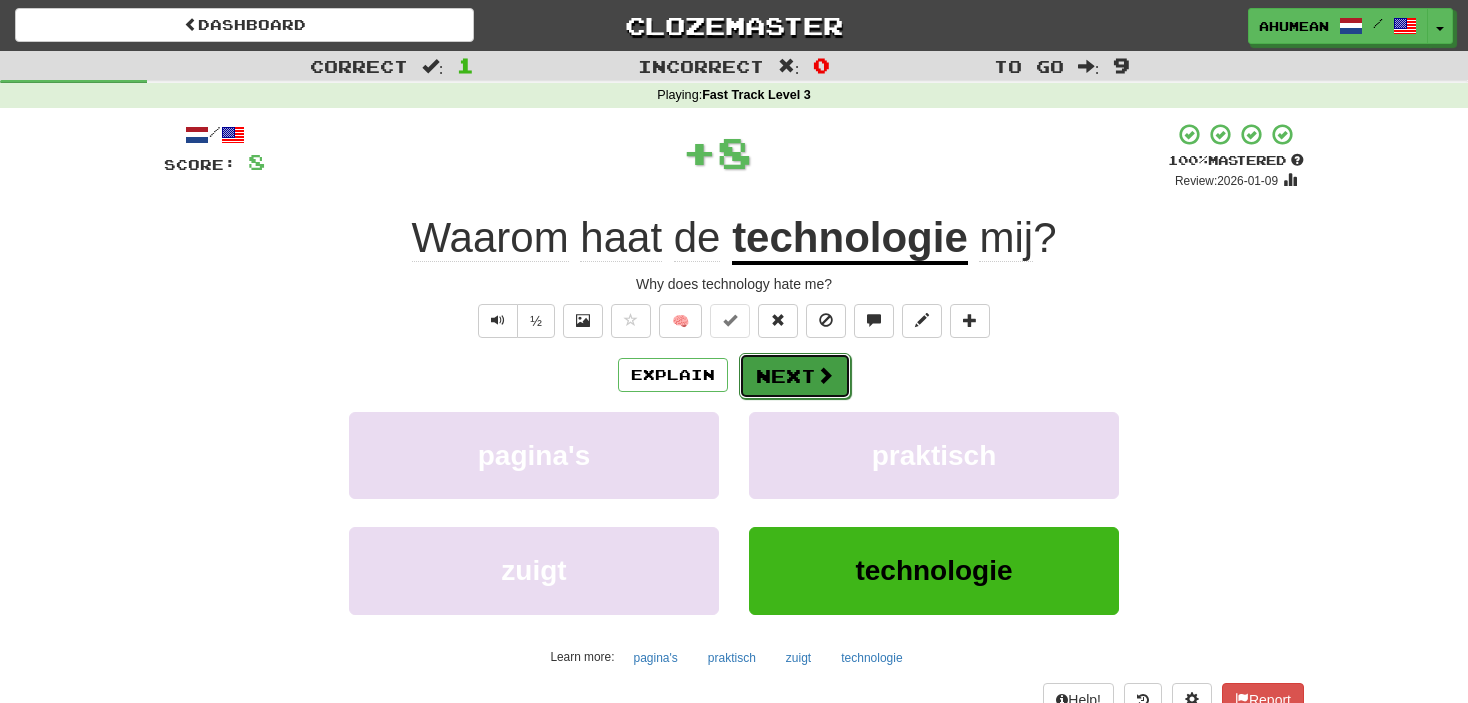 click on "Next" at bounding box center (795, 376) 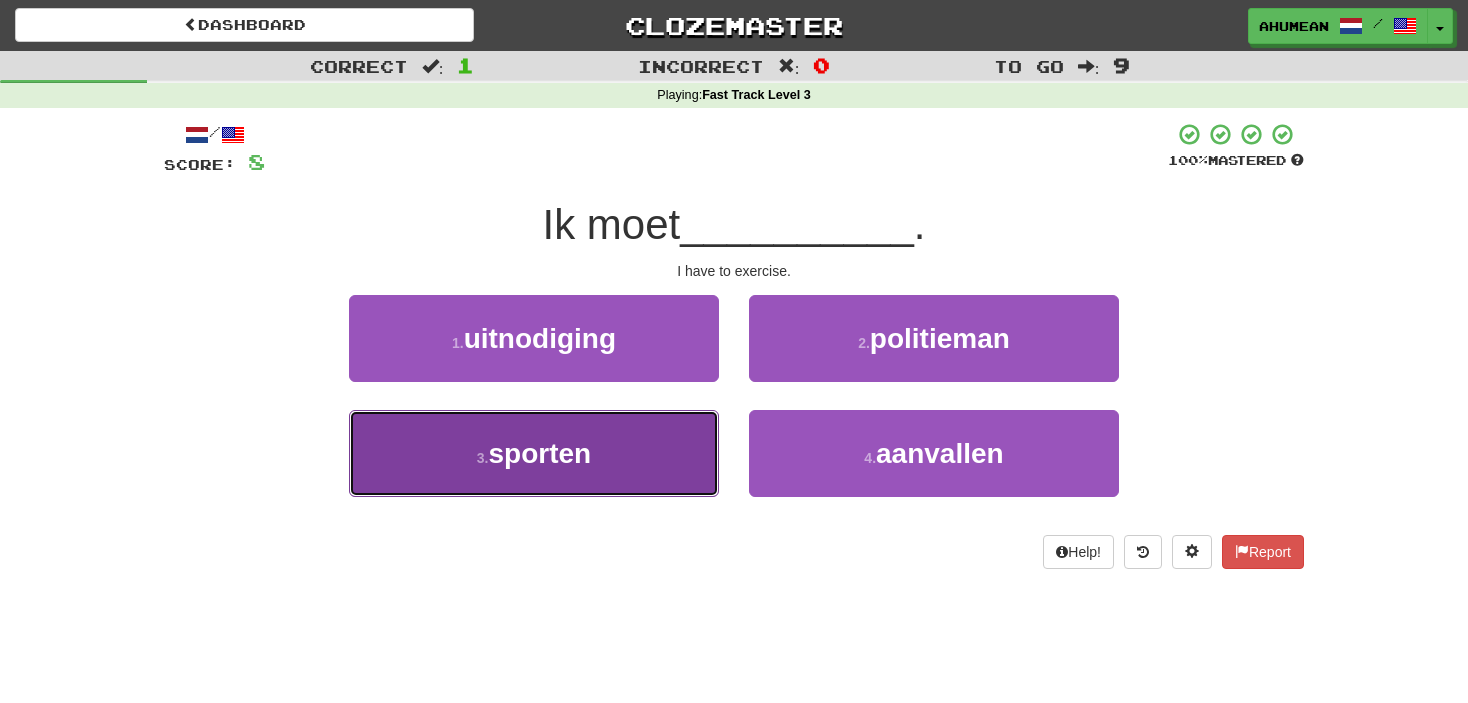 click on "sporten" at bounding box center (540, 453) 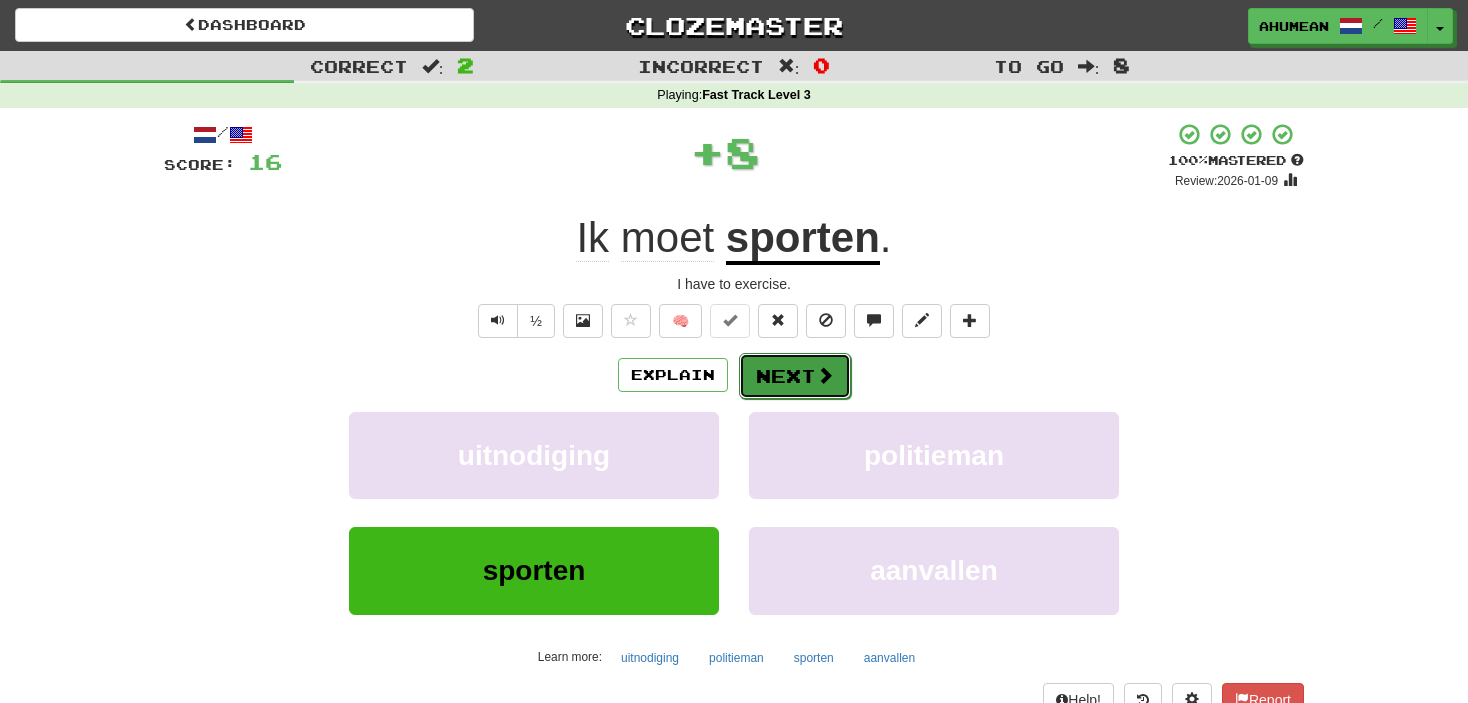 click at bounding box center [825, 375] 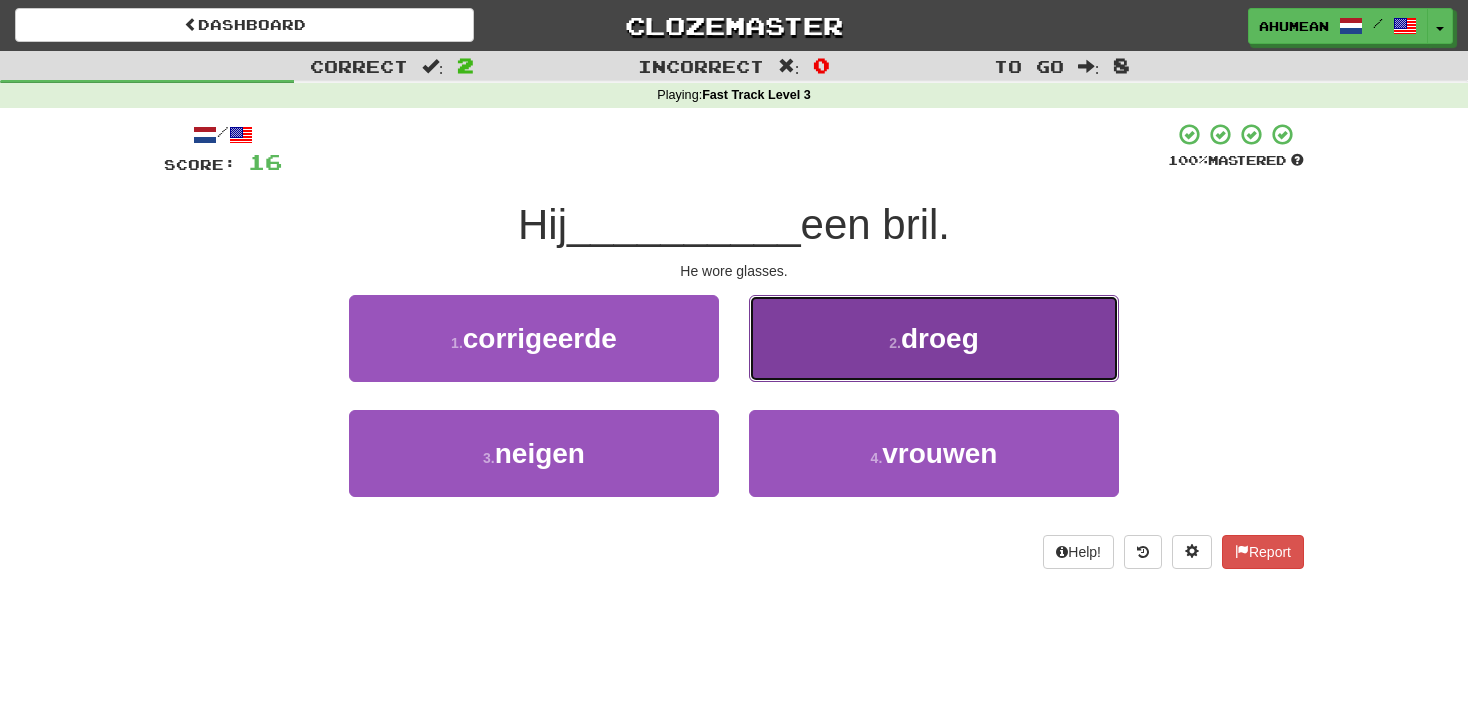 click on "2 .  droeg" at bounding box center [934, 338] 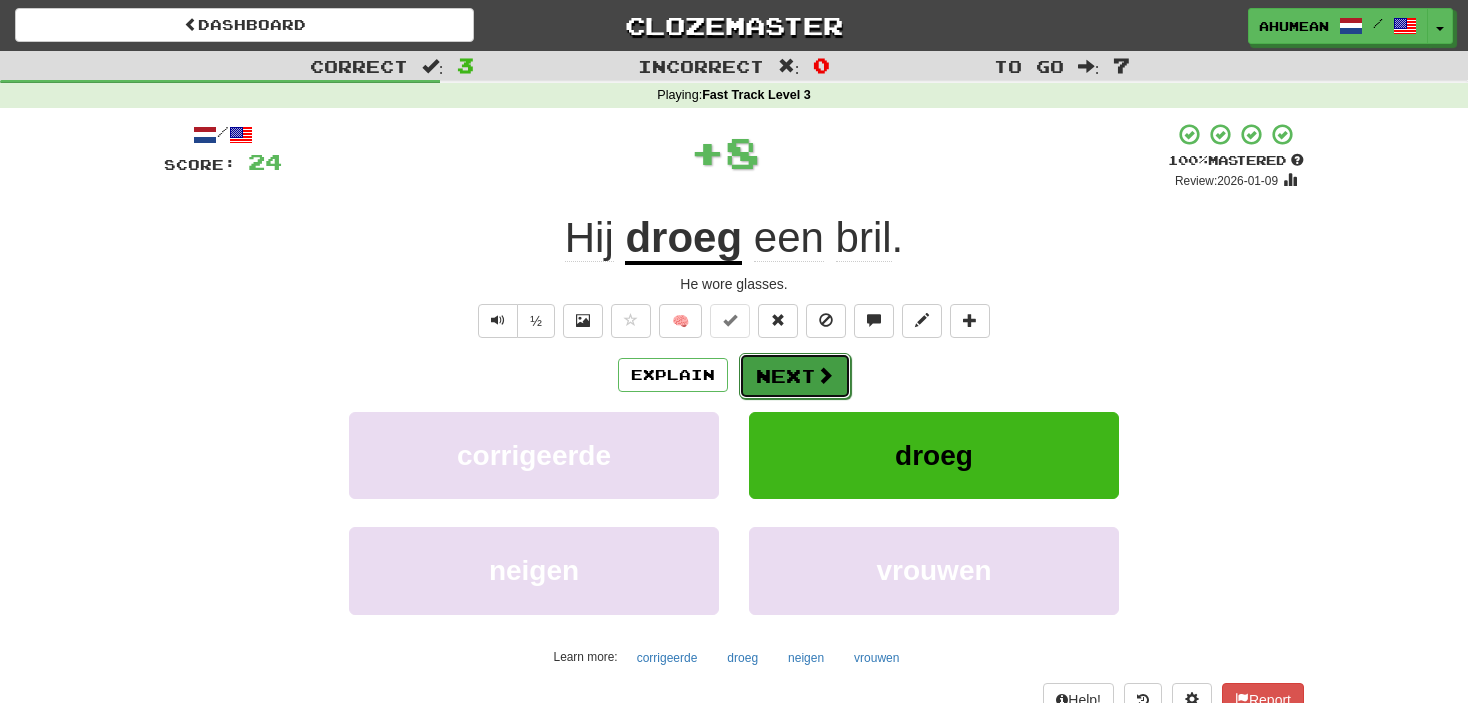 click on "Next" at bounding box center (795, 376) 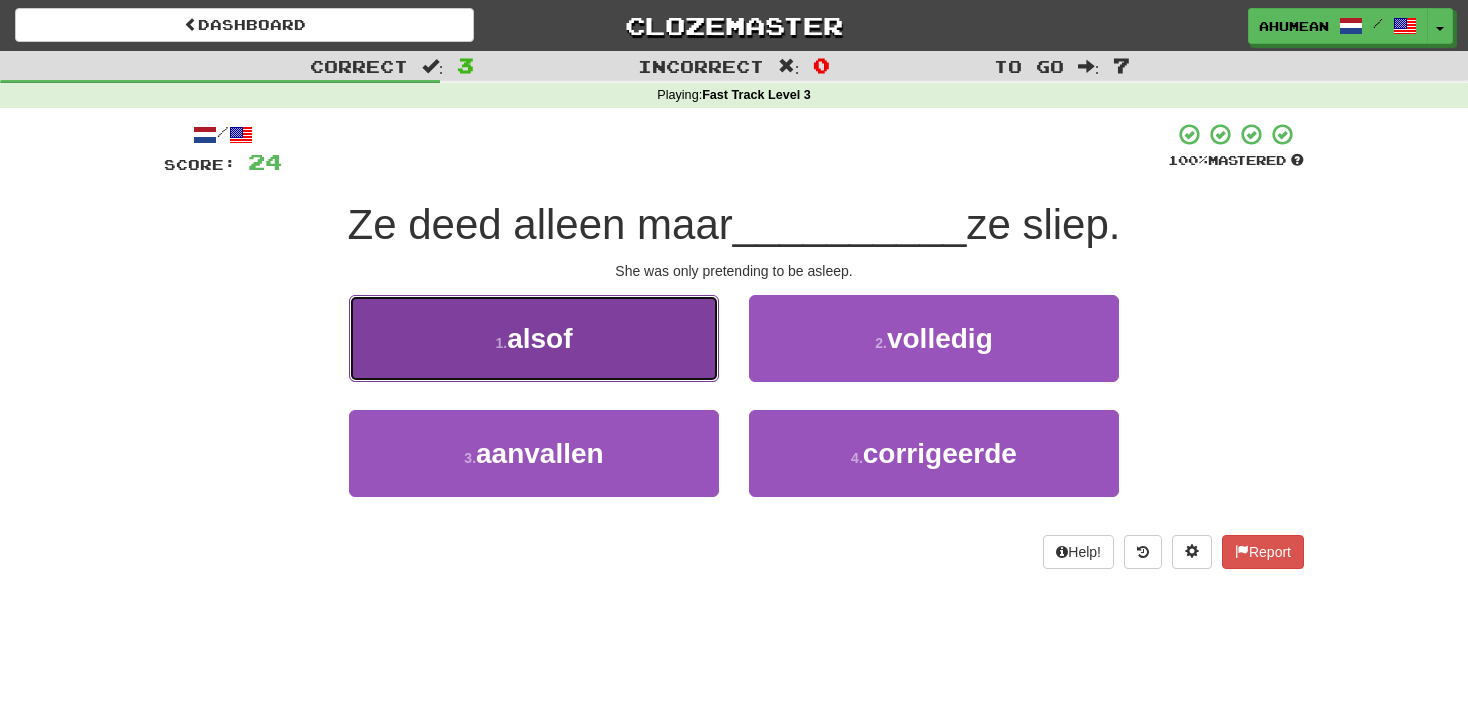 click on "1 .  alsof" at bounding box center (534, 338) 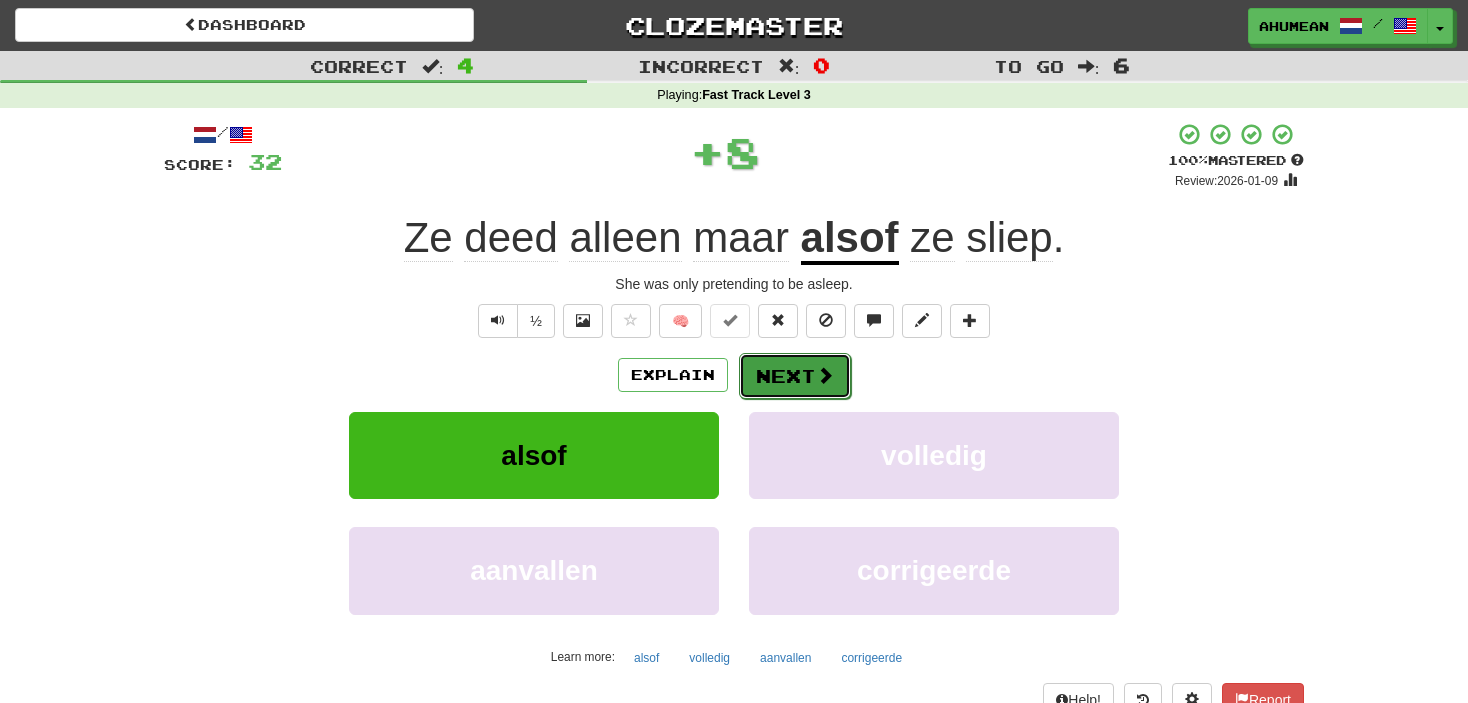click at bounding box center [825, 375] 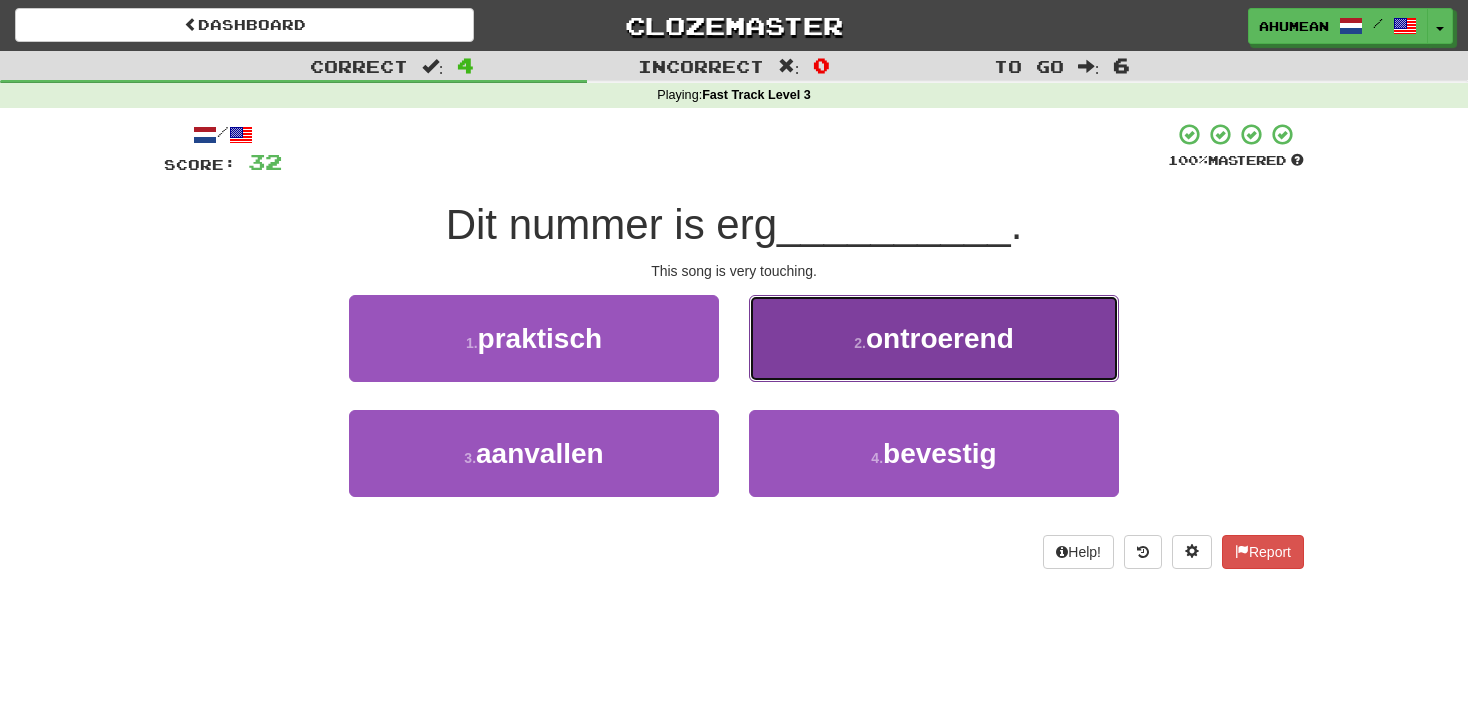 click on "2 .  ontroerend" at bounding box center [934, 338] 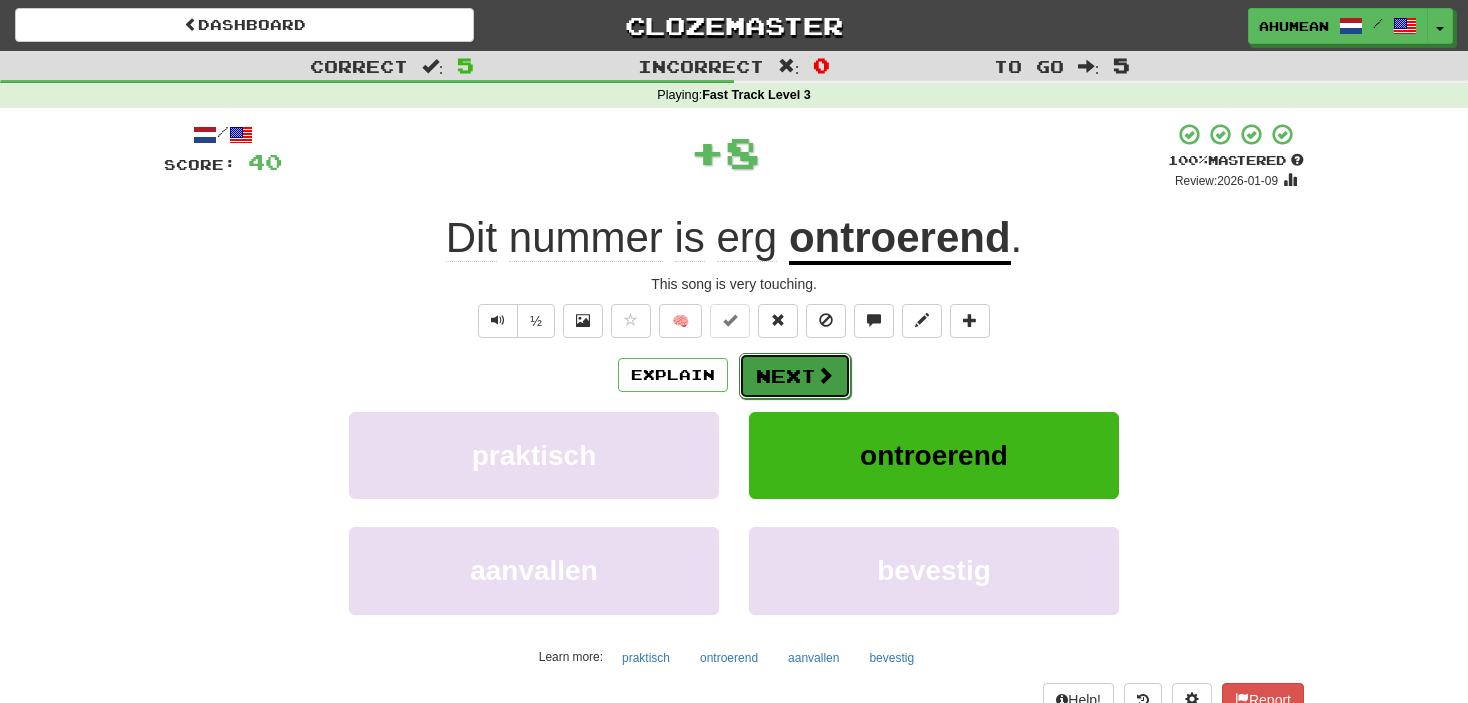 click at bounding box center [825, 375] 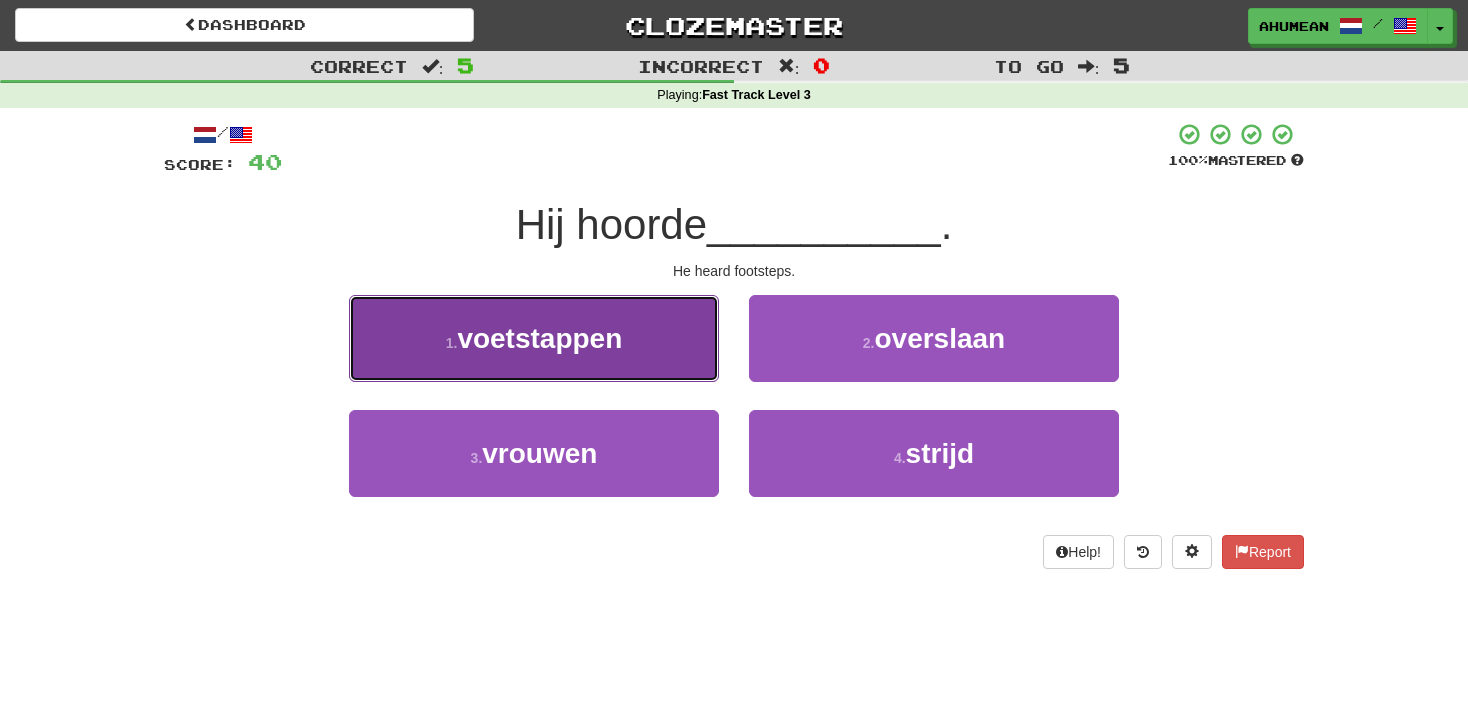 click on "1 .  voetstappen" at bounding box center (534, 338) 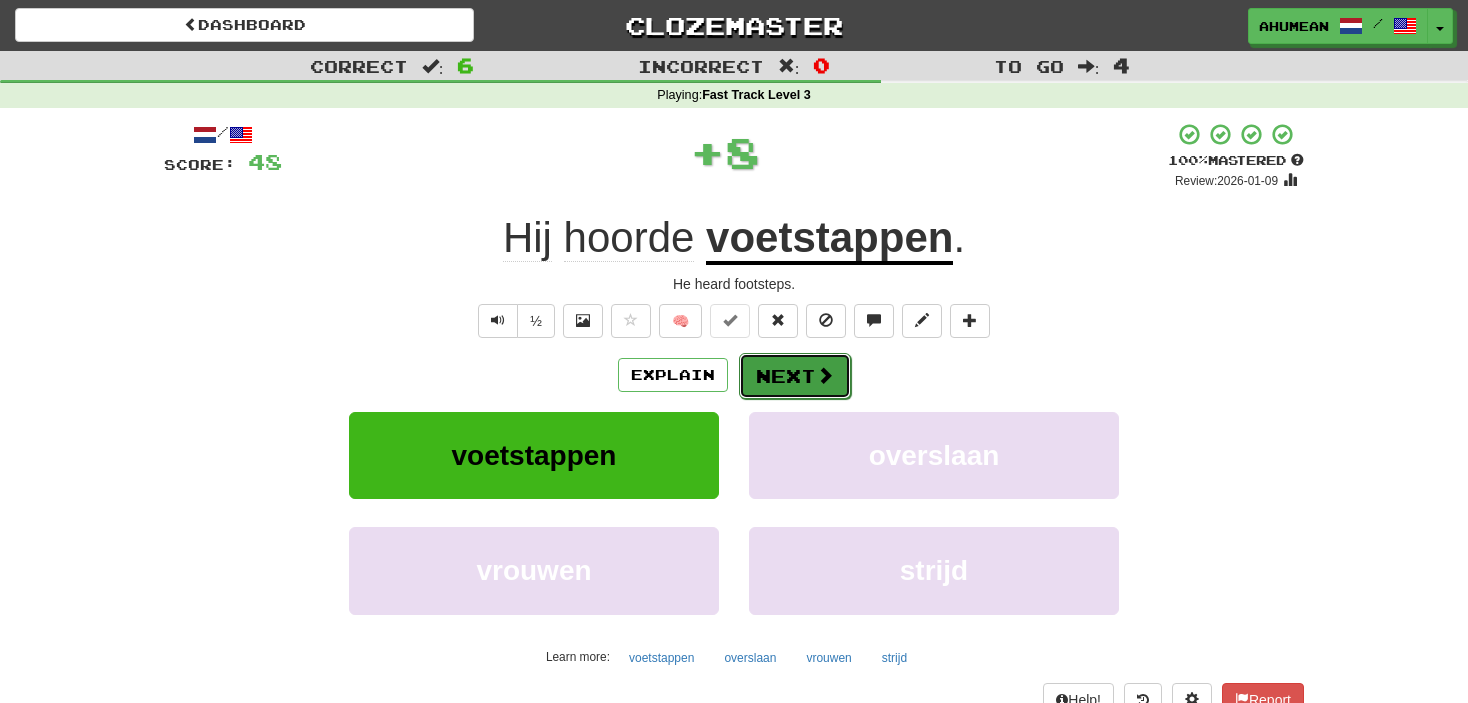 click on "Next" at bounding box center [795, 376] 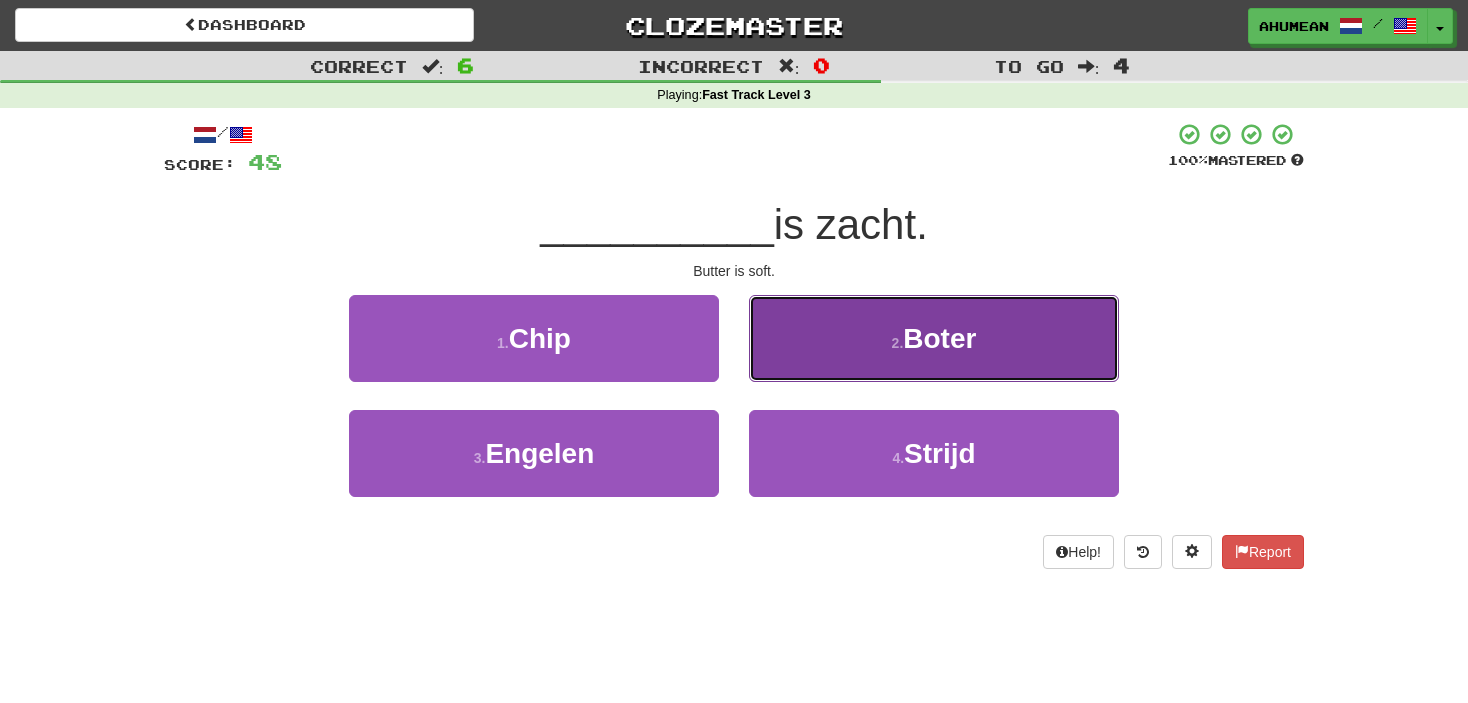 click on "2 .  Boter" at bounding box center [934, 338] 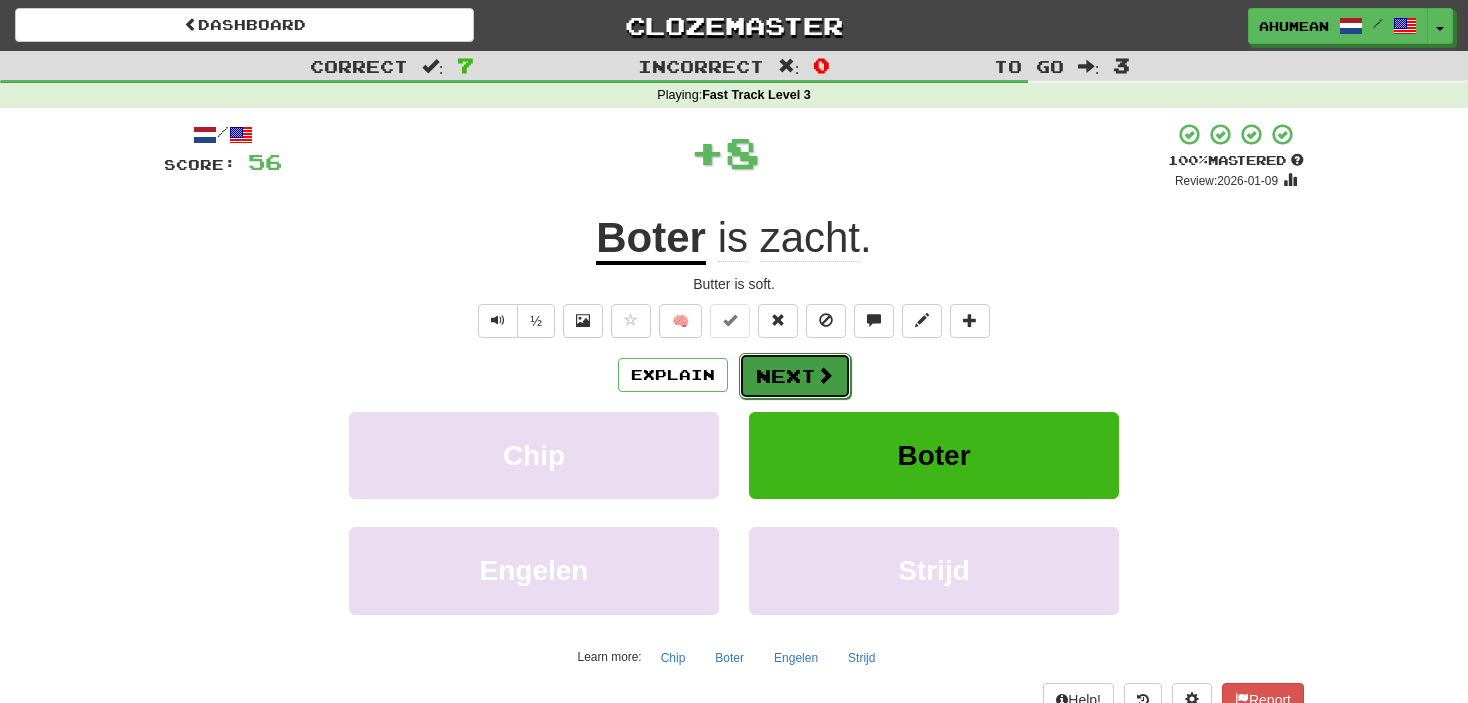 click on "Next" at bounding box center [795, 376] 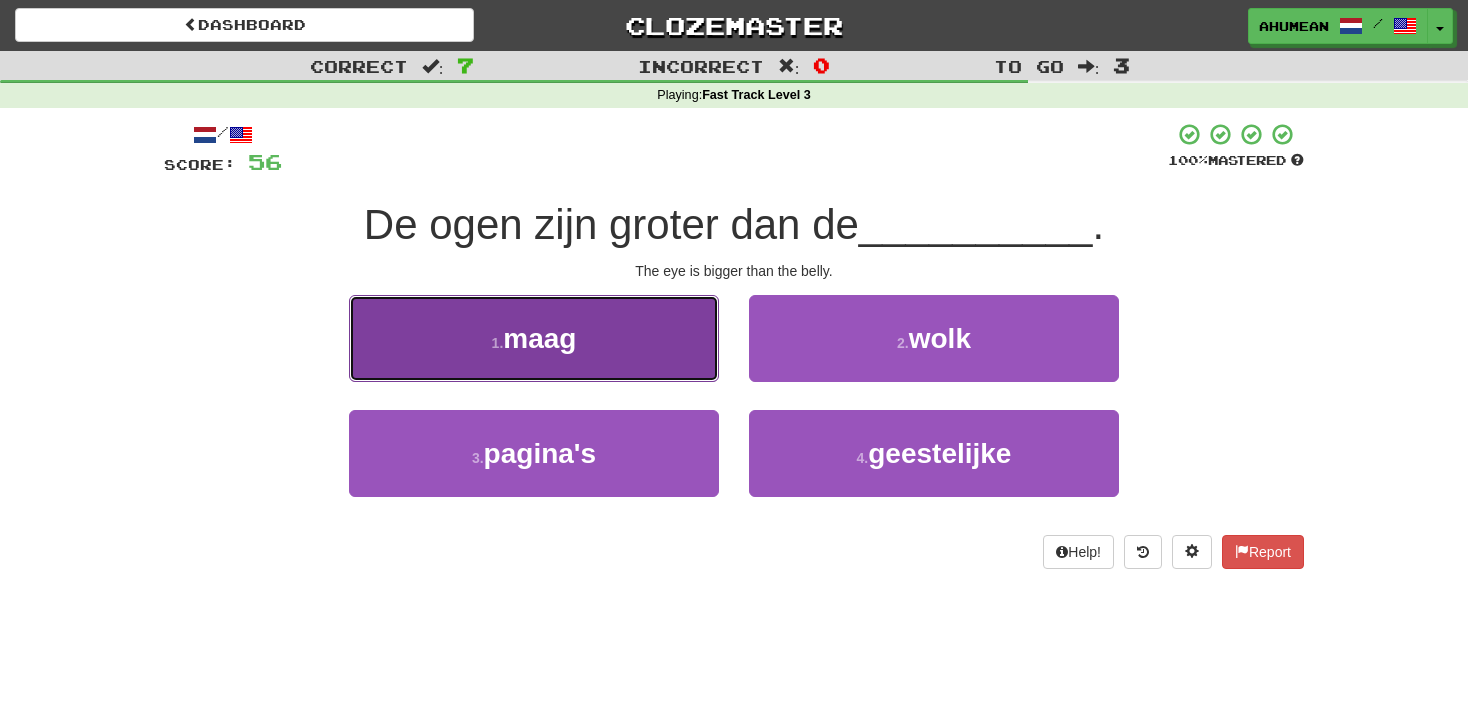 click on "1 .  maag" at bounding box center (534, 338) 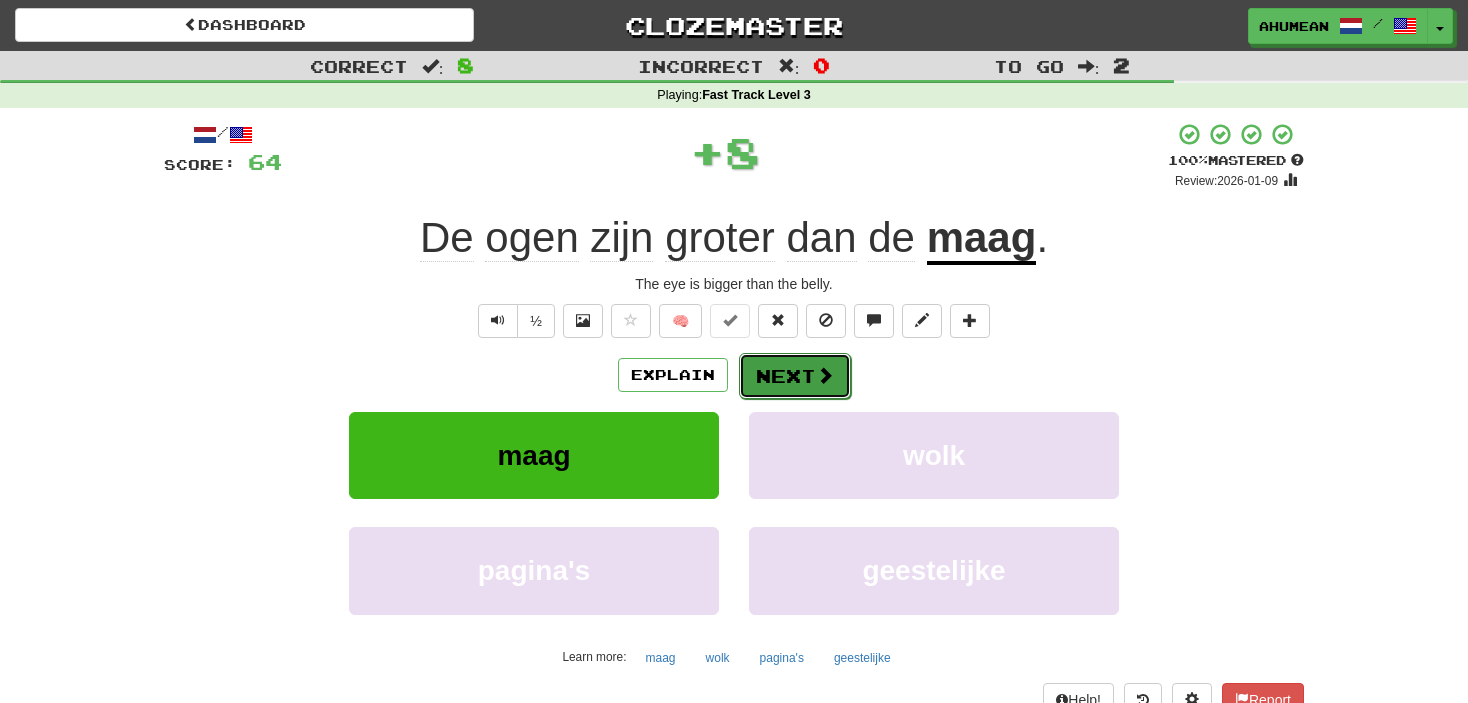 click on "Next" at bounding box center [795, 376] 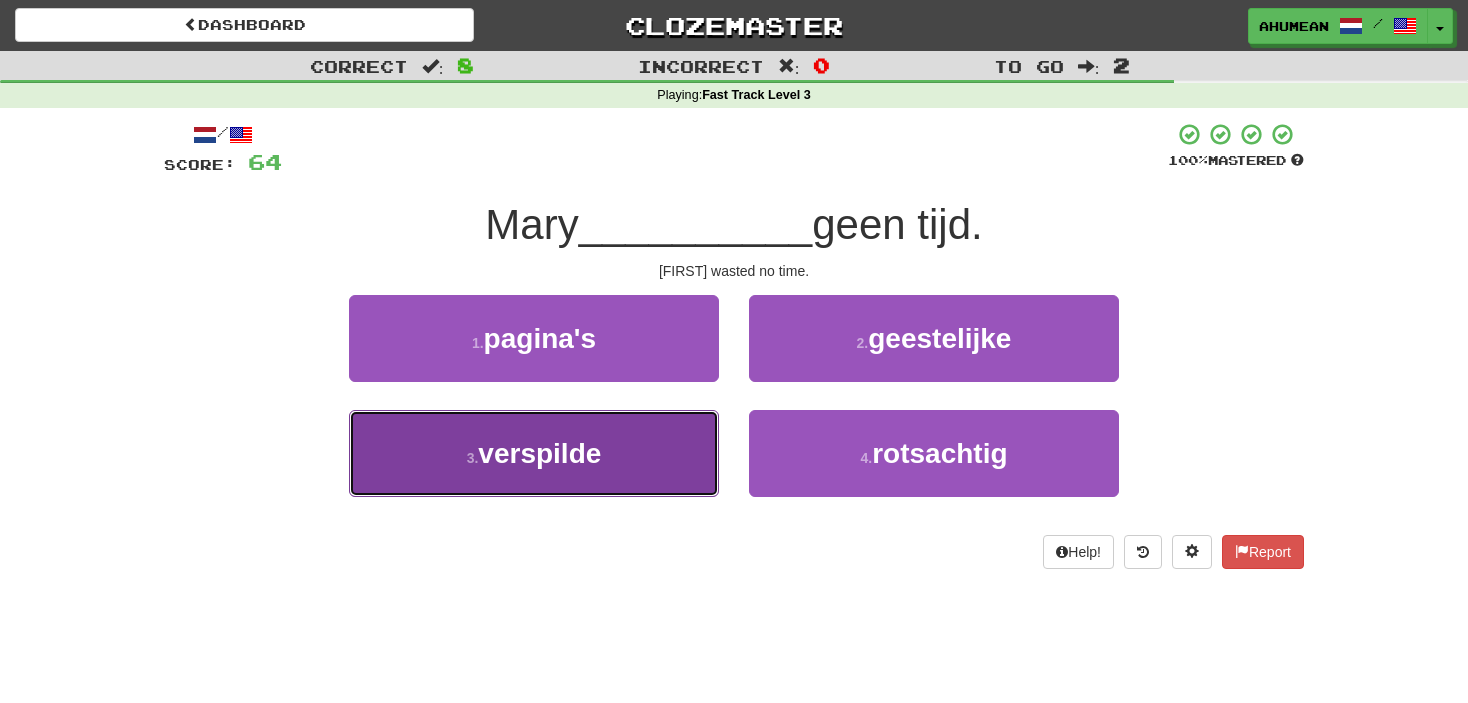 click on "3 .  verspilde" at bounding box center (534, 453) 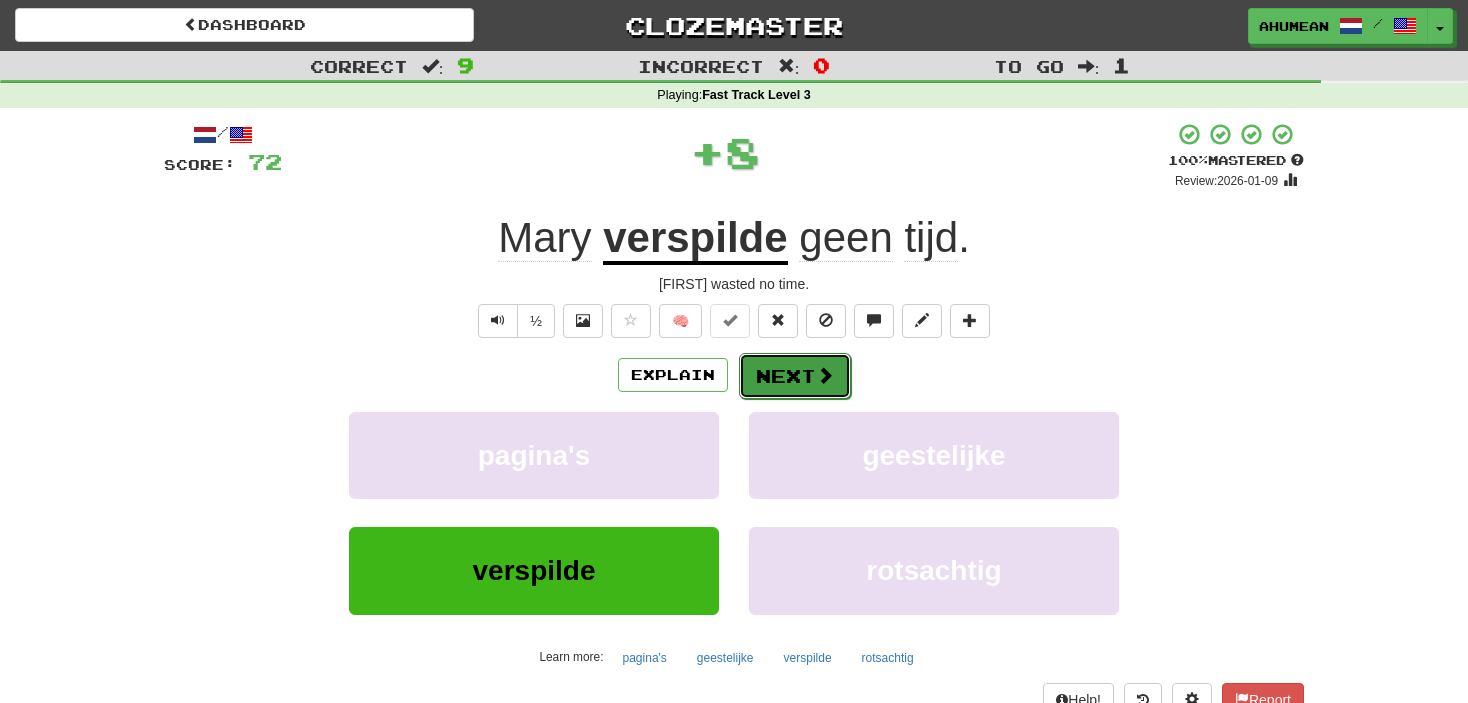 click on "Next" at bounding box center (795, 376) 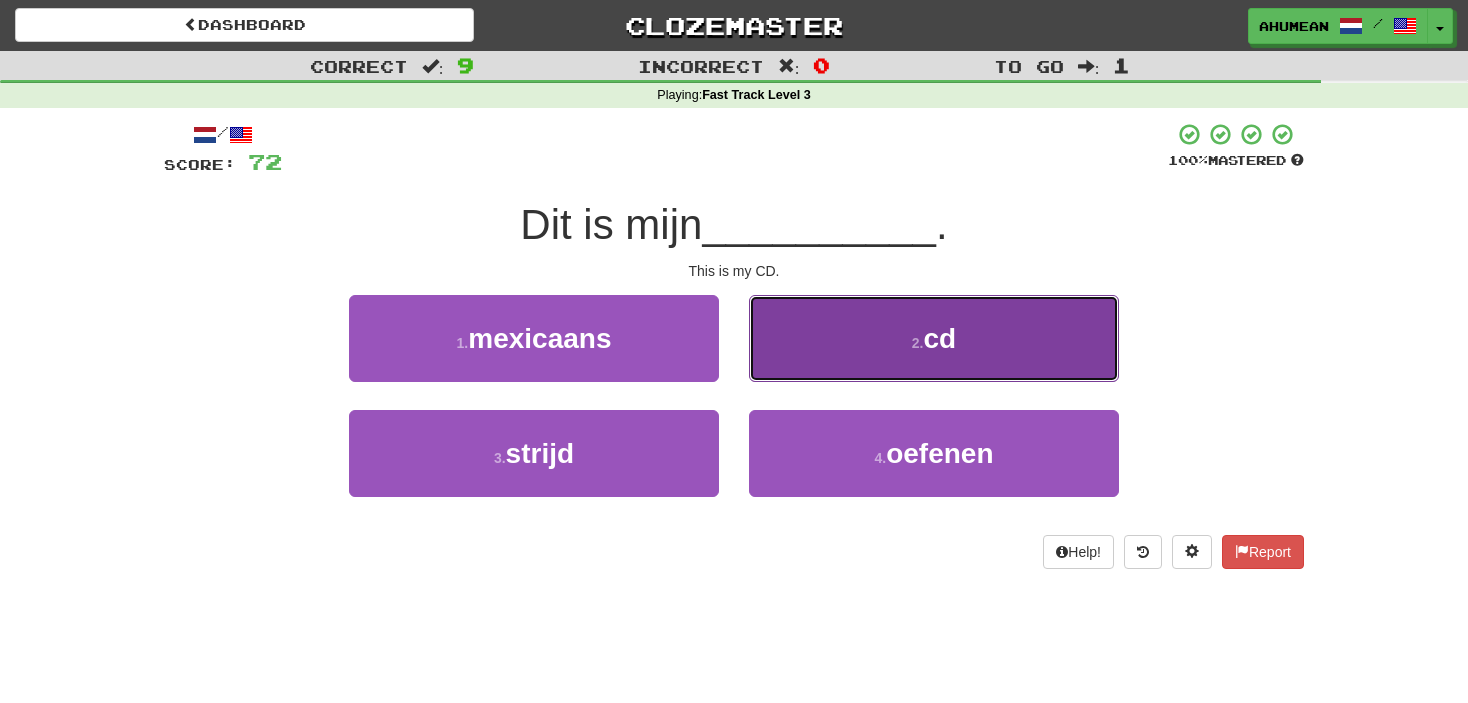 click on "2 .  cd" at bounding box center [934, 338] 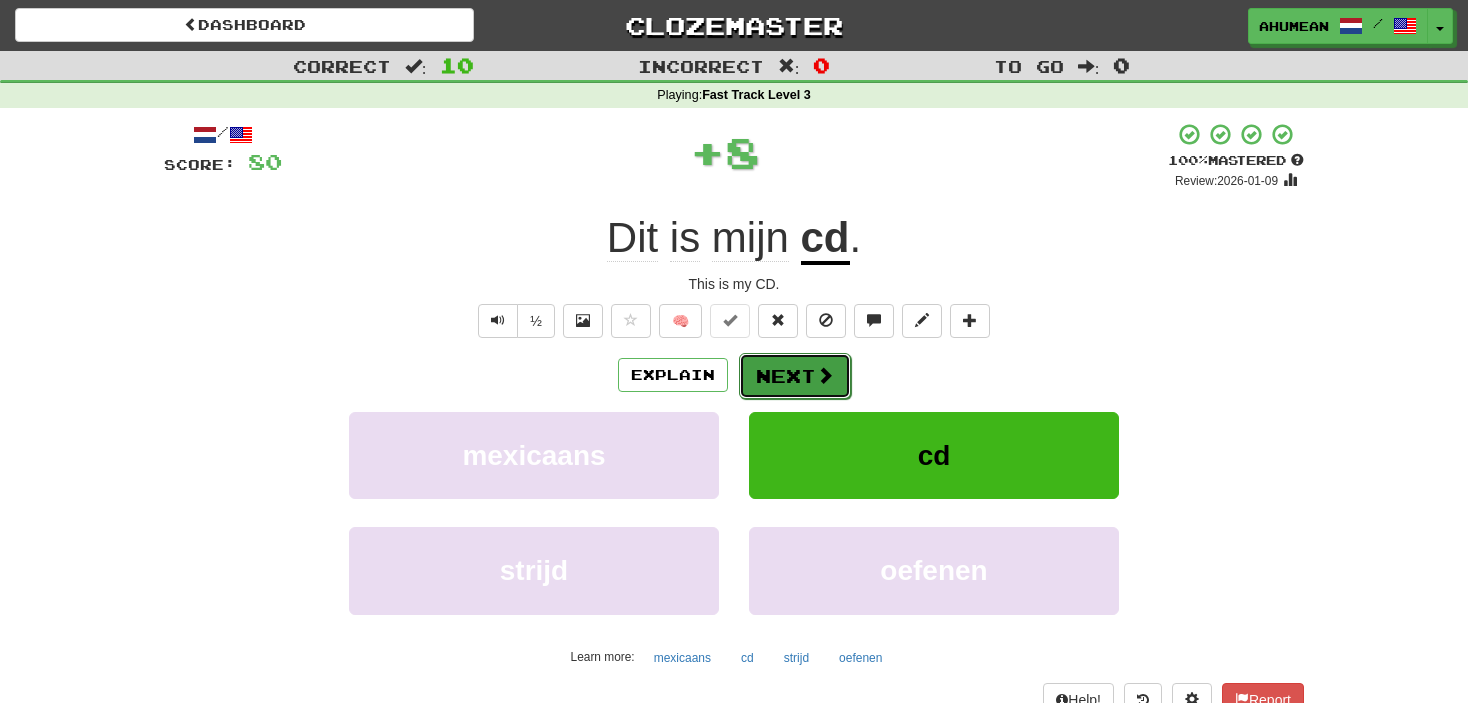 click on "Next" at bounding box center [795, 376] 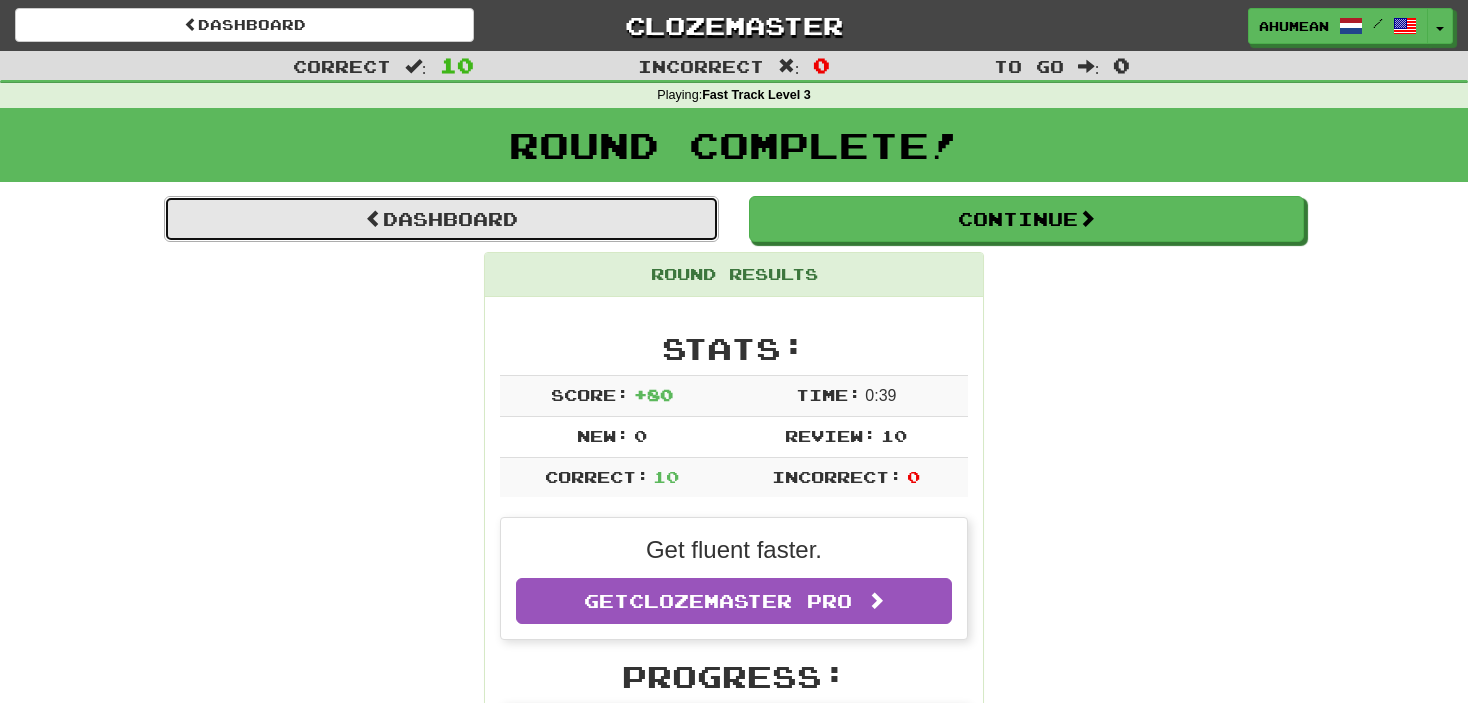 click on "Dashboard" at bounding box center [441, 219] 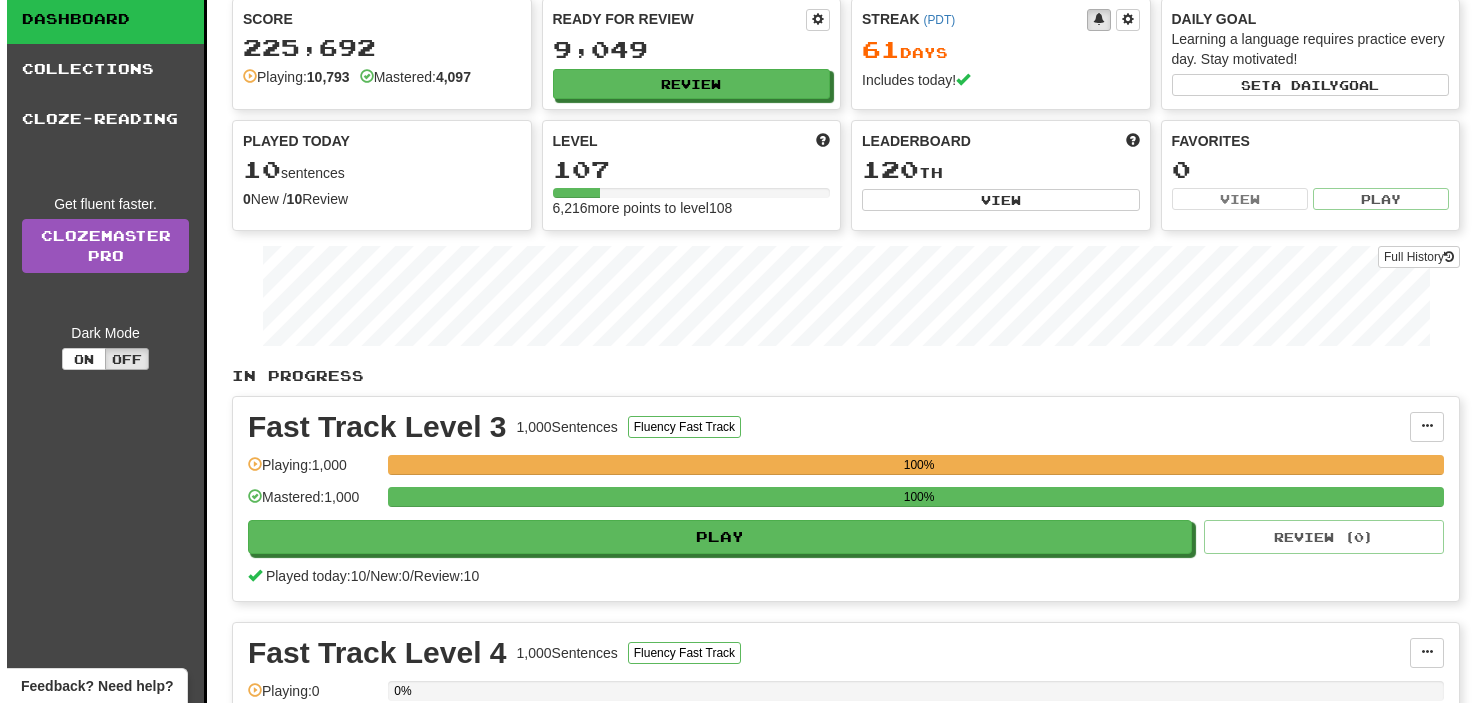 scroll, scrollTop: 100, scrollLeft: 0, axis: vertical 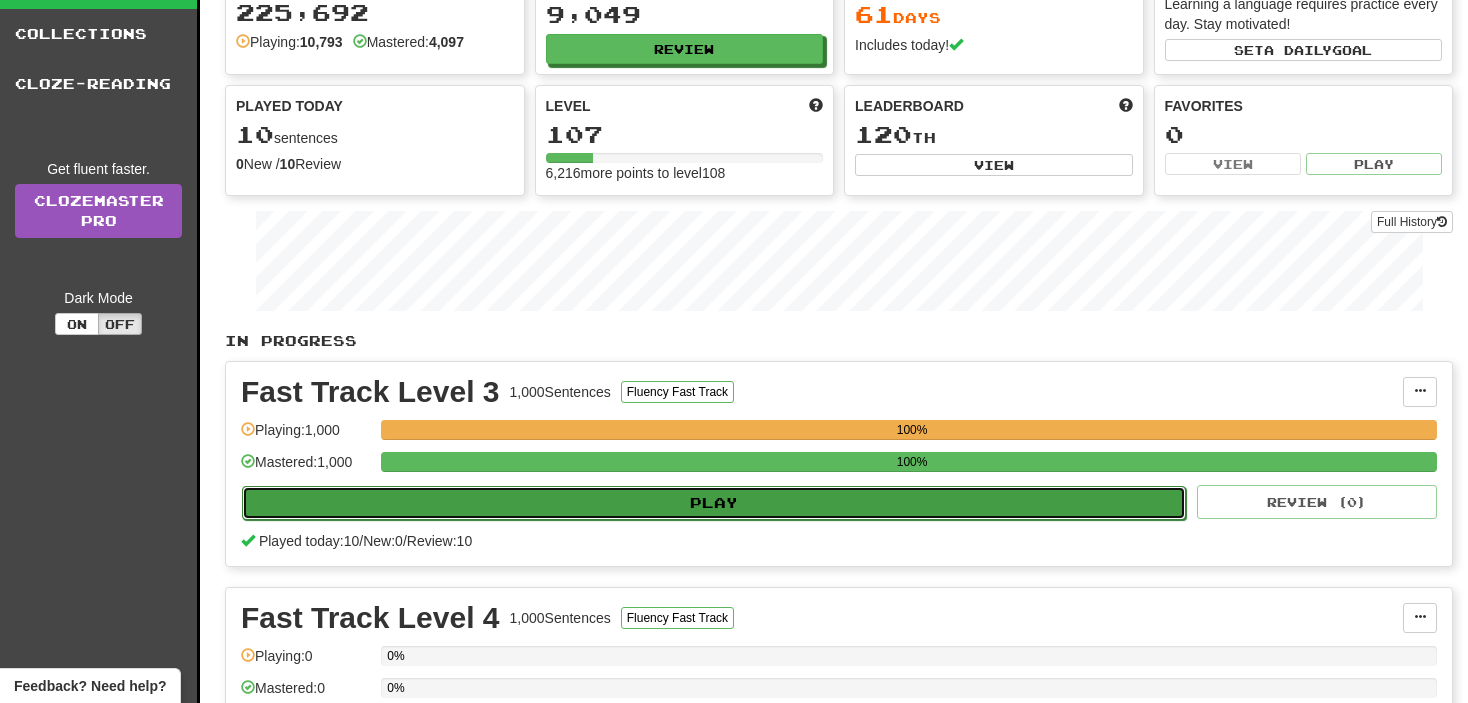 click on "Play" at bounding box center [714, 503] 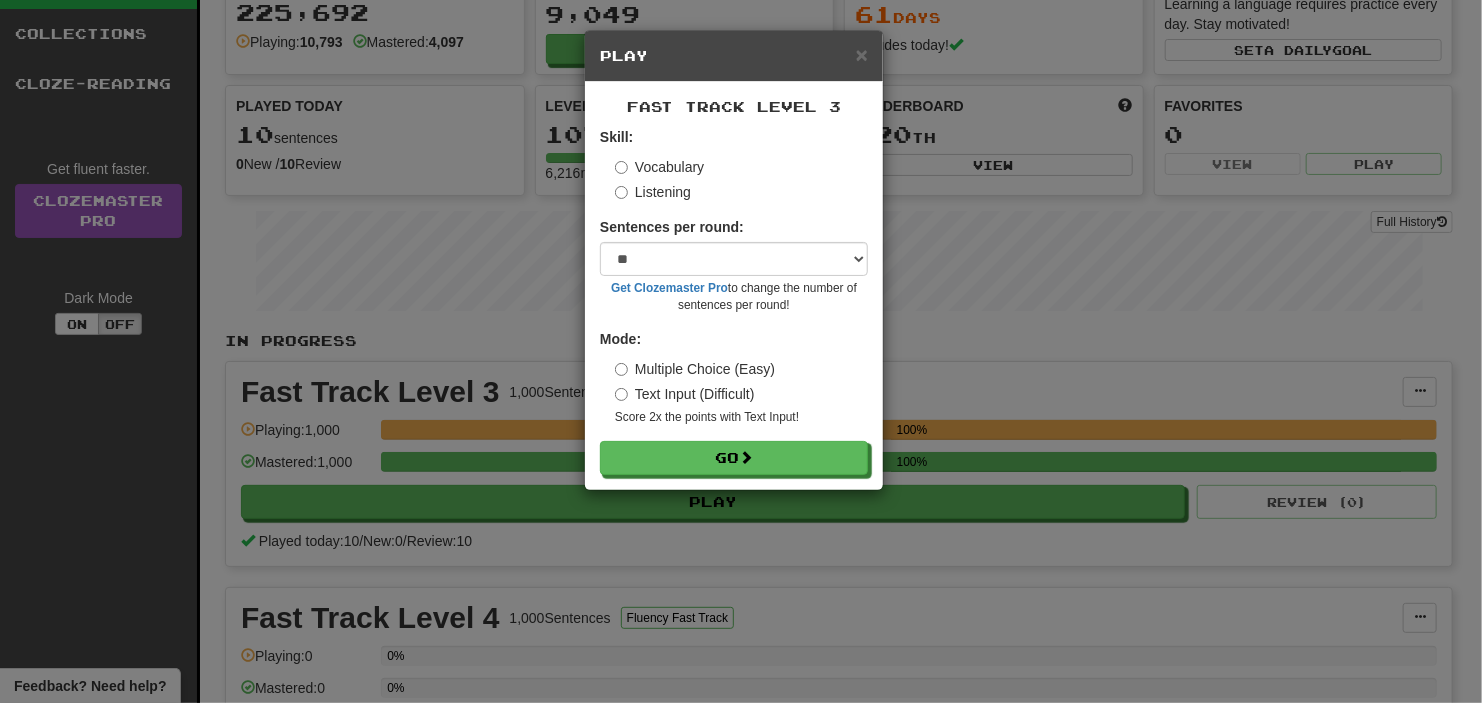 click on "Listening" at bounding box center (653, 192) 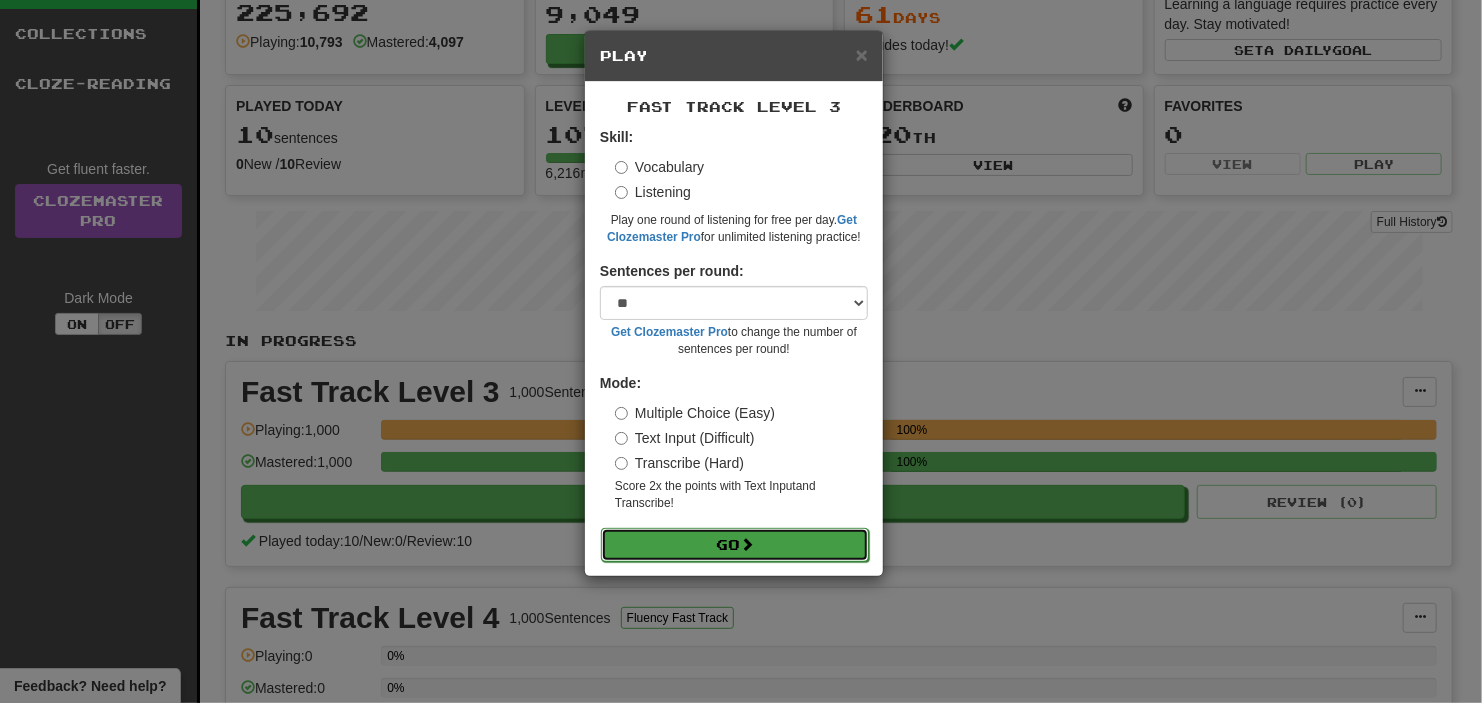 click on "Go" at bounding box center [735, 545] 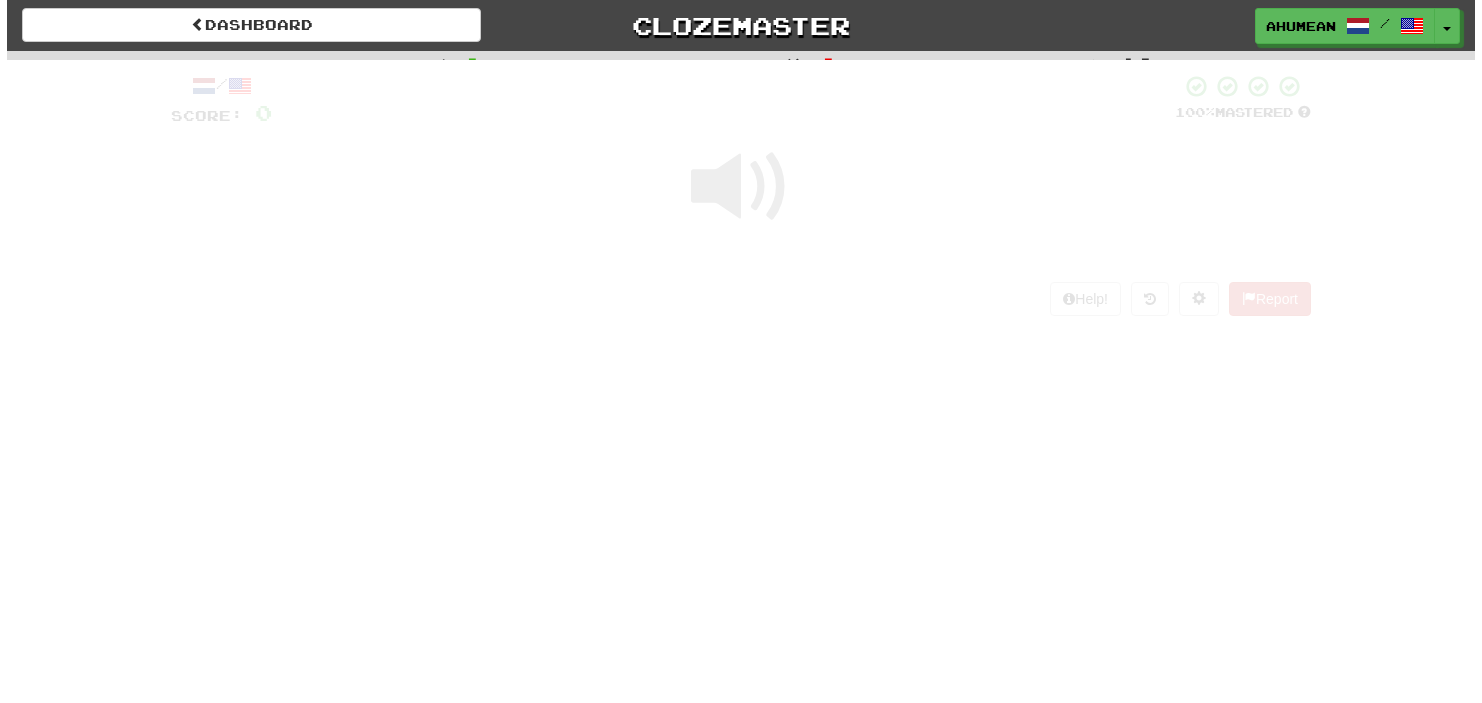 scroll, scrollTop: 0, scrollLeft: 0, axis: both 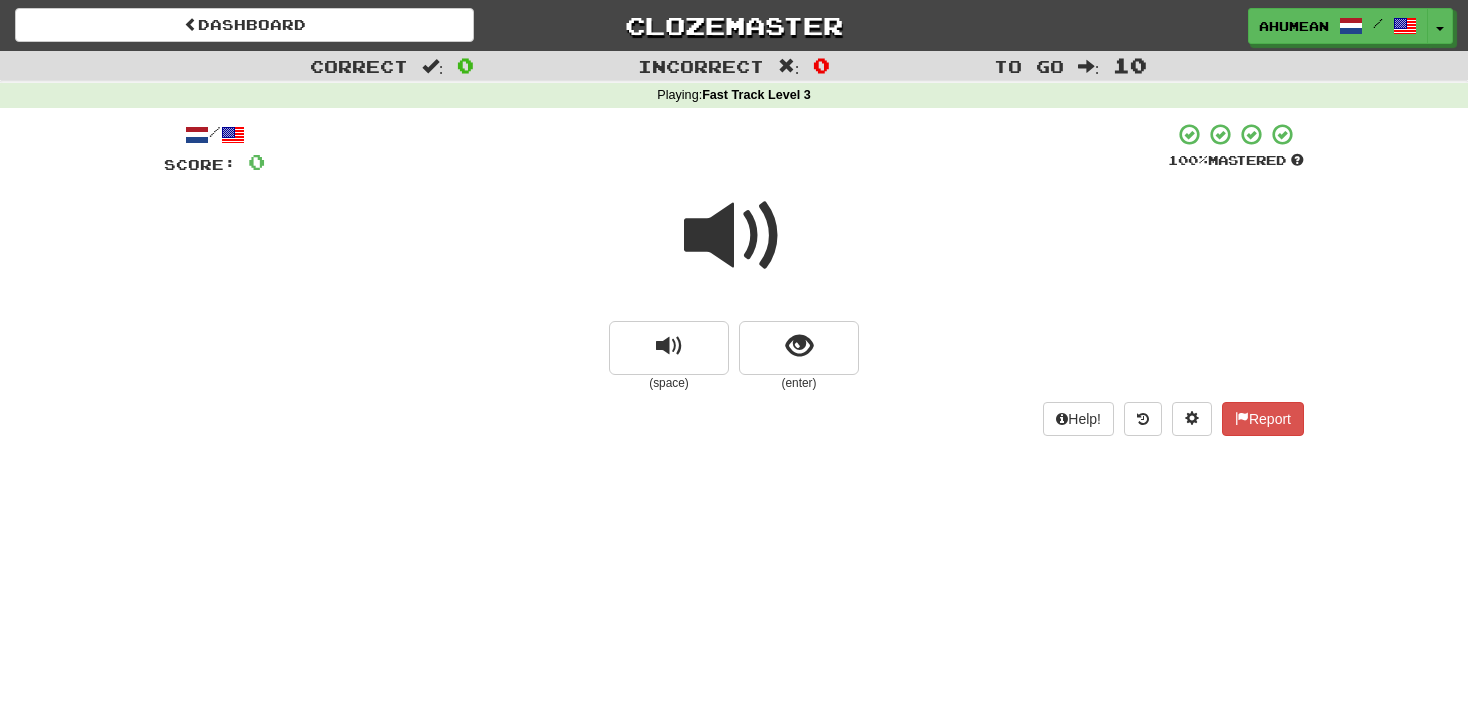 click at bounding box center (734, 236) 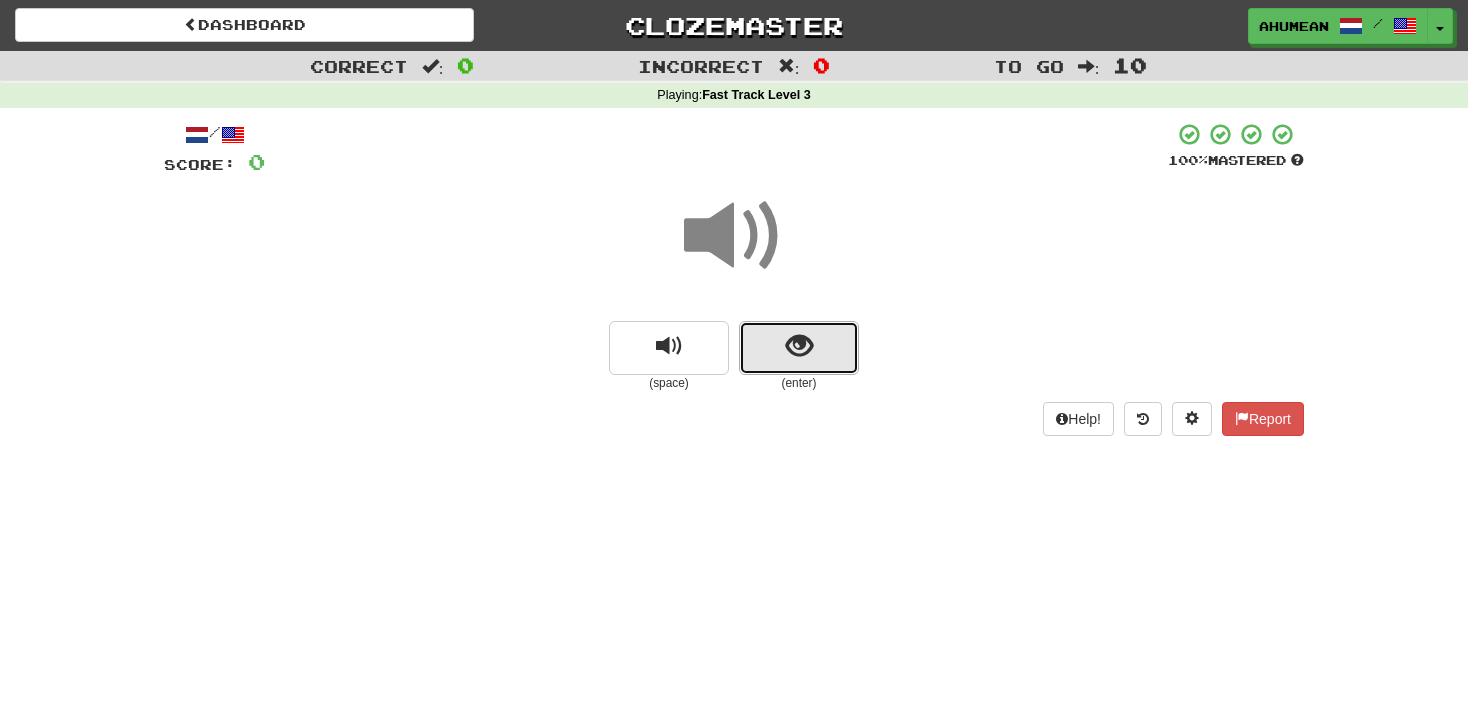 click at bounding box center (799, 346) 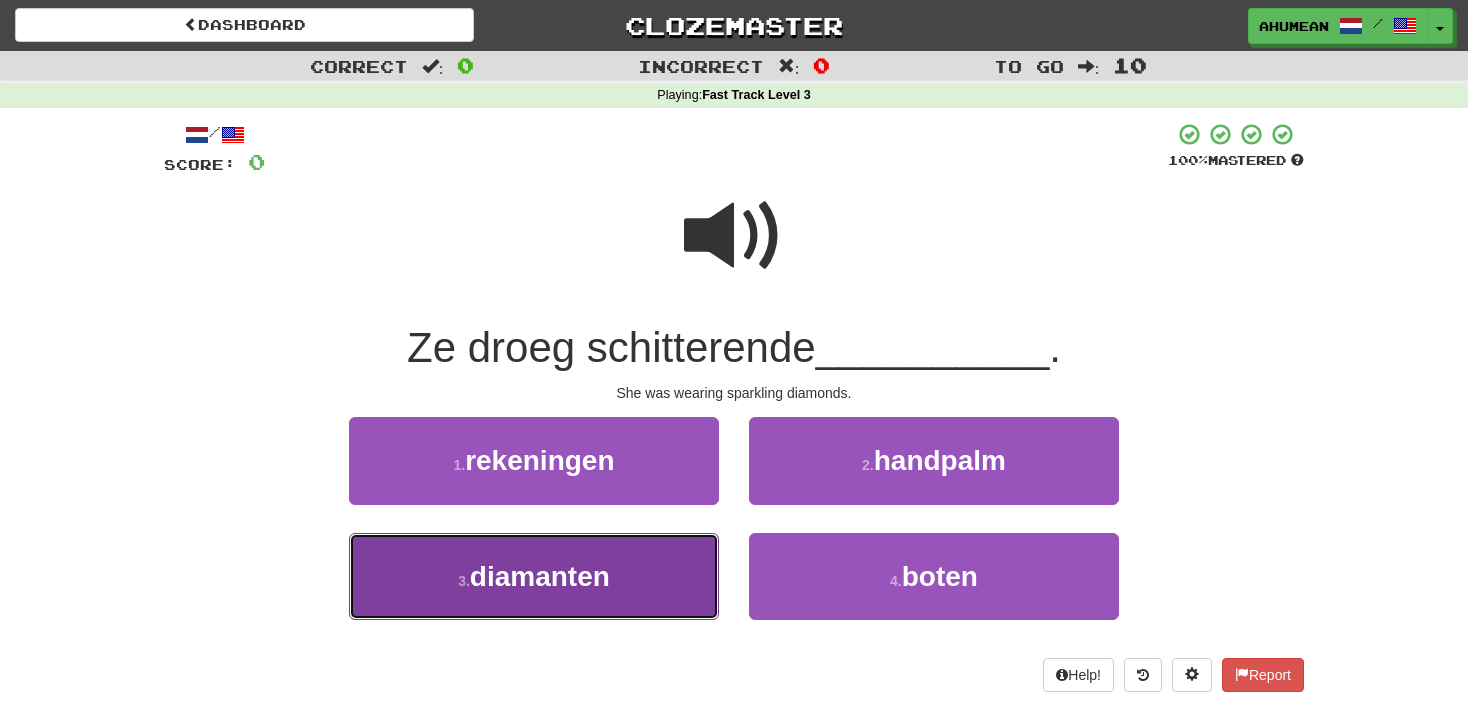 click on "diamanten" at bounding box center [540, 576] 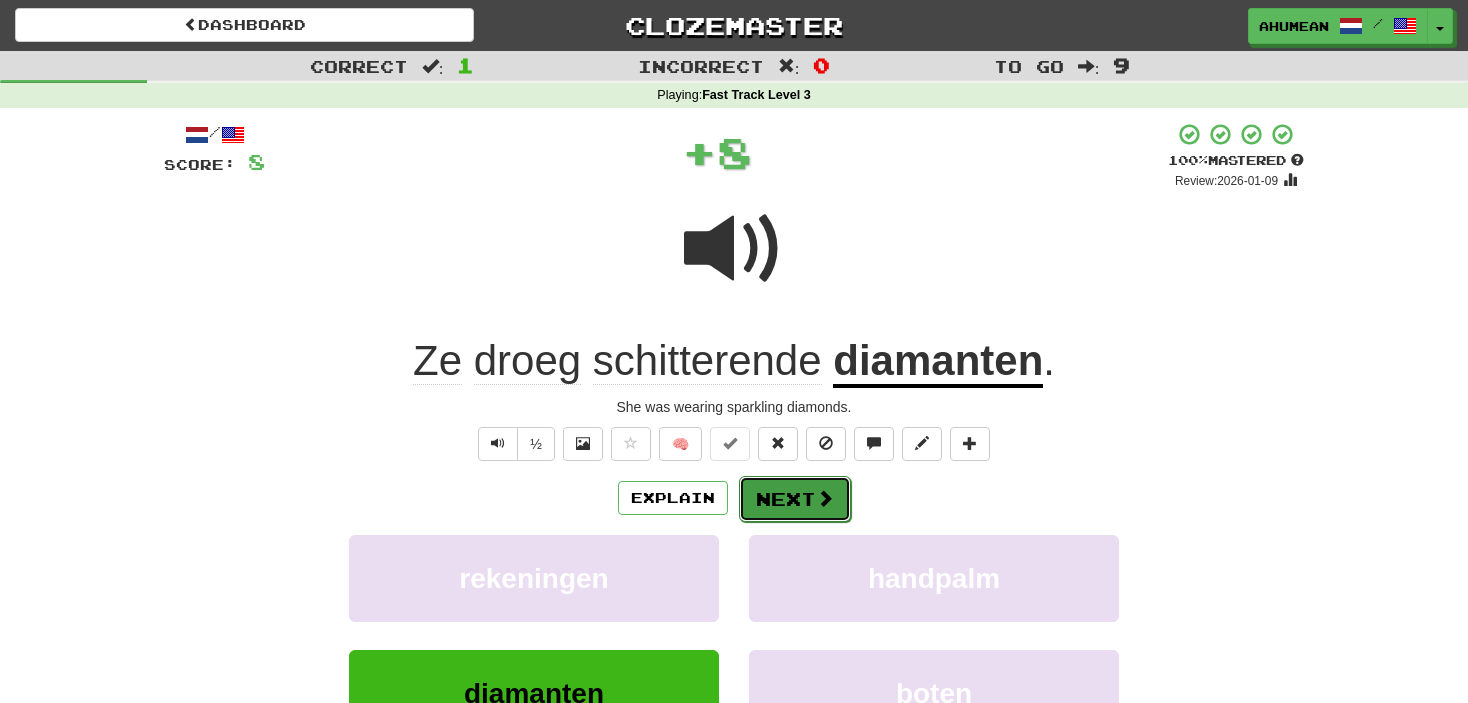 click on "Next" at bounding box center [795, 499] 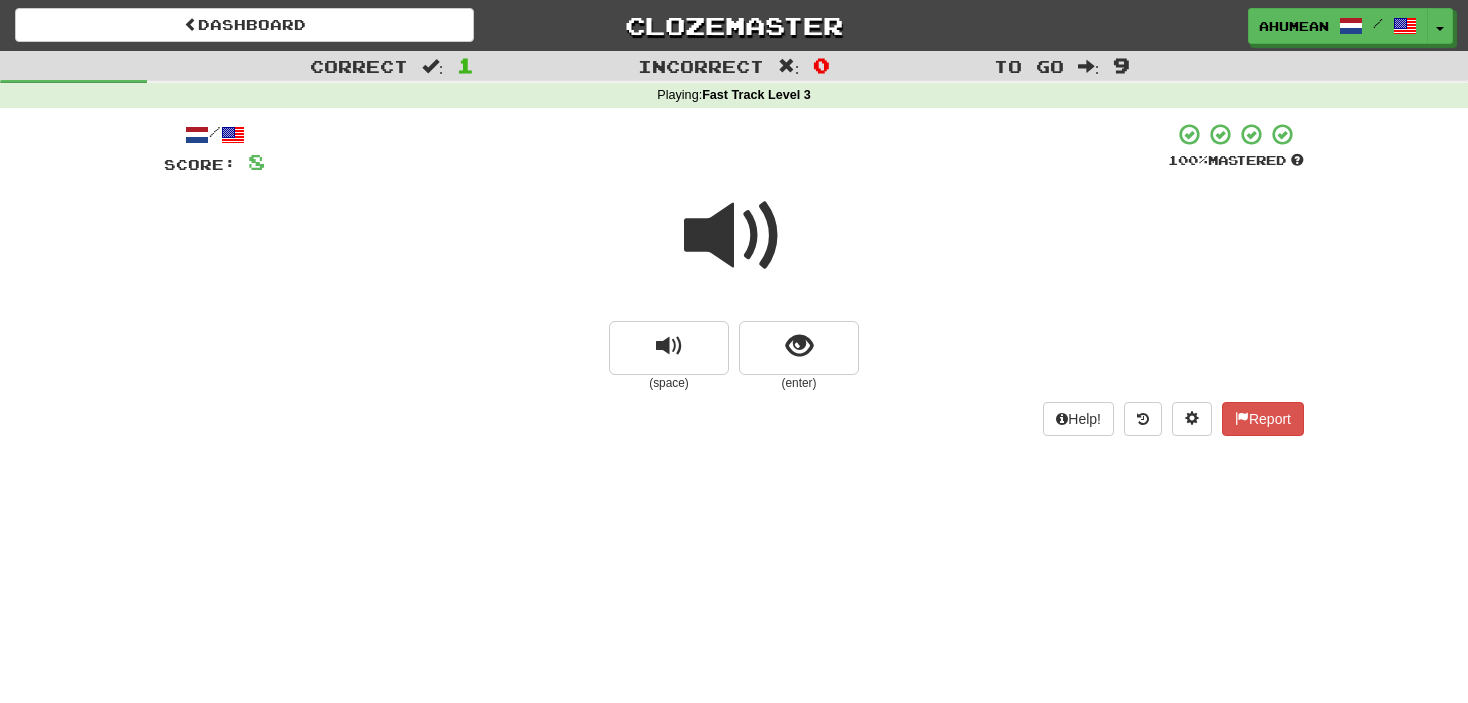 click at bounding box center (734, 236) 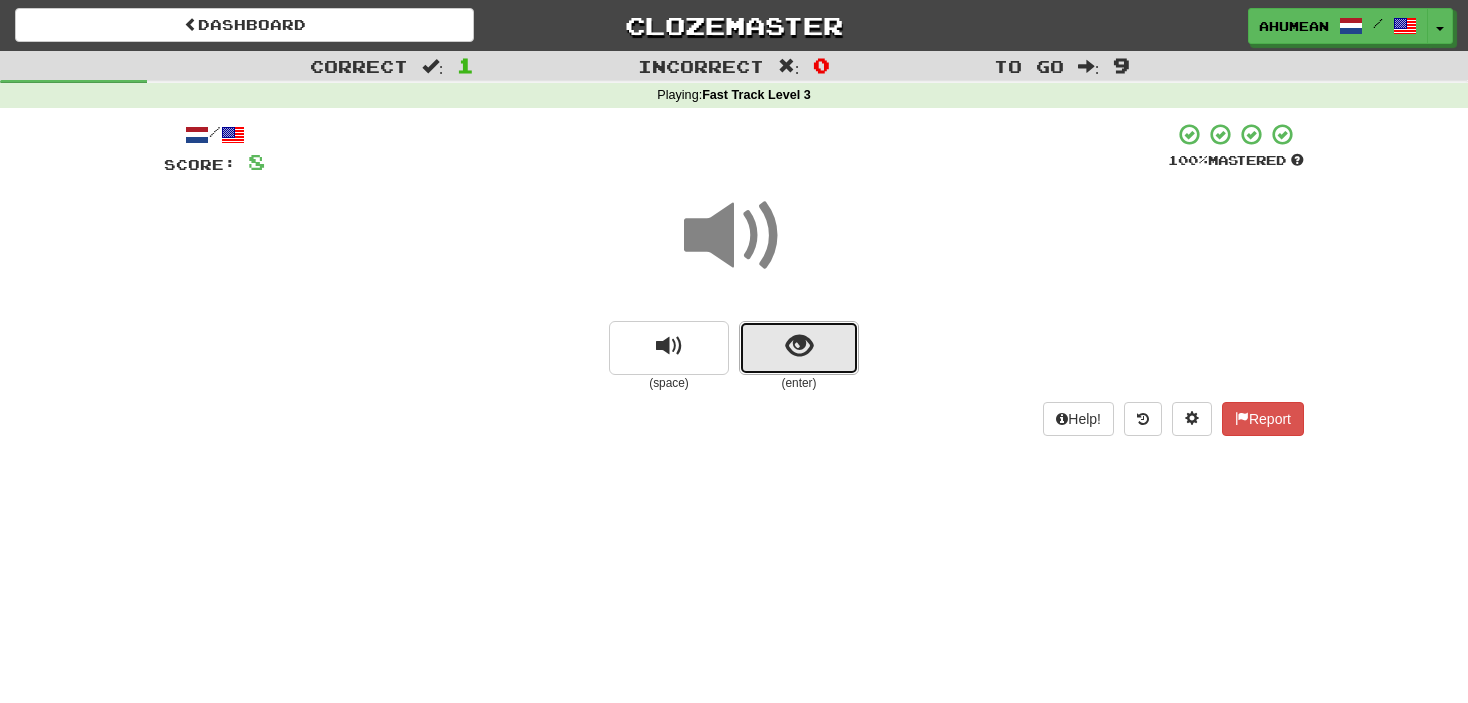 click at bounding box center [799, 348] 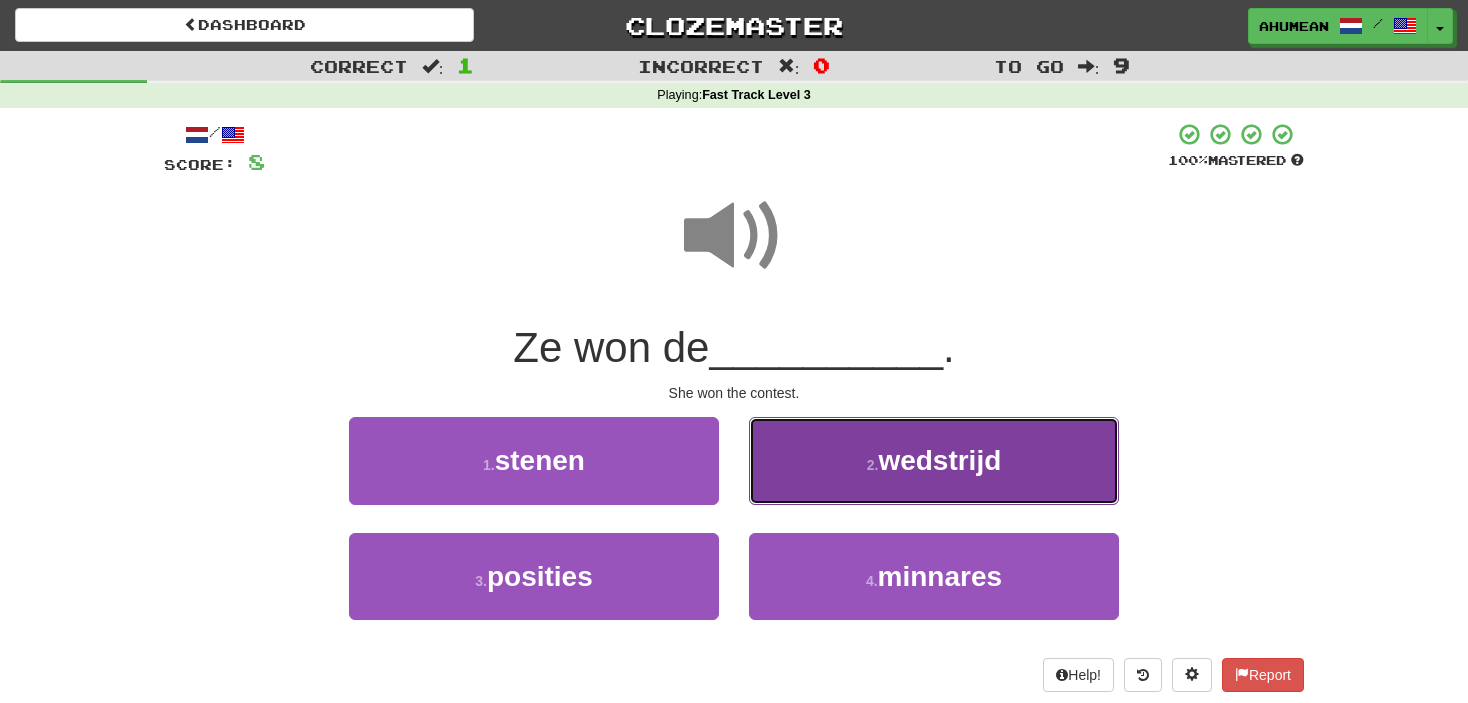 click on "2 .  wedstrijd" at bounding box center [934, 460] 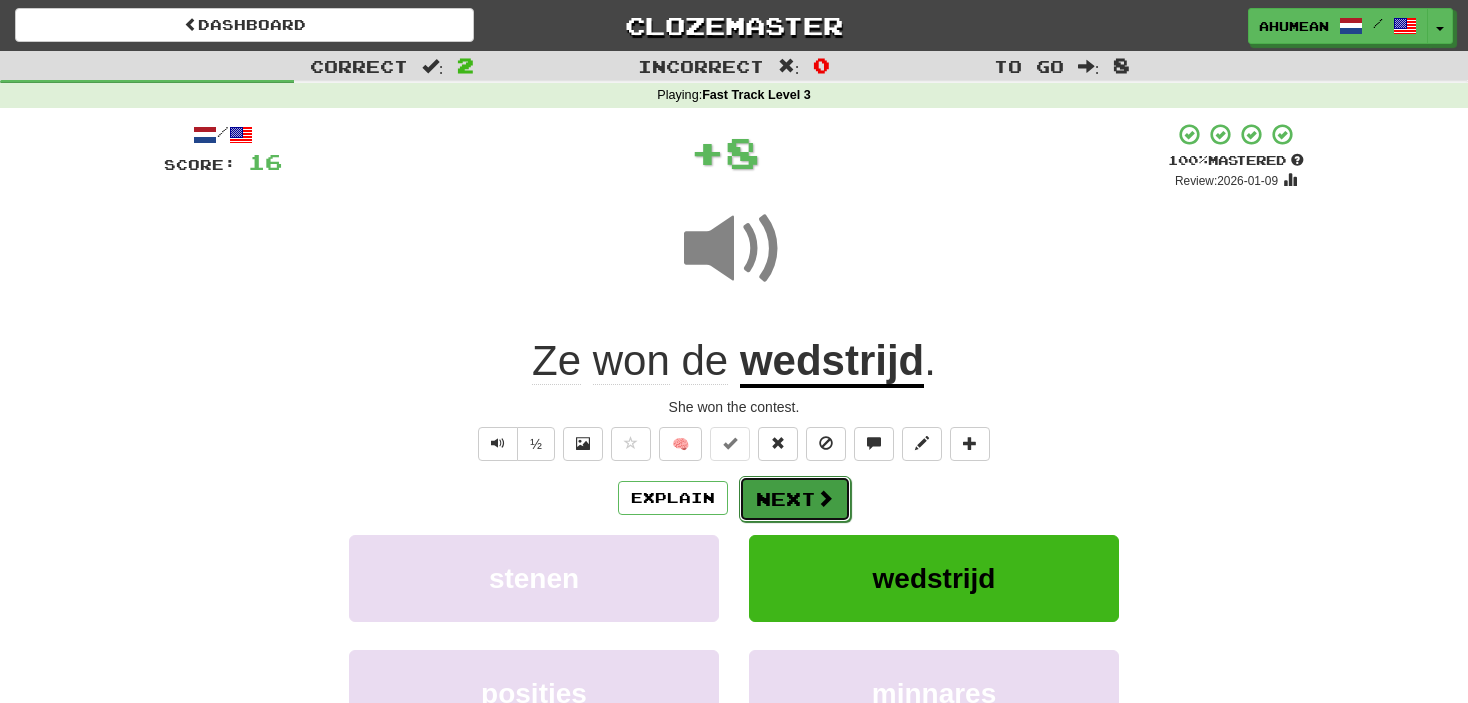 click on "Next" at bounding box center [795, 499] 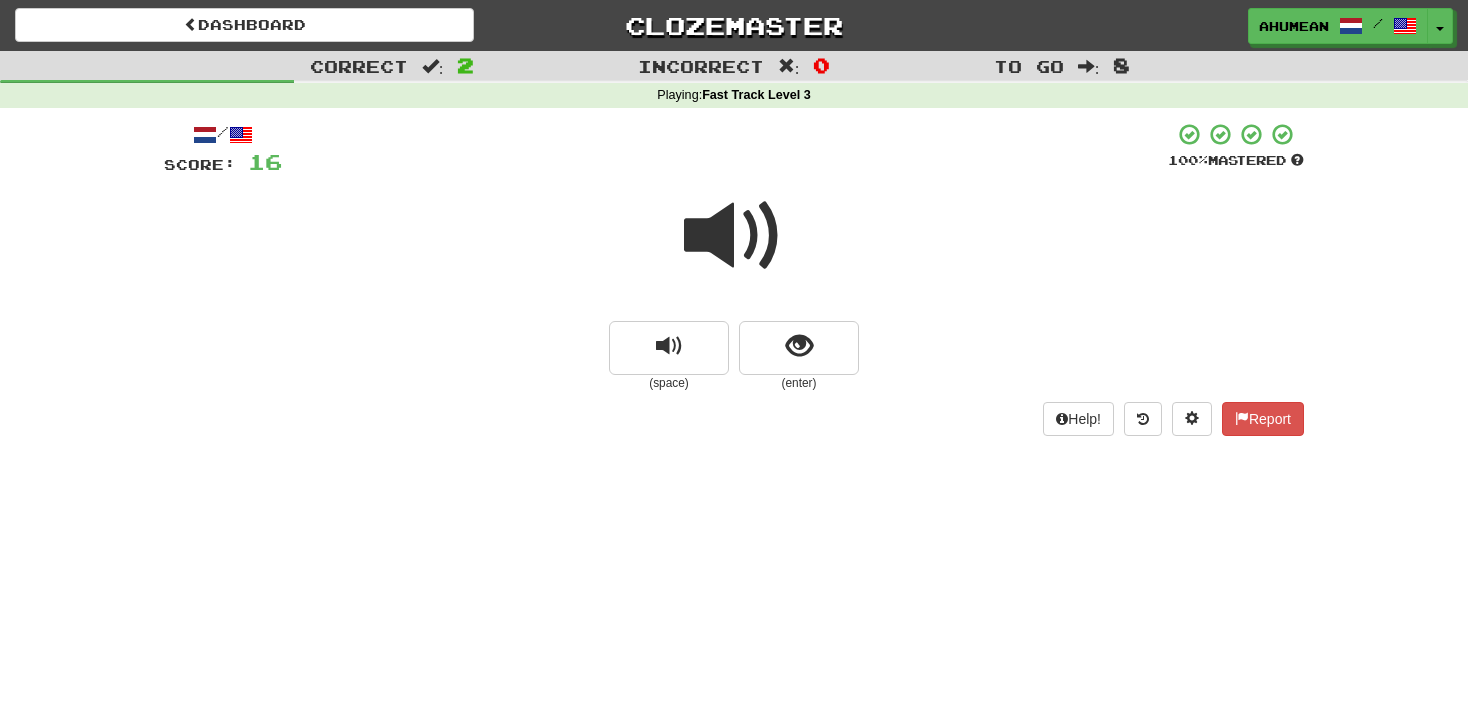click at bounding box center [734, 236] 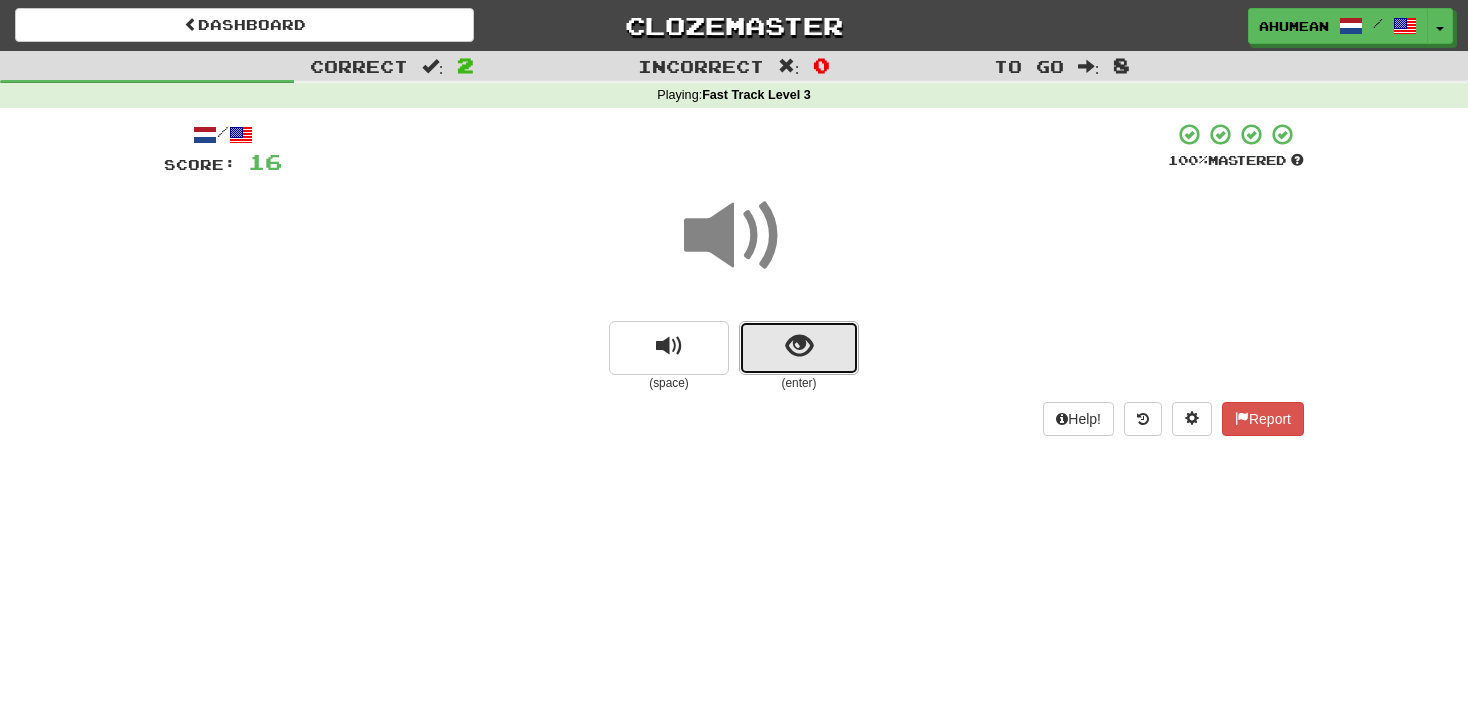 click at bounding box center (799, 348) 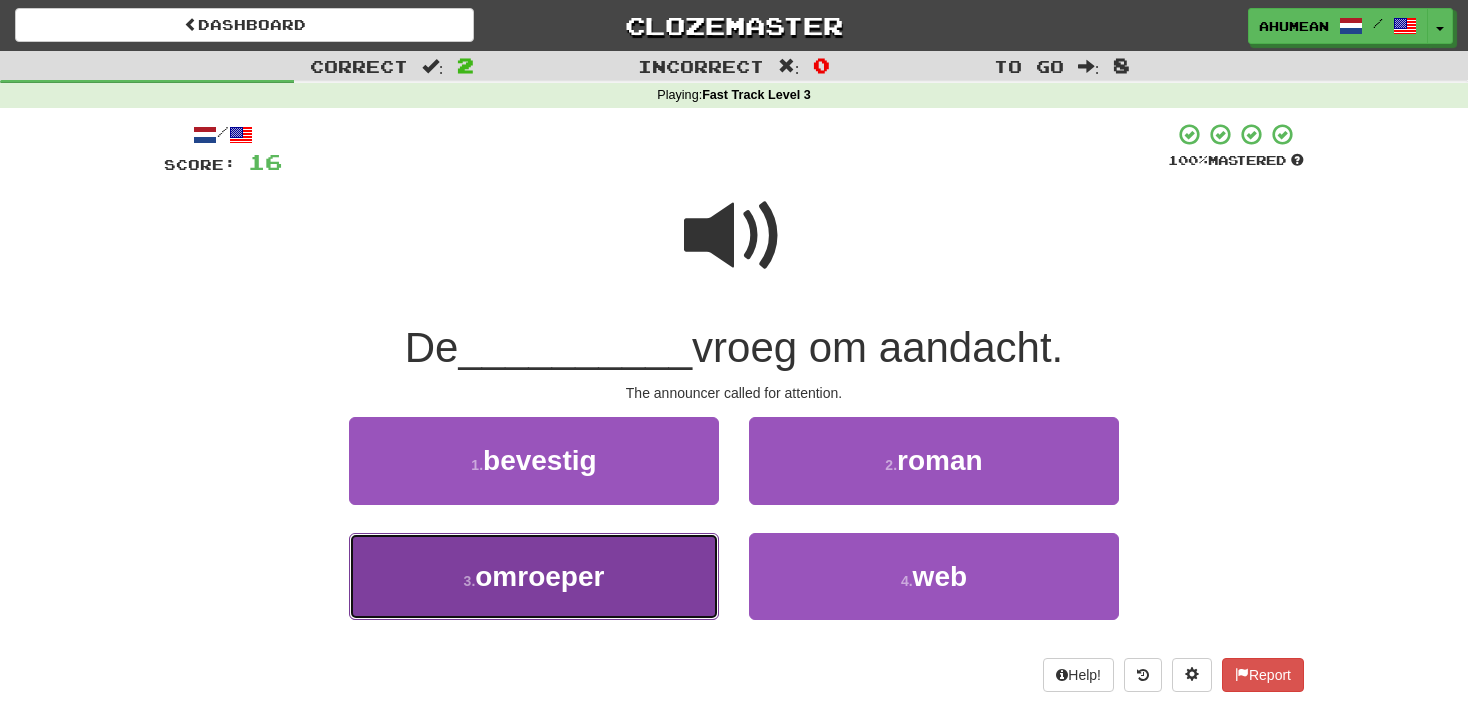 click on "3 .  omroeper" at bounding box center [534, 576] 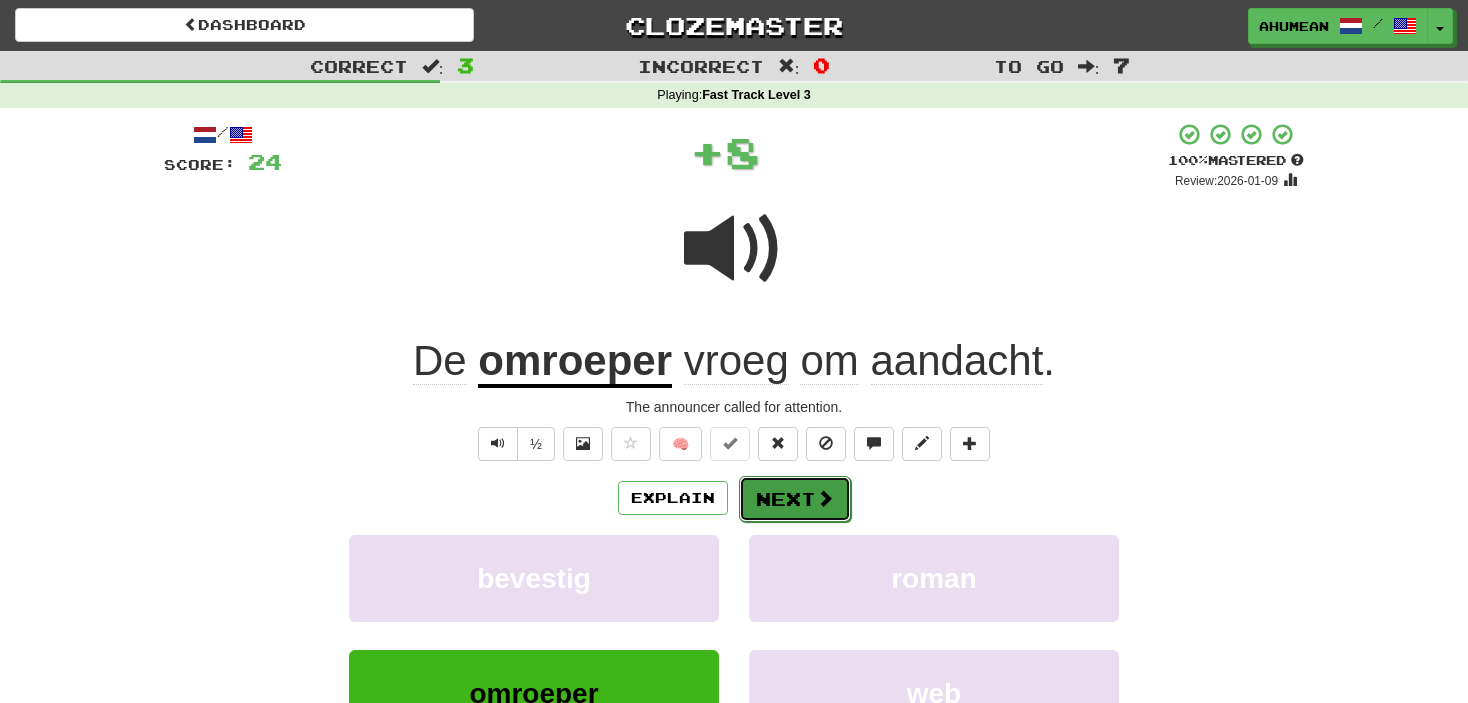 click on "Next" at bounding box center [795, 499] 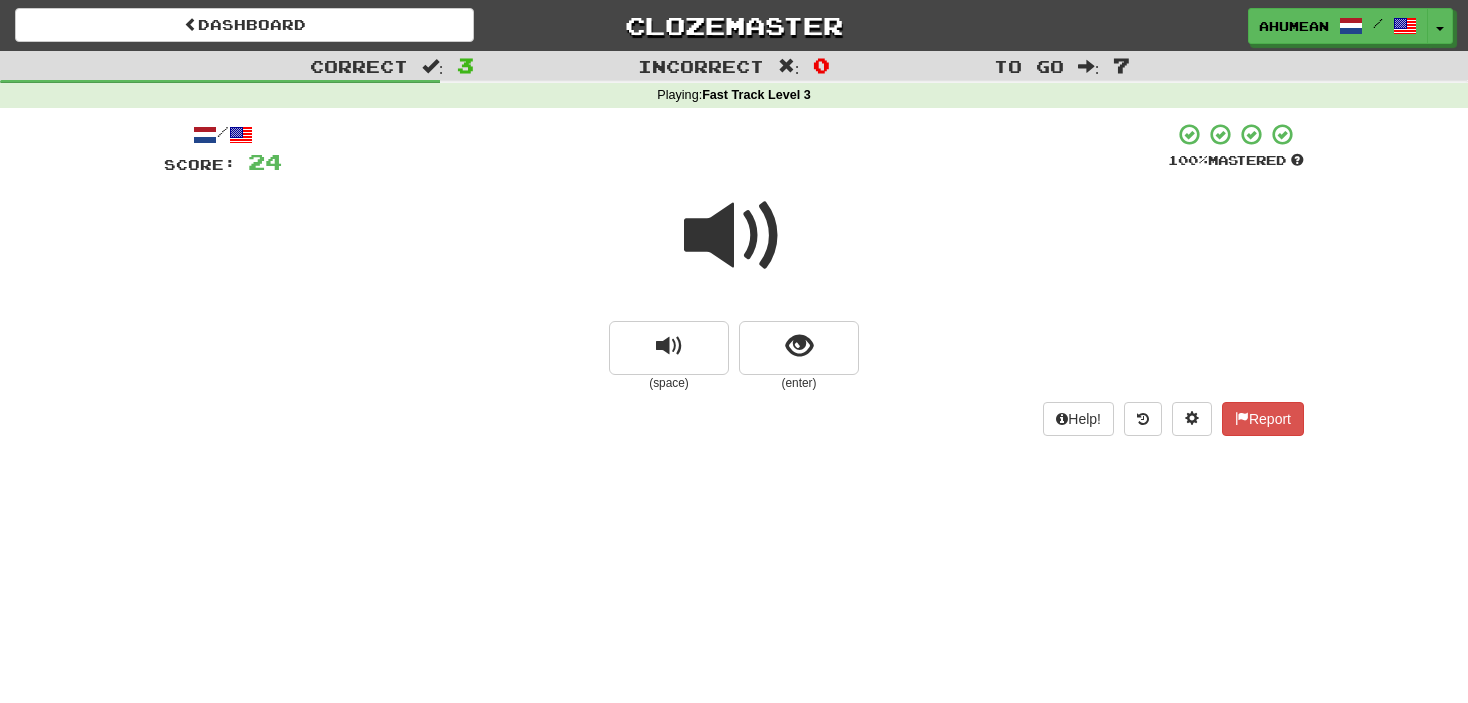 click at bounding box center (734, 236) 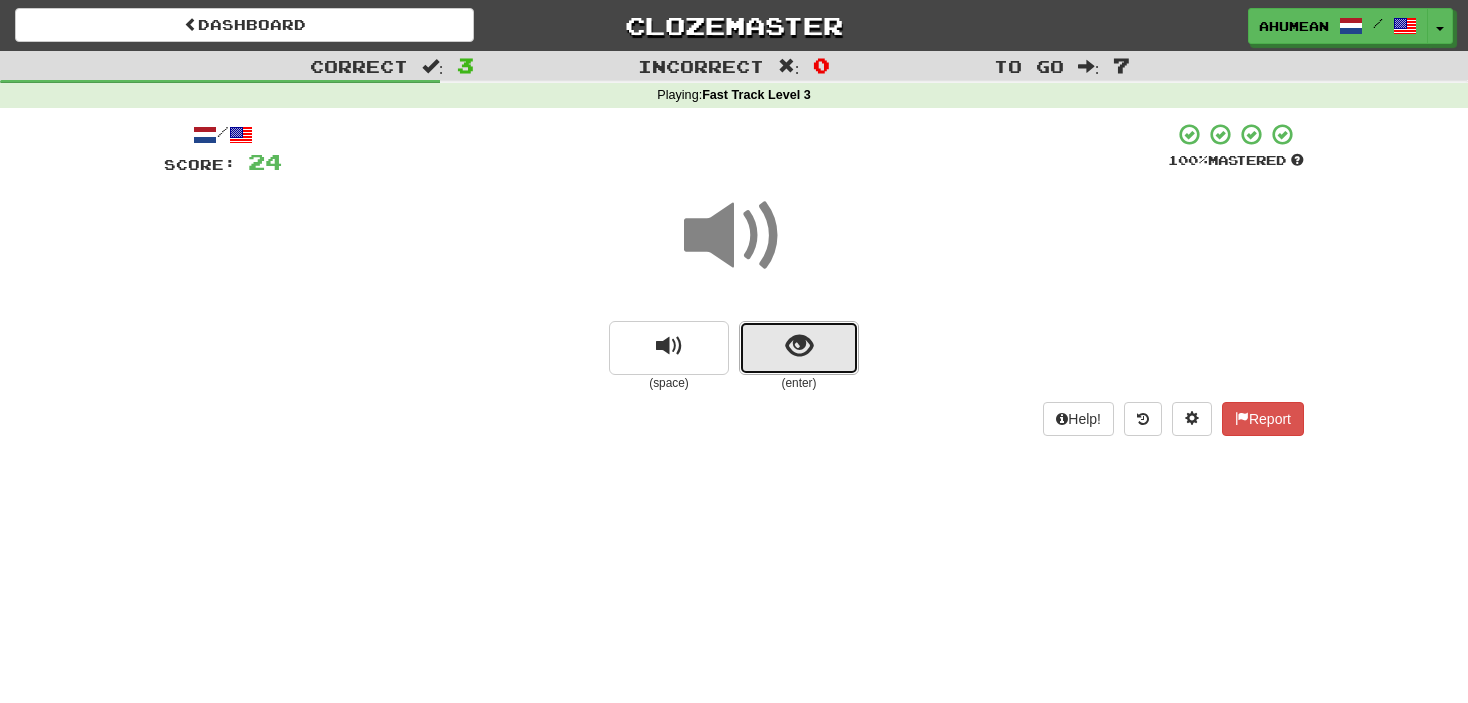 click at bounding box center [799, 346] 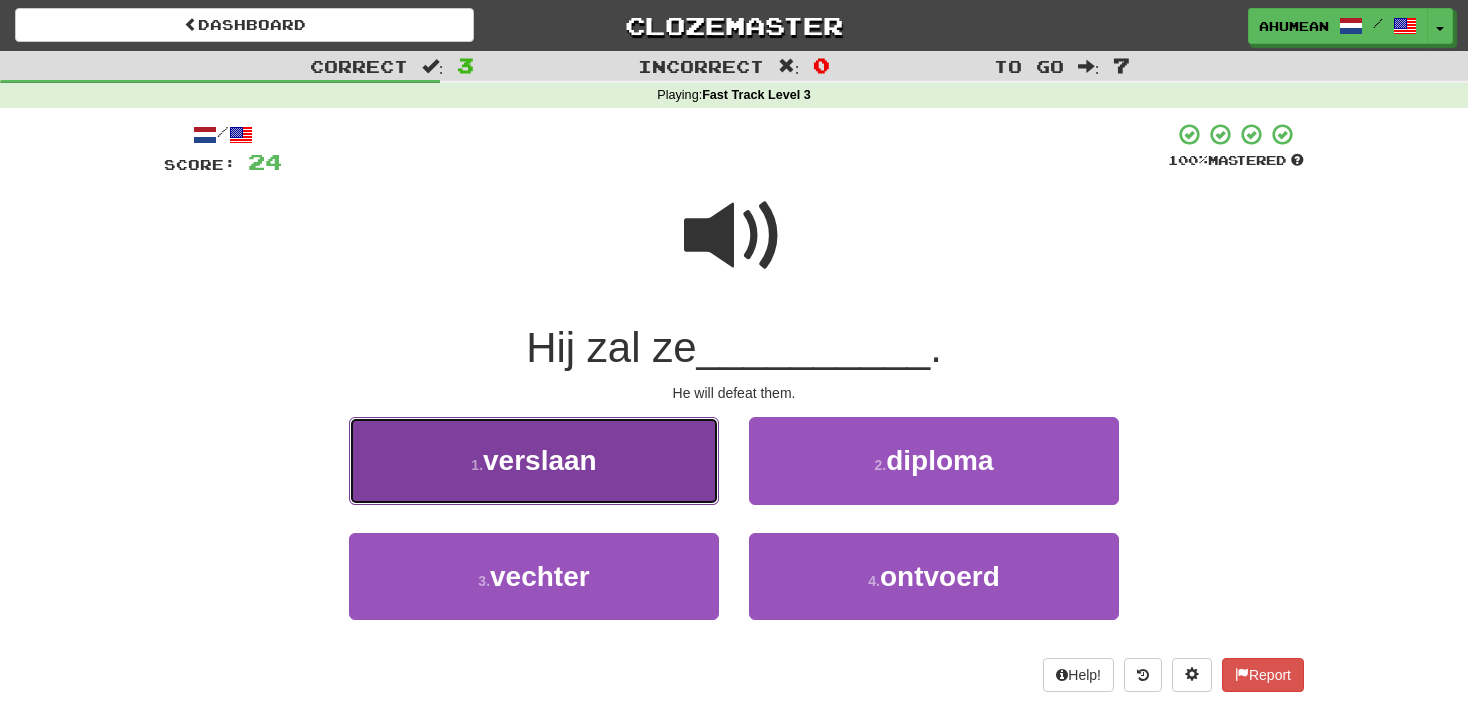 click on "verslaan" at bounding box center [540, 460] 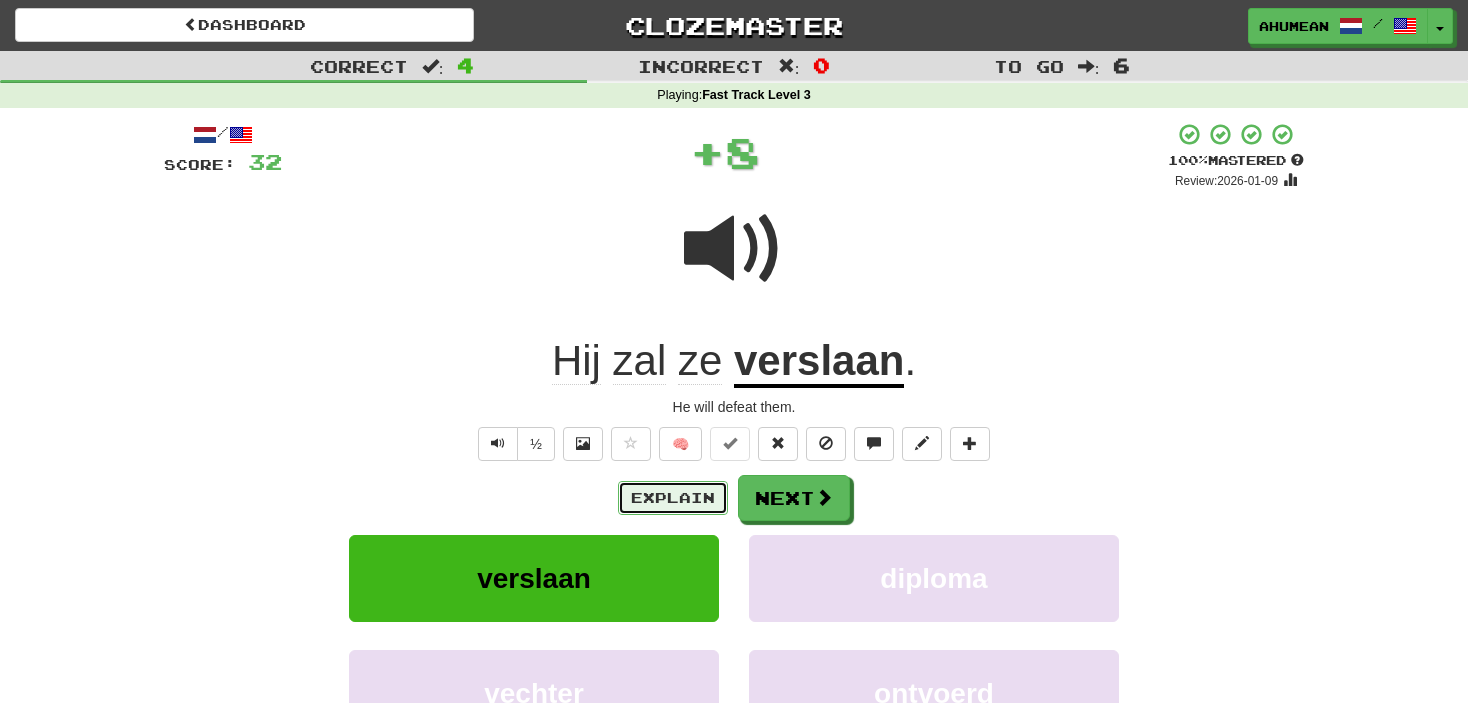 click on "Explain" at bounding box center [673, 498] 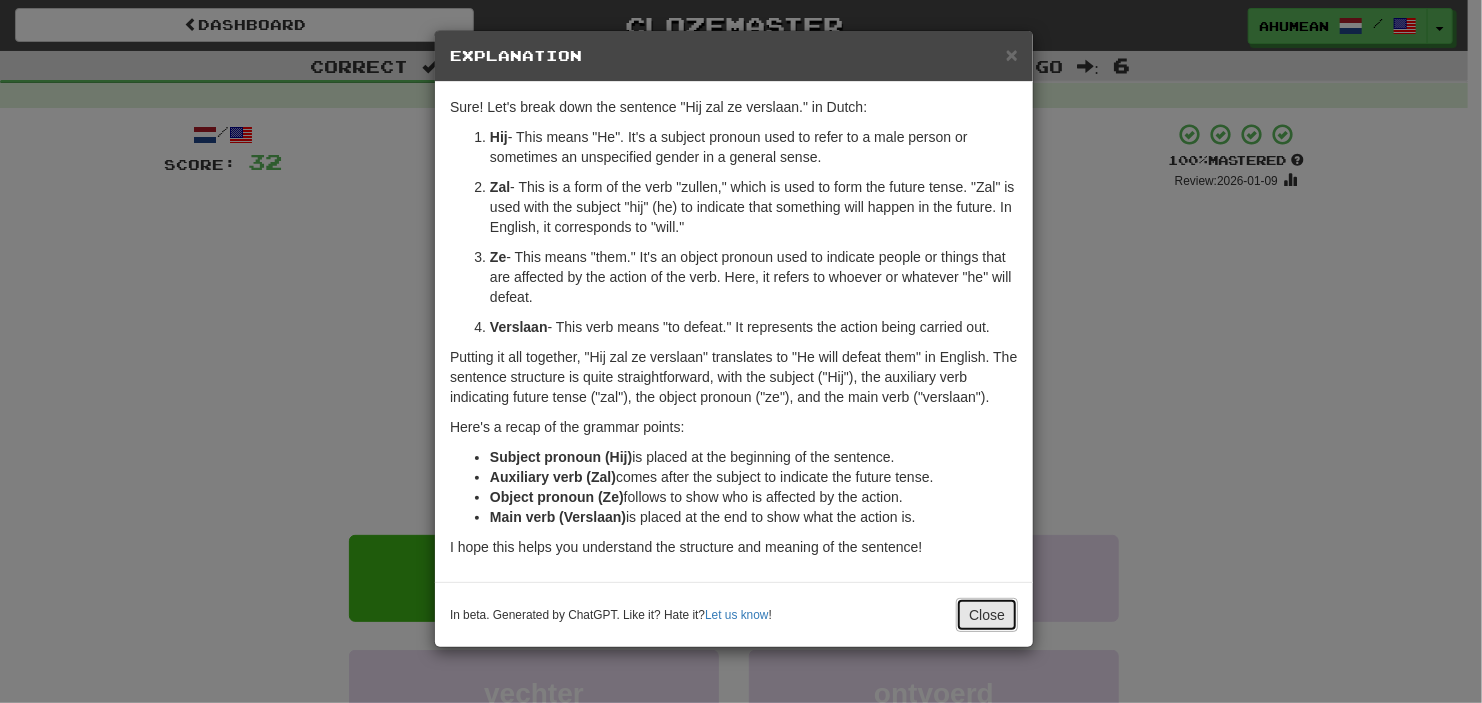 click on "Close" at bounding box center (987, 615) 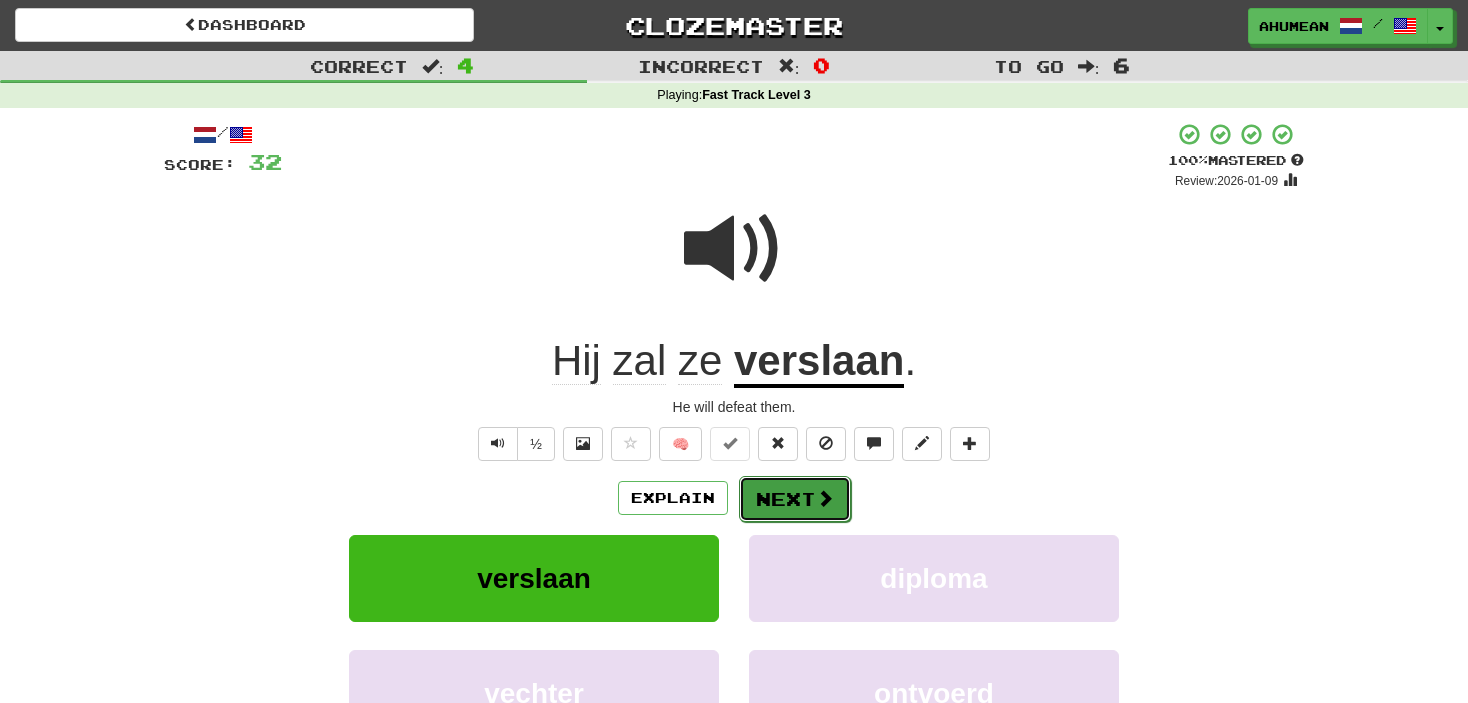 click on "Next" at bounding box center (795, 499) 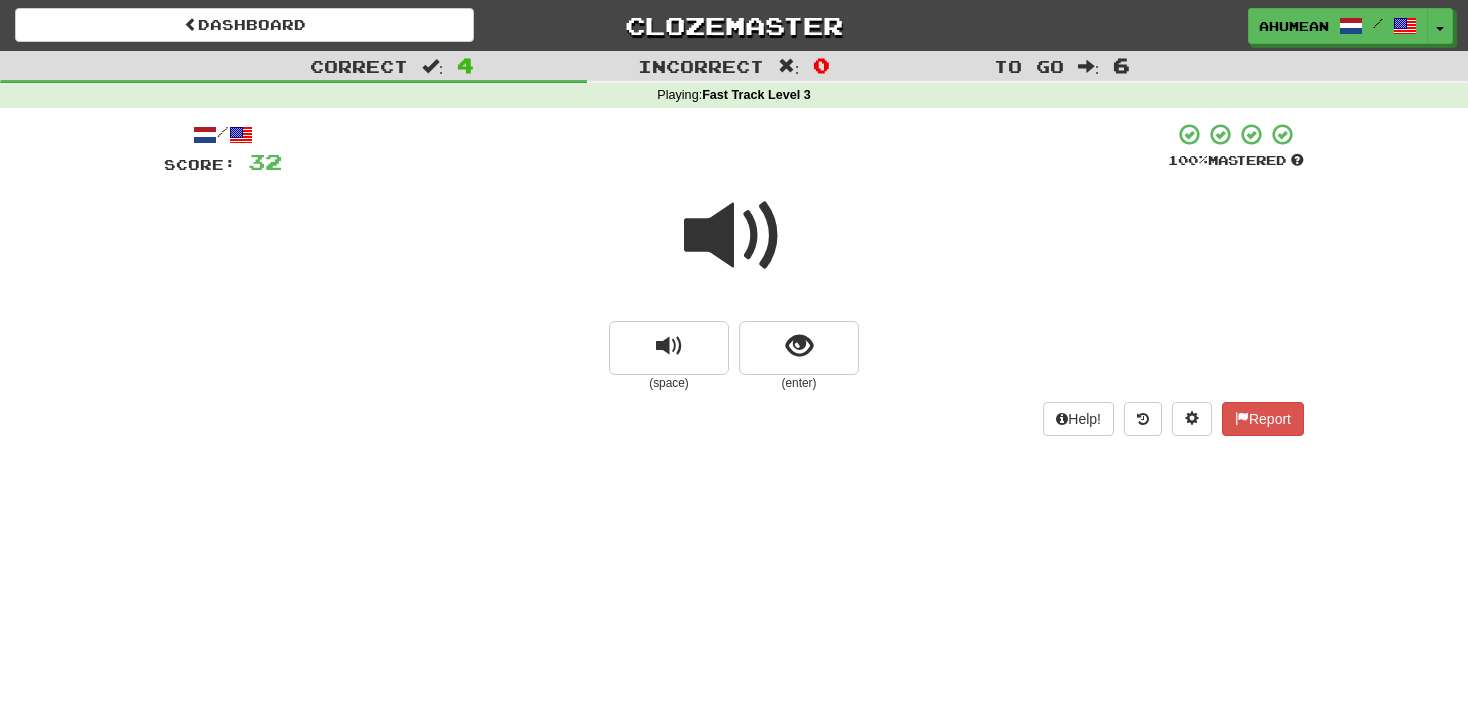 click at bounding box center (734, 236) 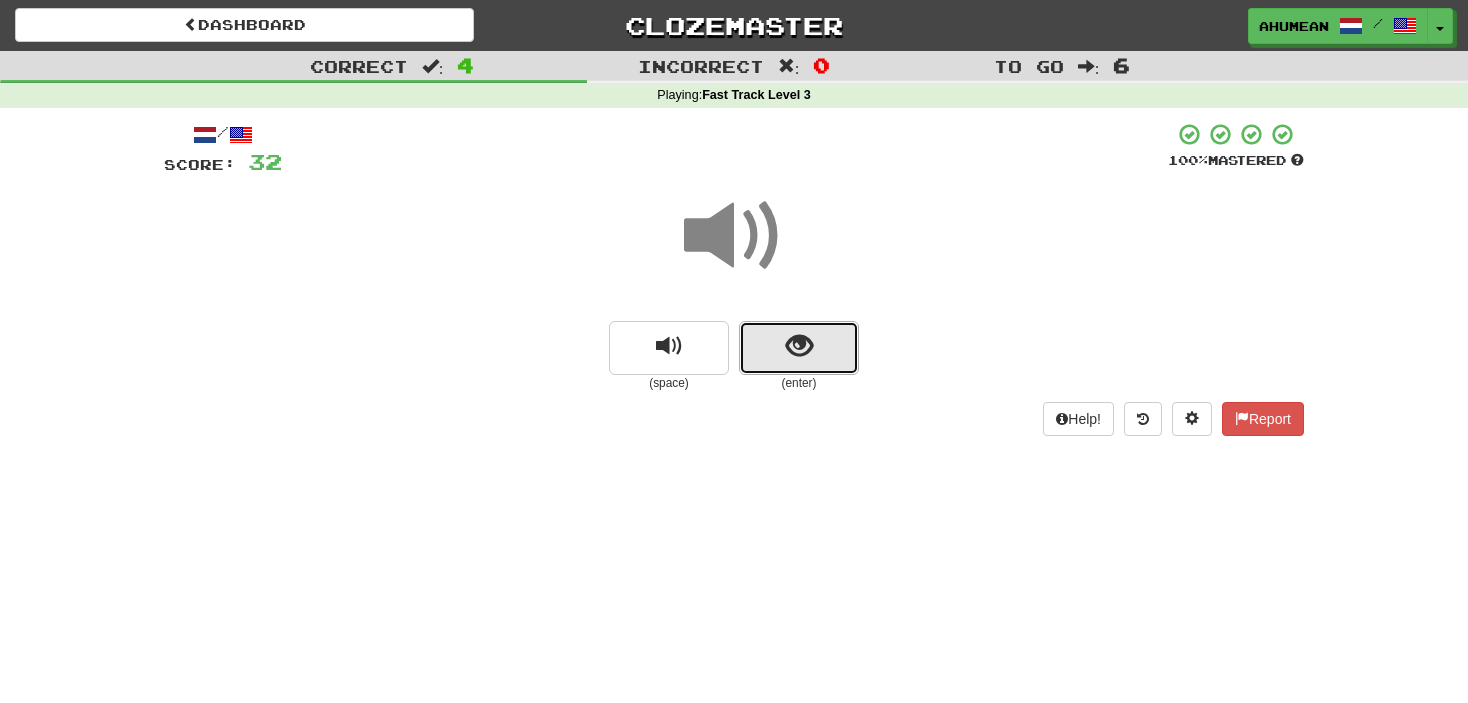 click at bounding box center (799, 346) 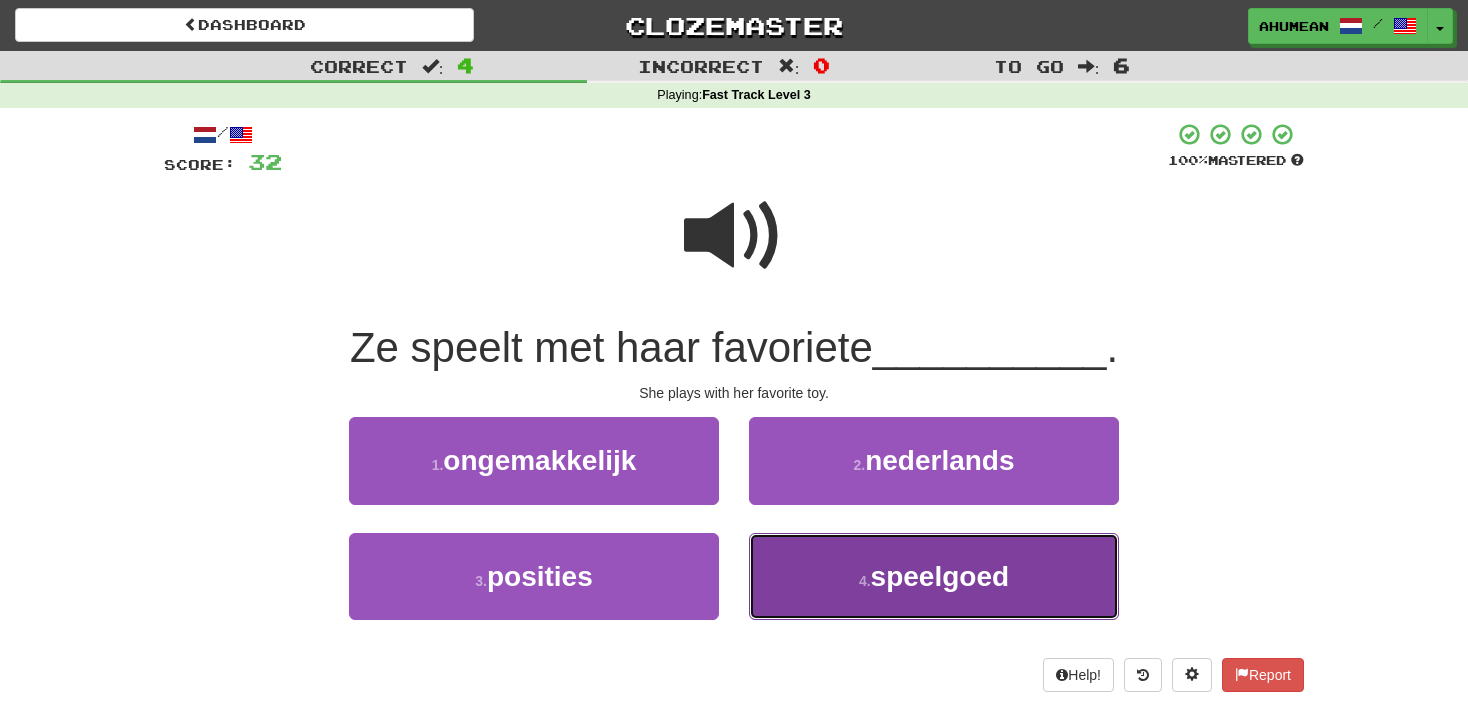click on "4 .  speelgoed" at bounding box center [934, 576] 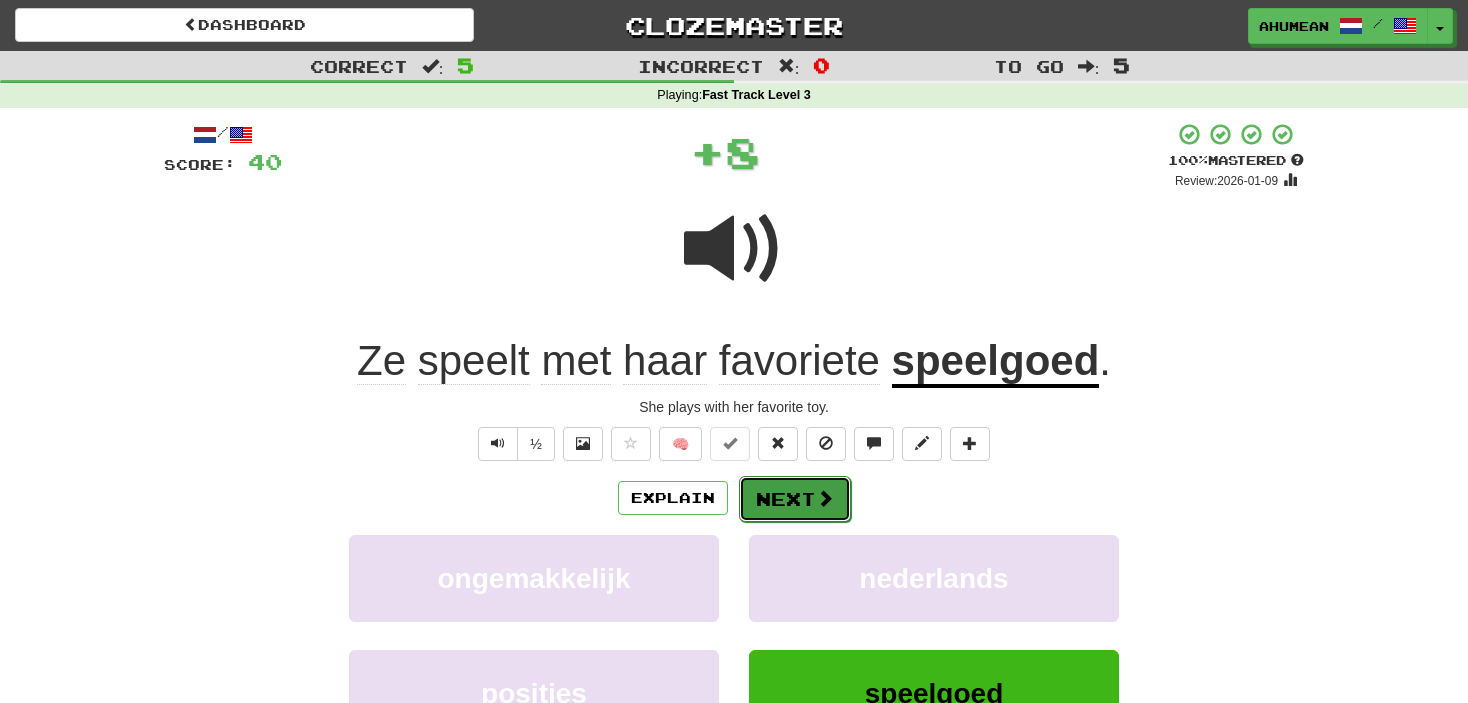 click on "Next" at bounding box center (795, 499) 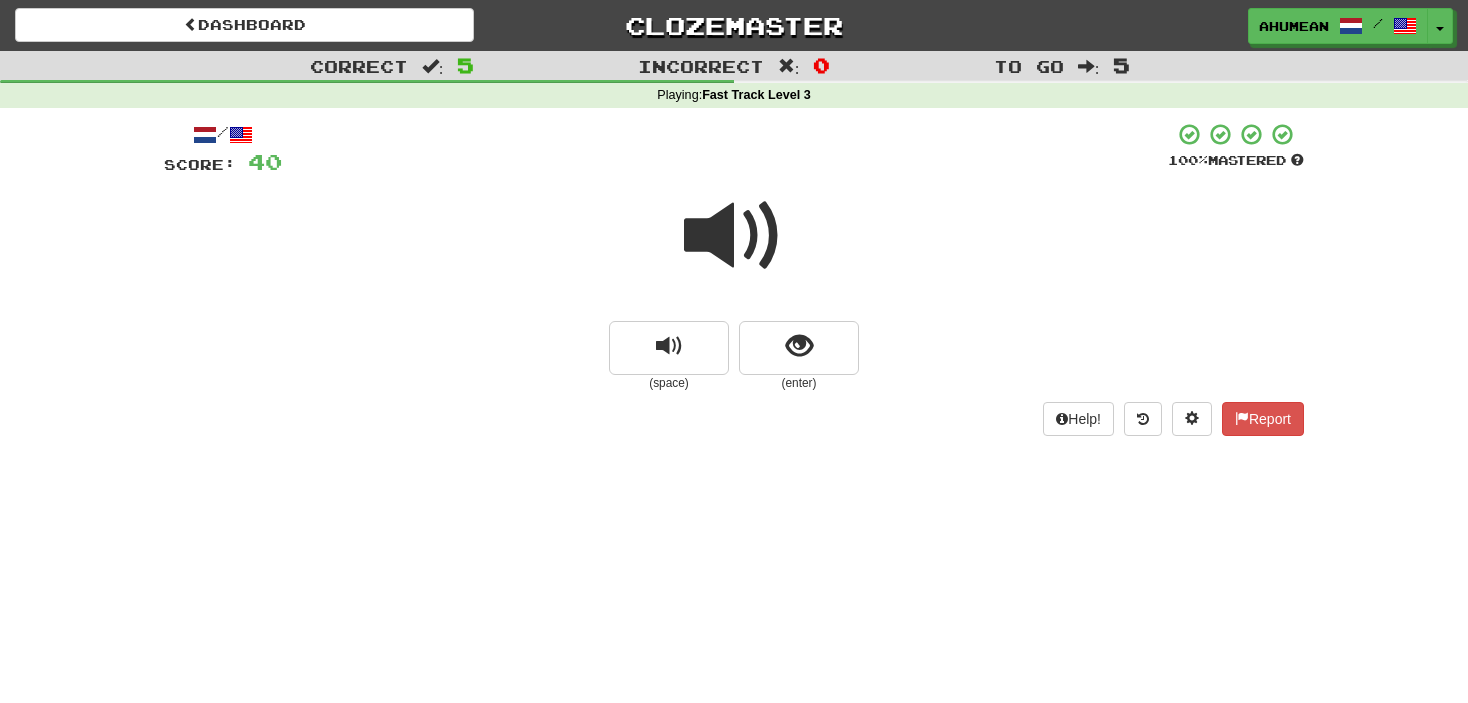 click at bounding box center (734, 236) 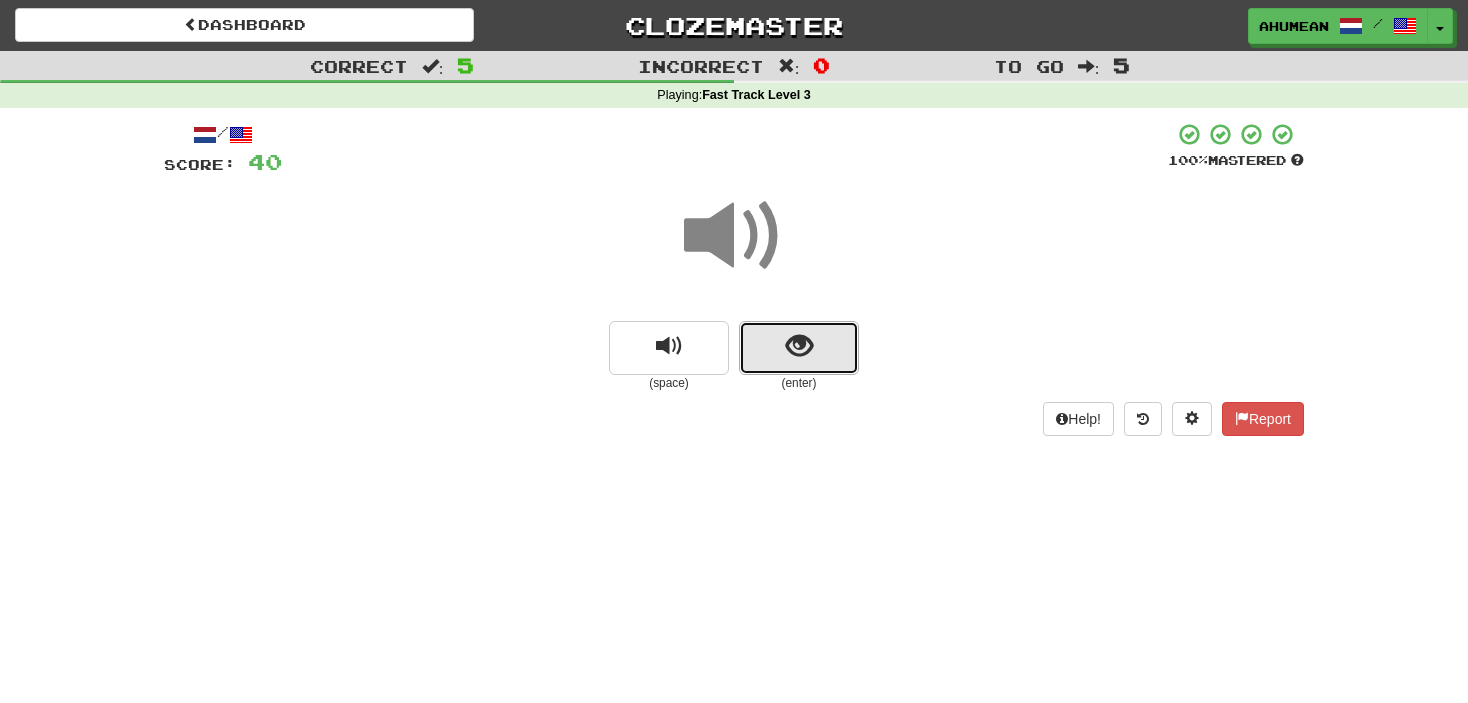 click at bounding box center [799, 348] 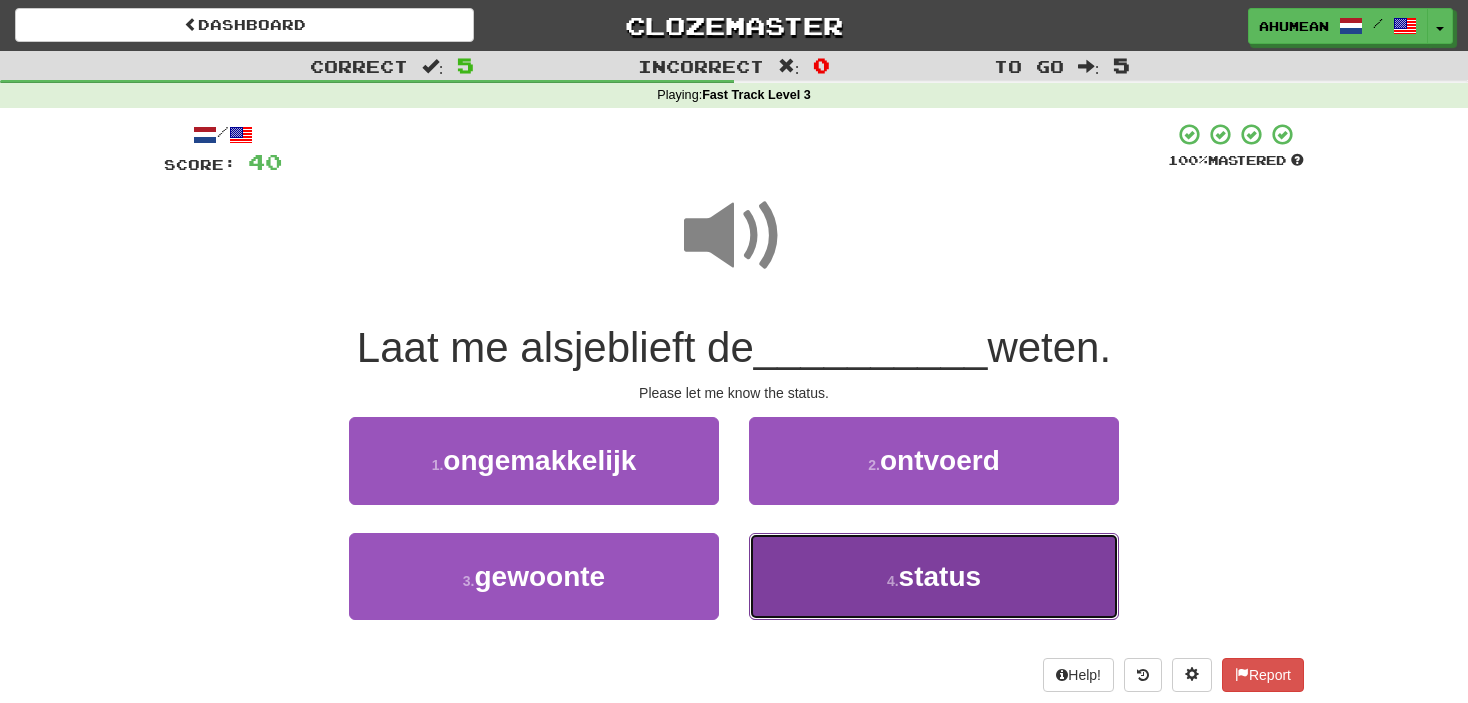 click on "status" at bounding box center [940, 576] 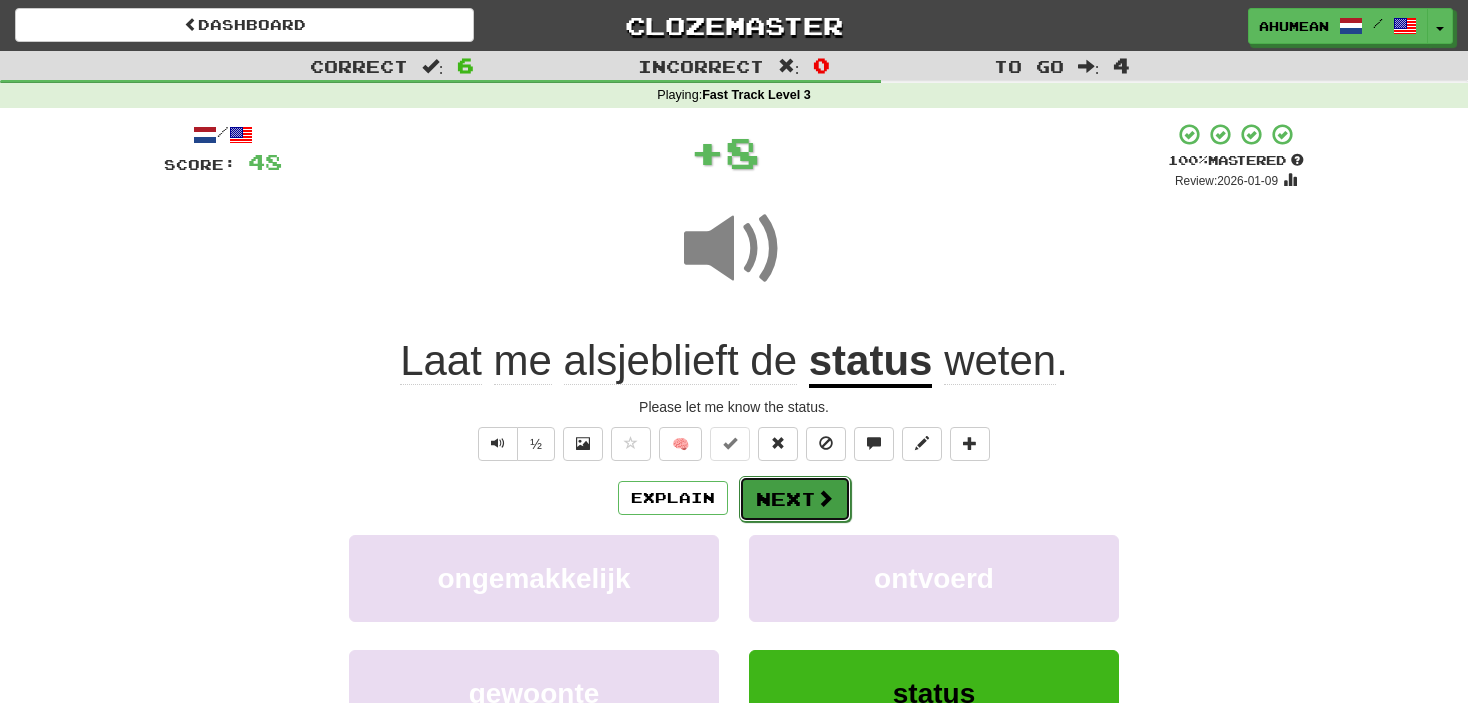 click on "Next" at bounding box center (795, 499) 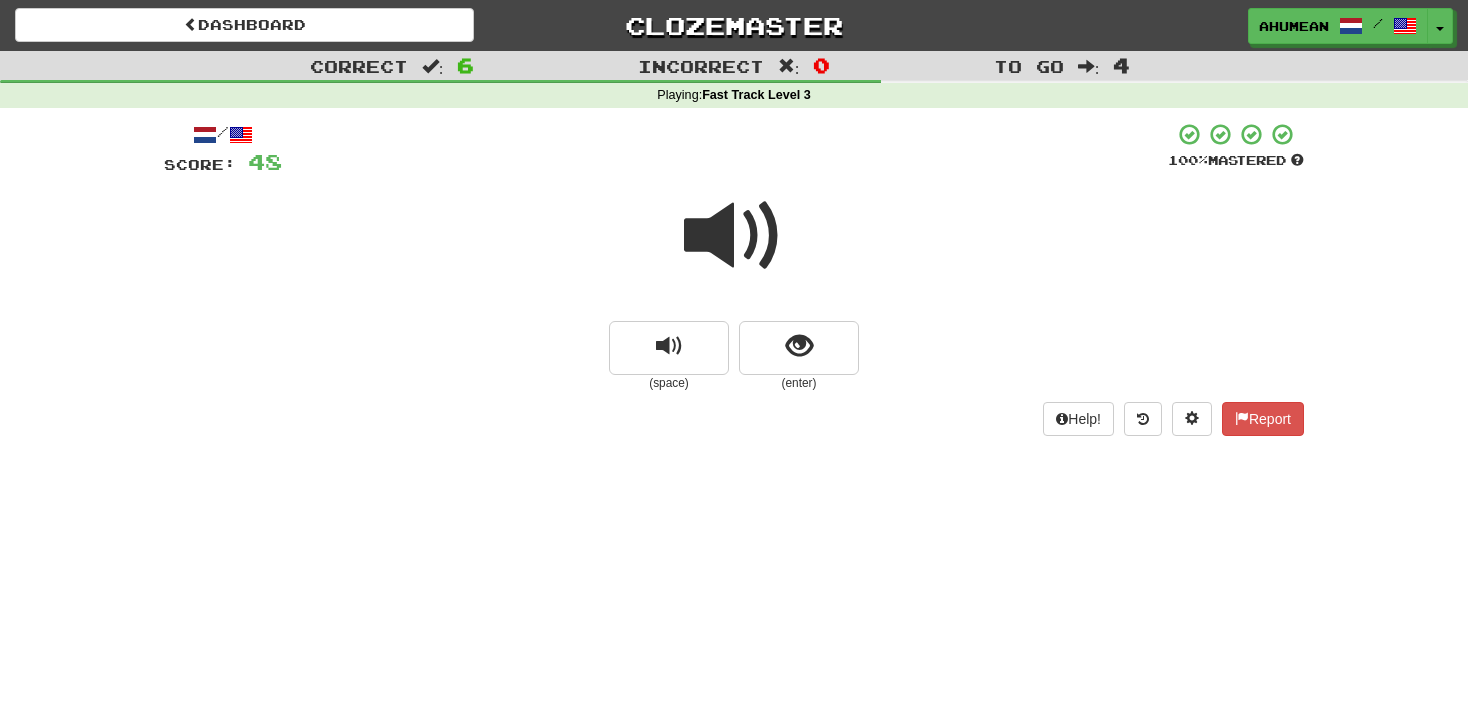 click at bounding box center (734, 236) 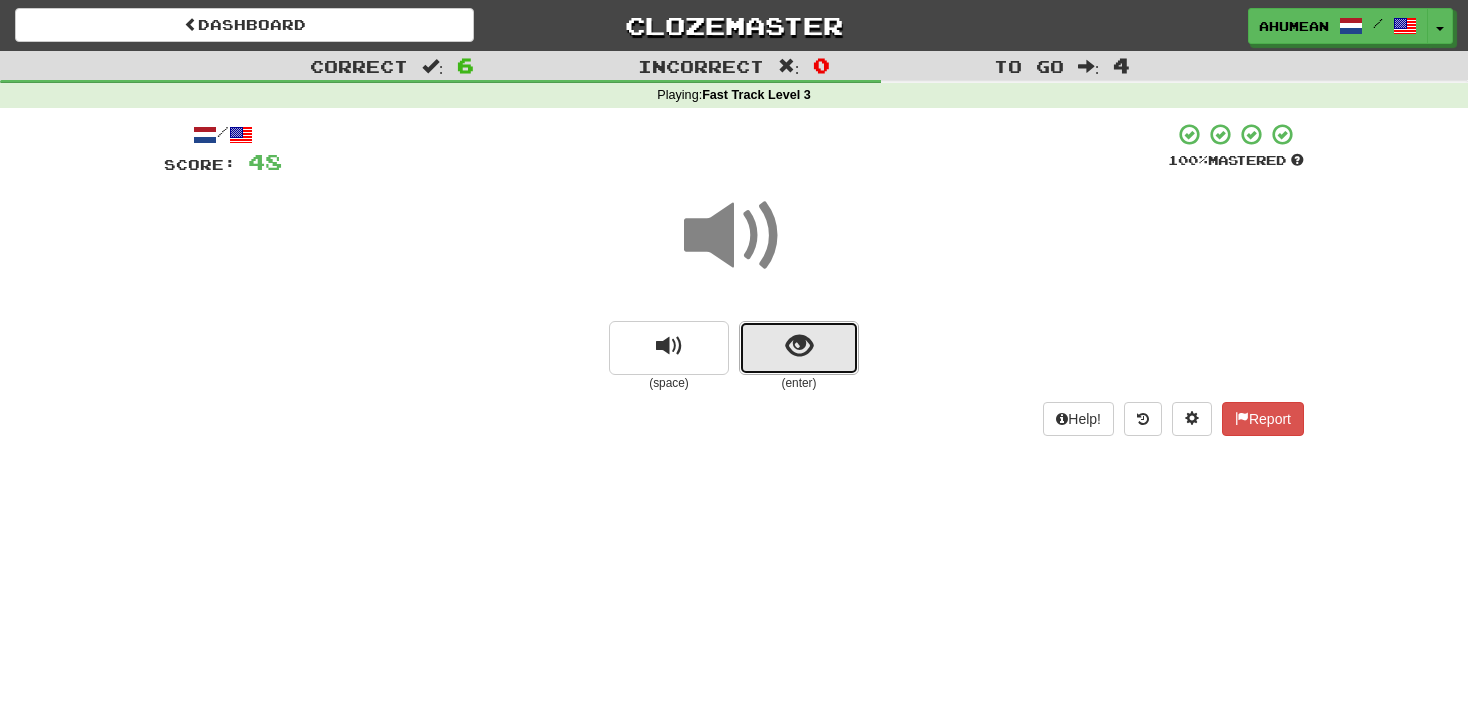 click at bounding box center [799, 348] 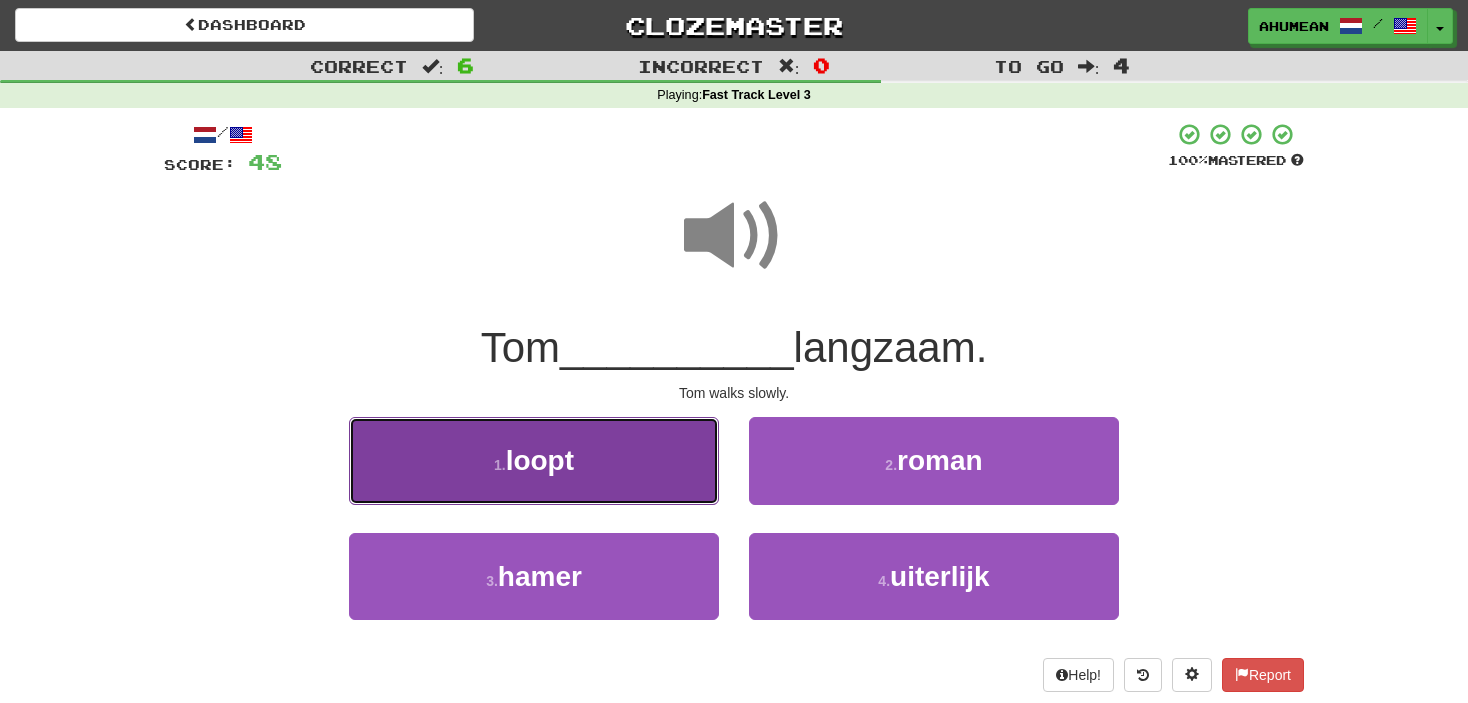 click on "1 .  loopt" at bounding box center (534, 460) 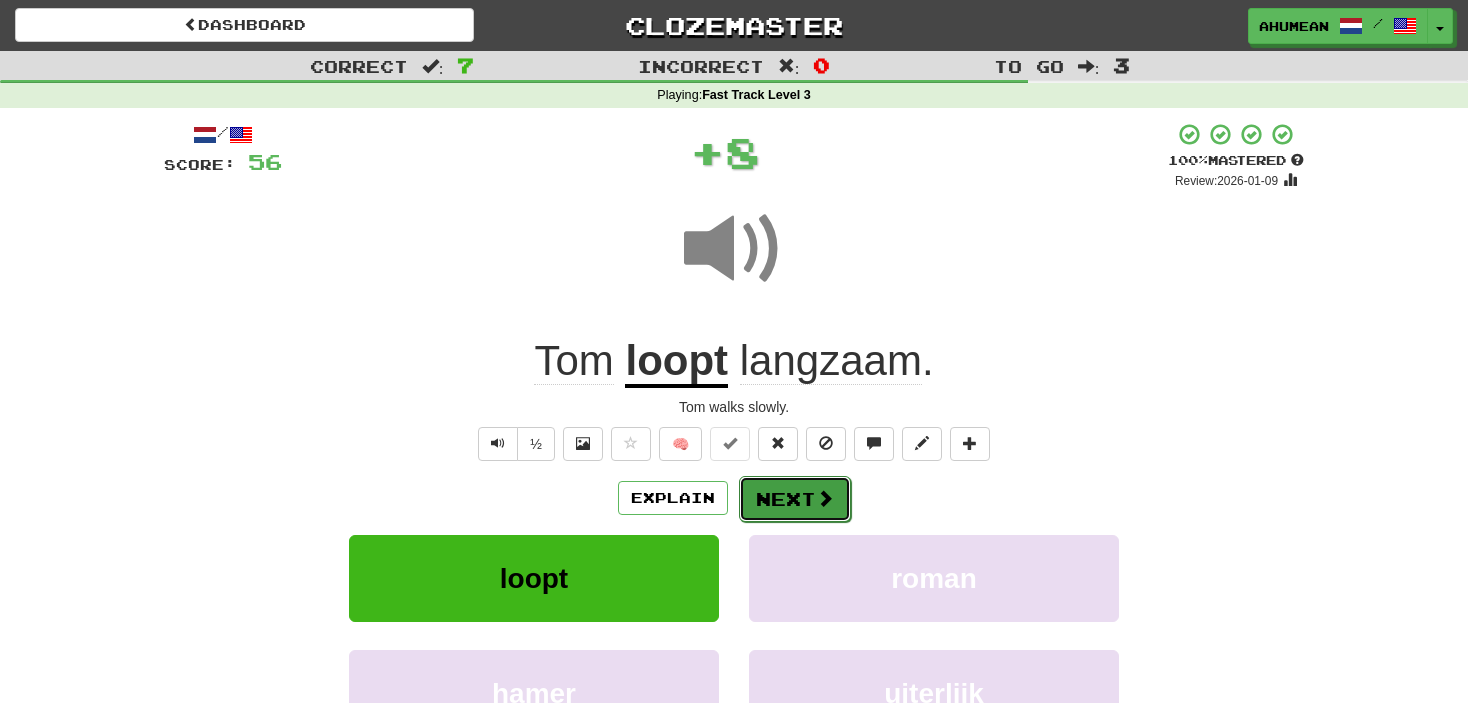 click on "Next" at bounding box center (795, 499) 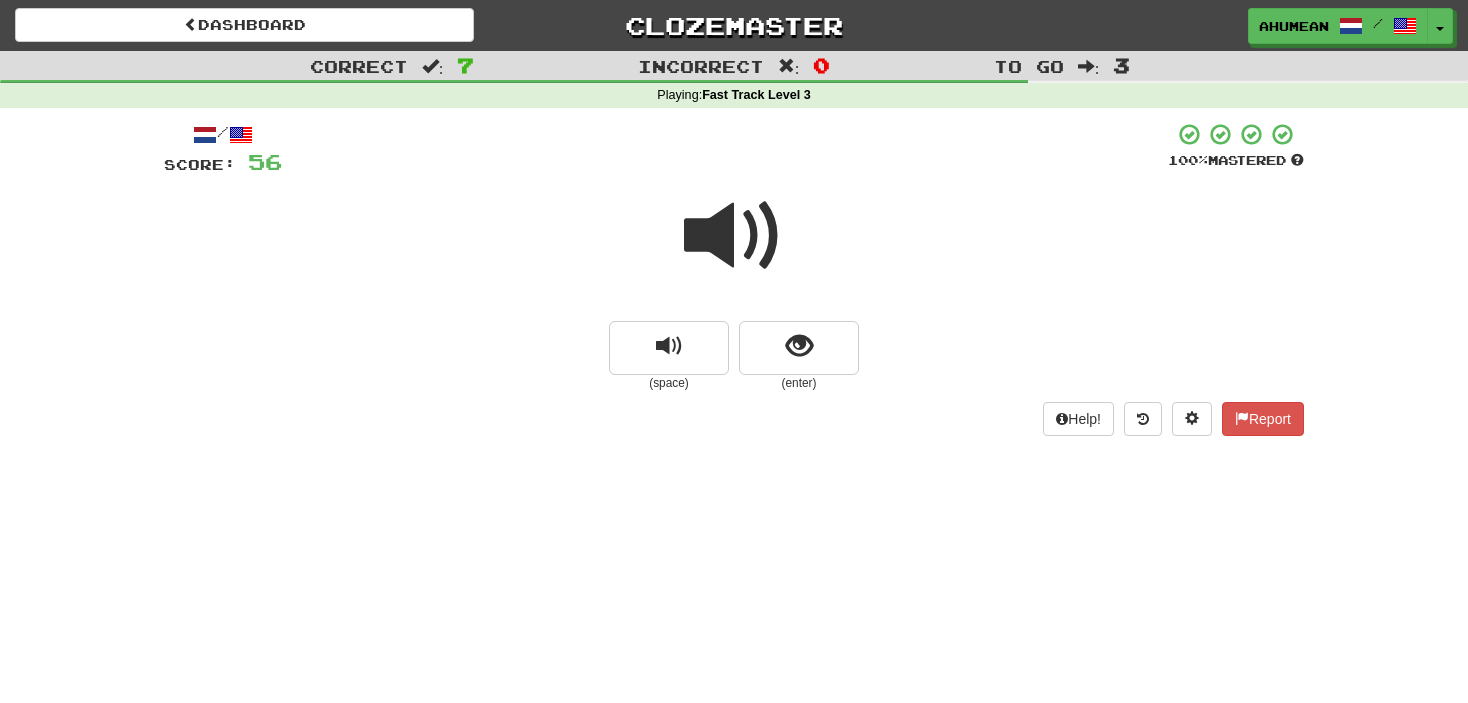click at bounding box center [734, 236] 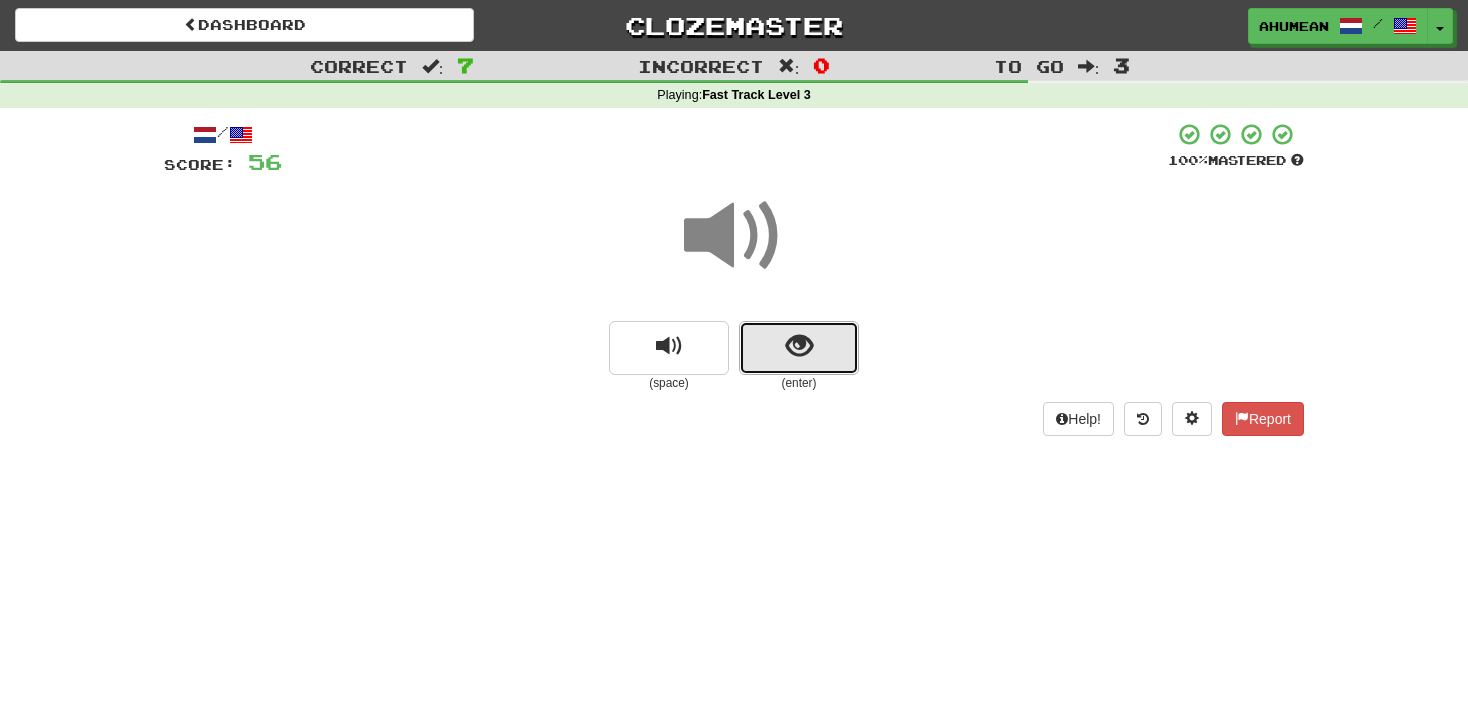 click at bounding box center [799, 346] 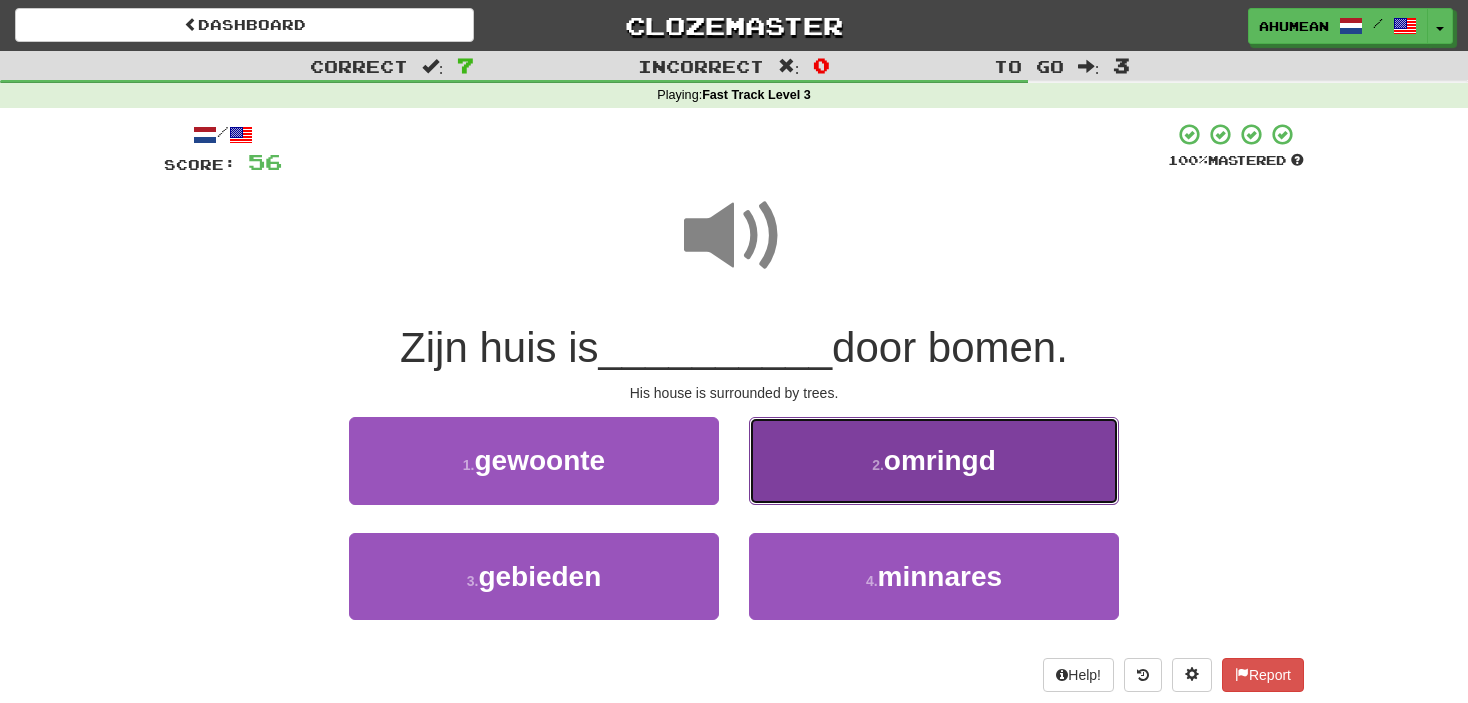 click on "2 .  omringd" at bounding box center (934, 460) 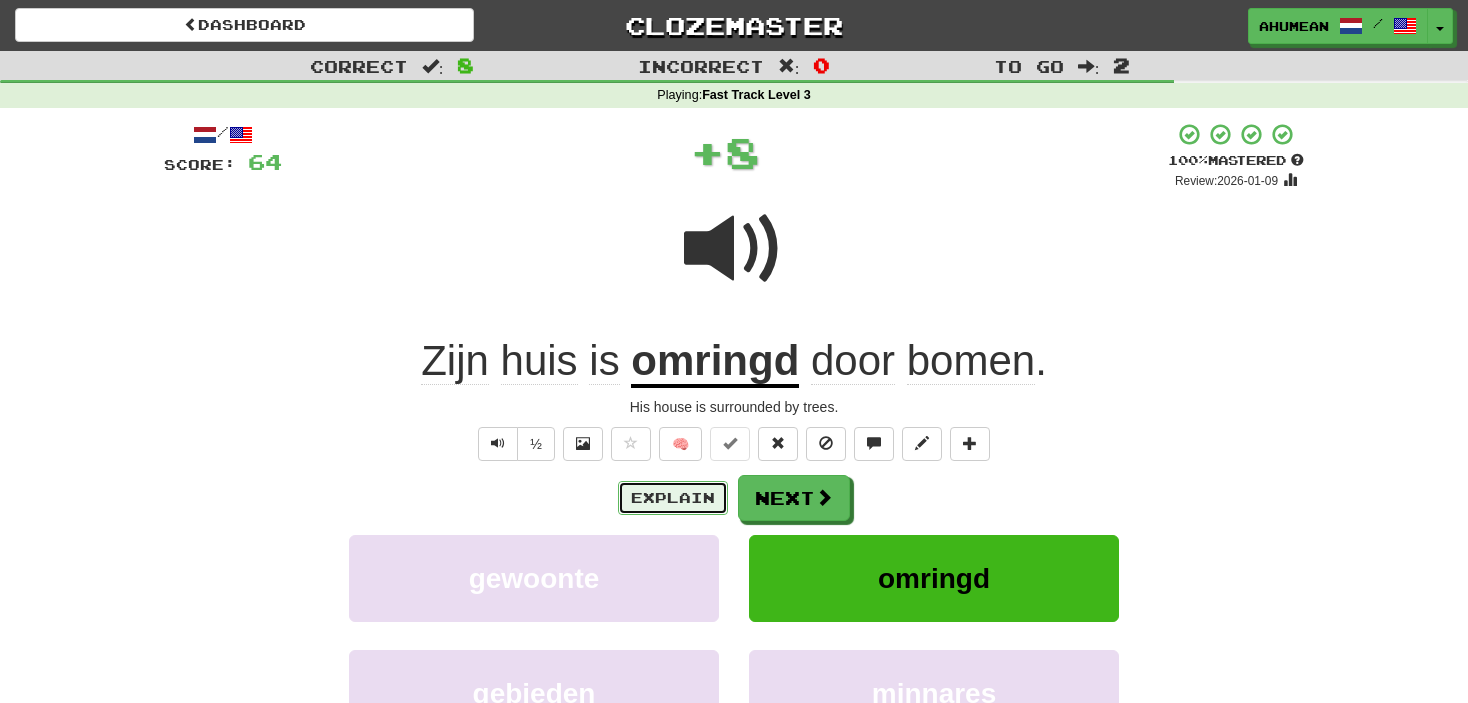 click on "Explain" at bounding box center [673, 498] 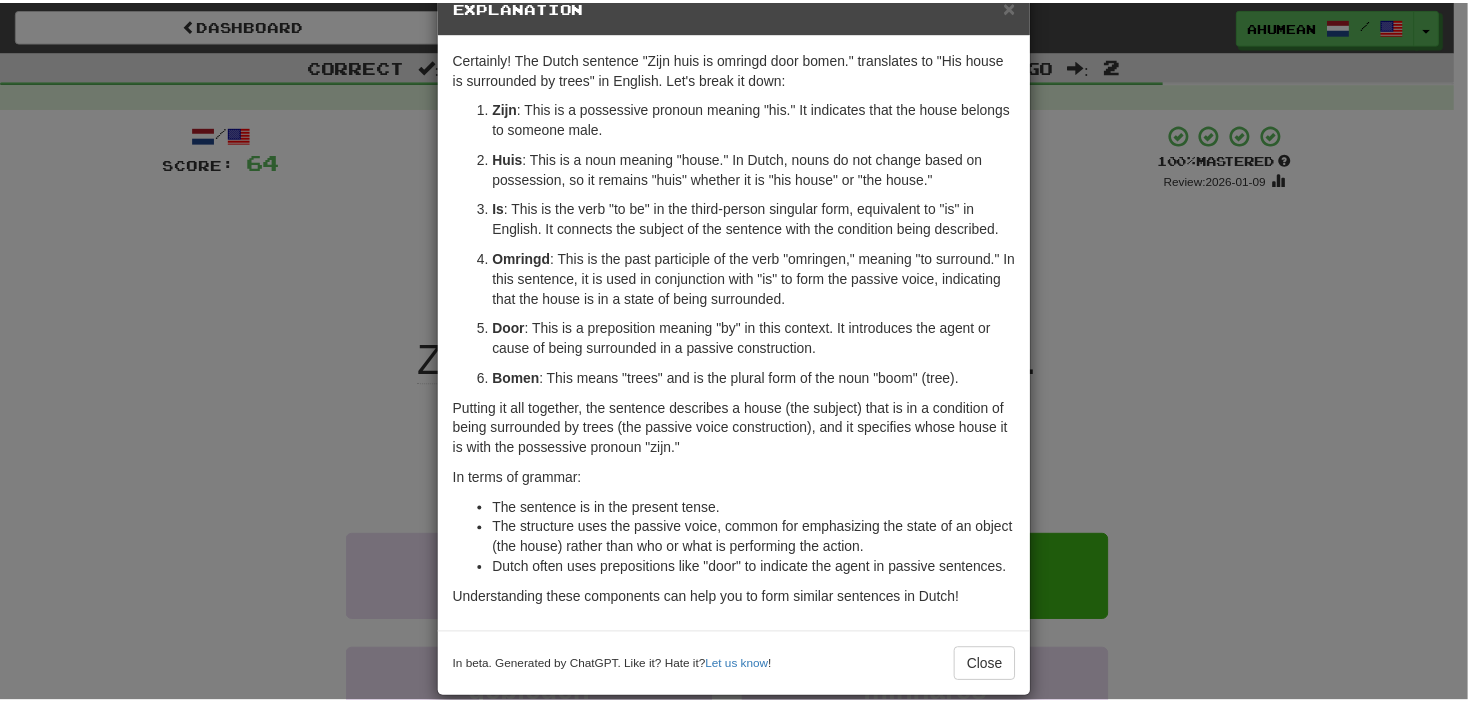 scroll, scrollTop: 73, scrollLeft: 0, axis: vertical 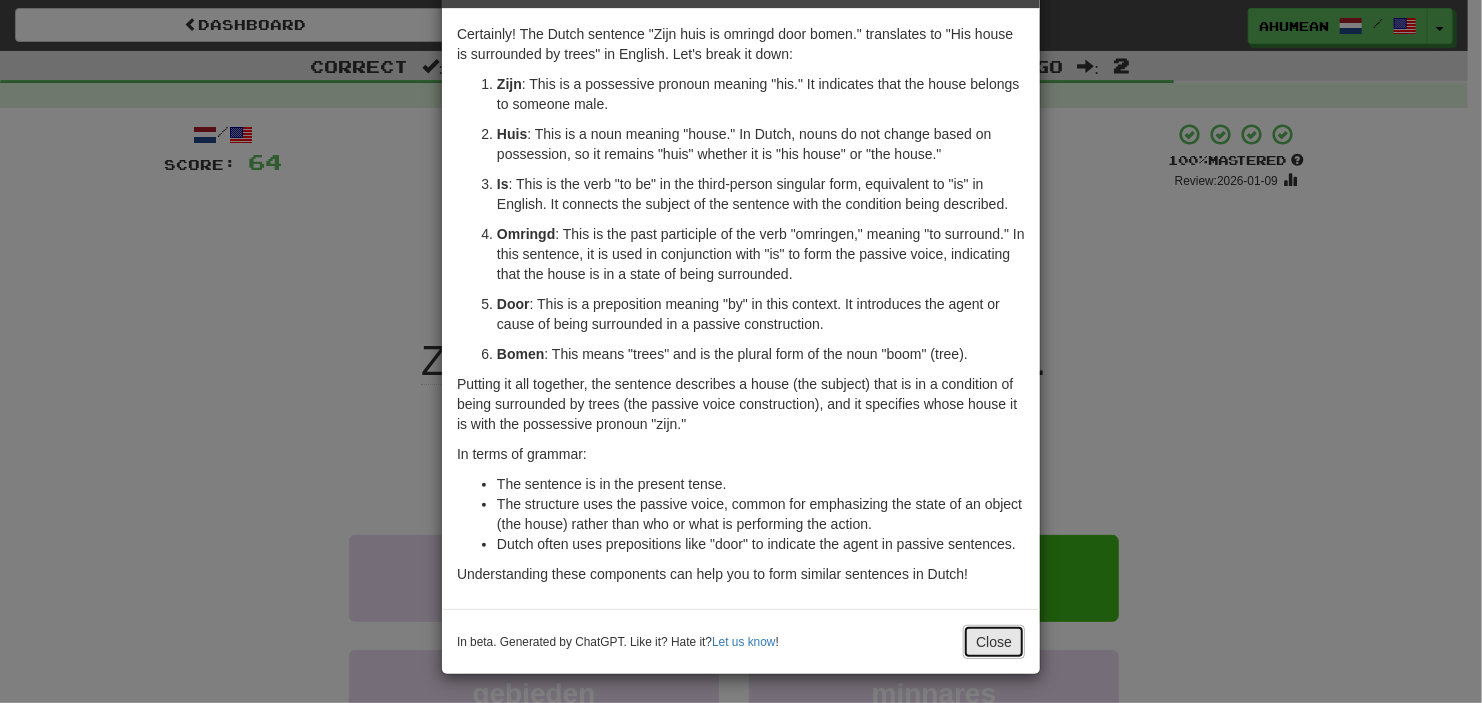 click on "Close" at bounding box center [994, 642] 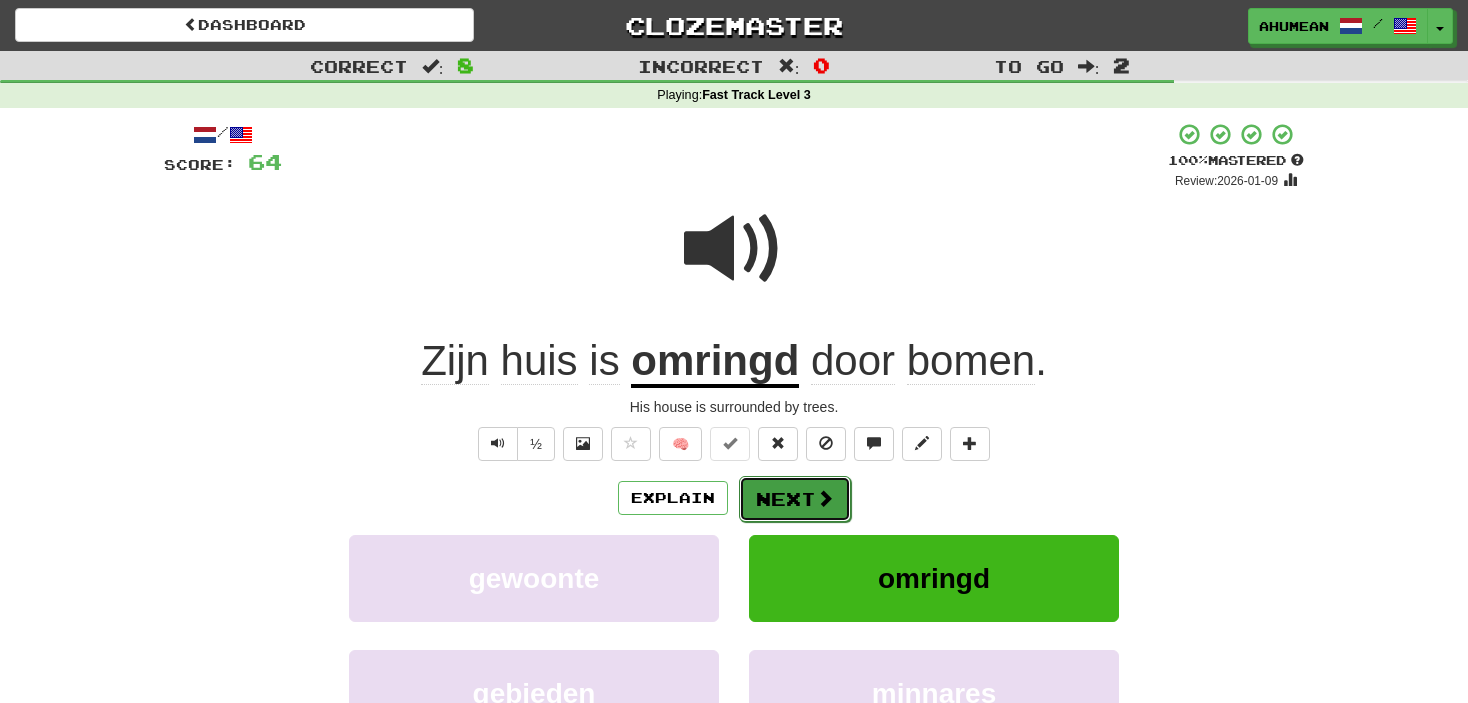 click on "Next" at bounding box center (795, 499) 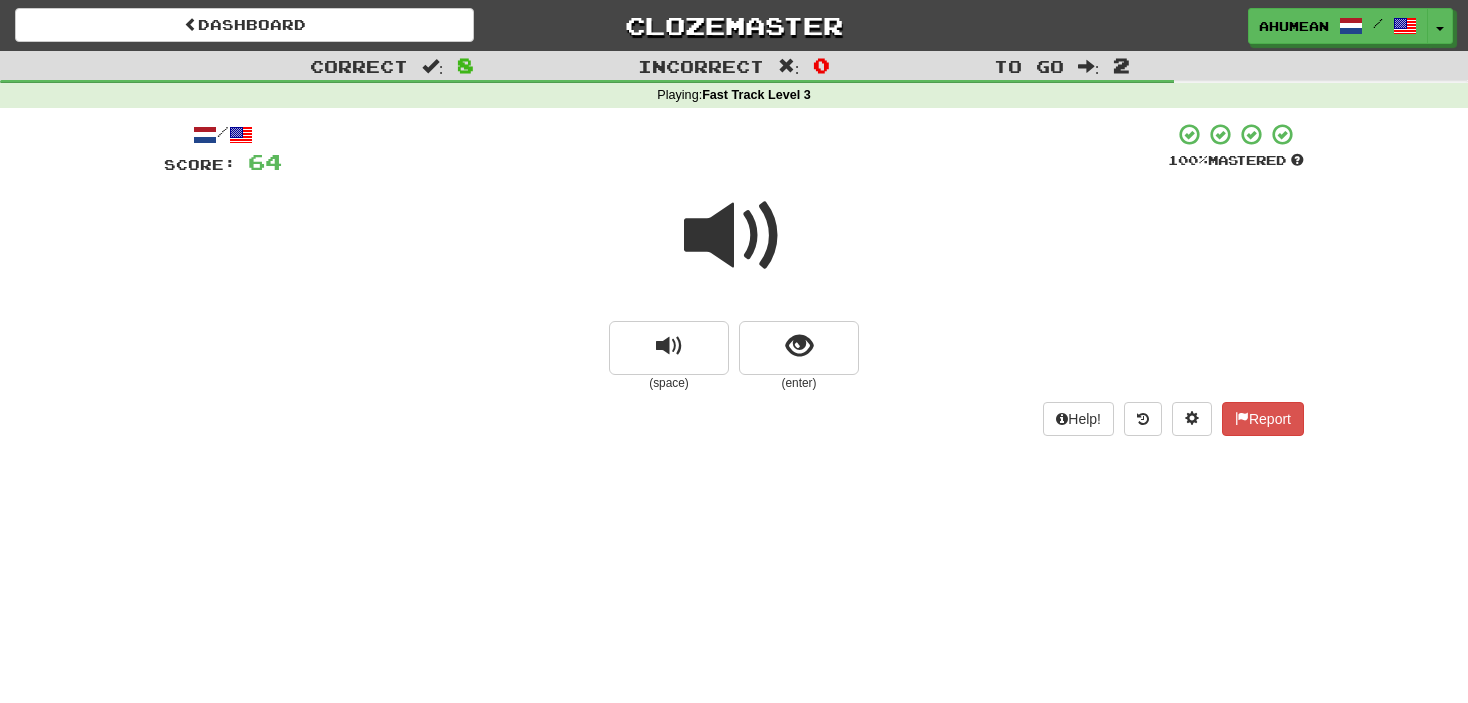 click at bounding box center [734, 236] 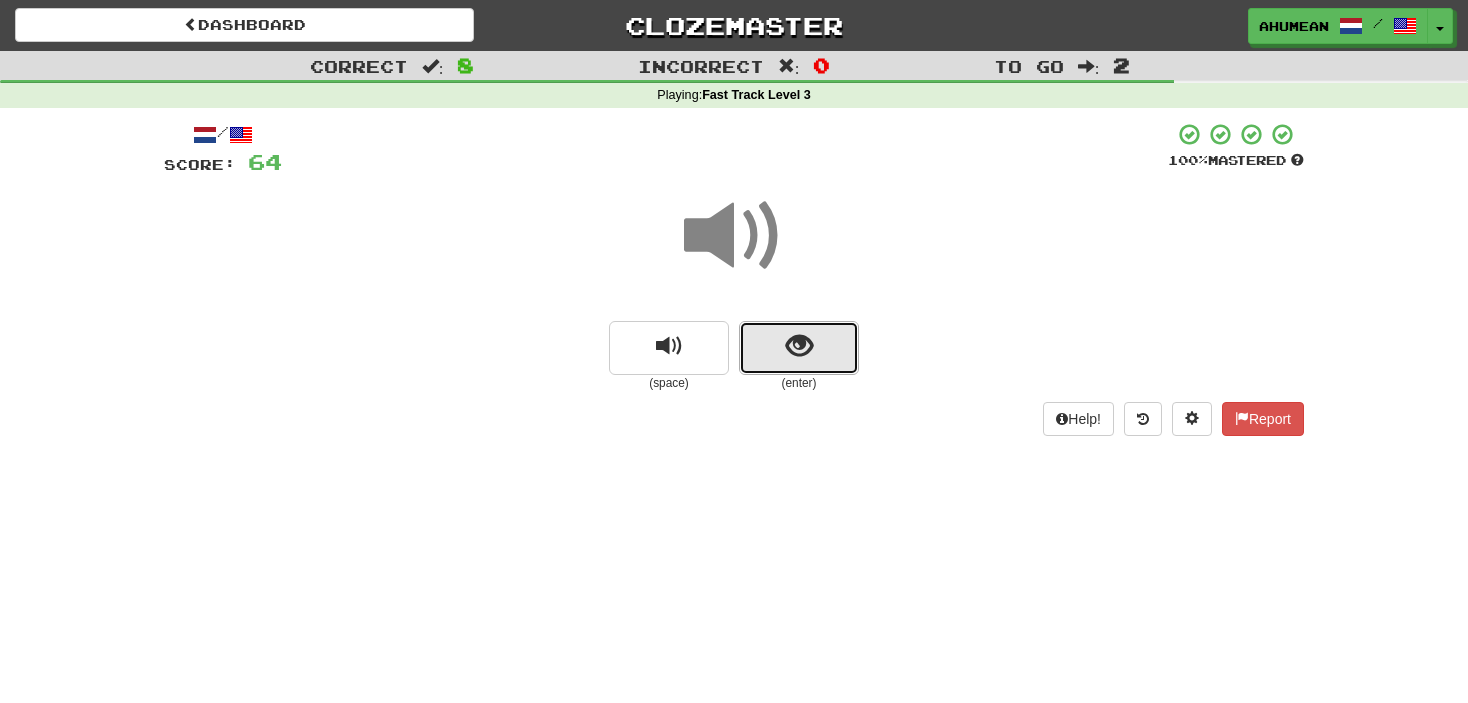 click at bounding box center [799, 346] 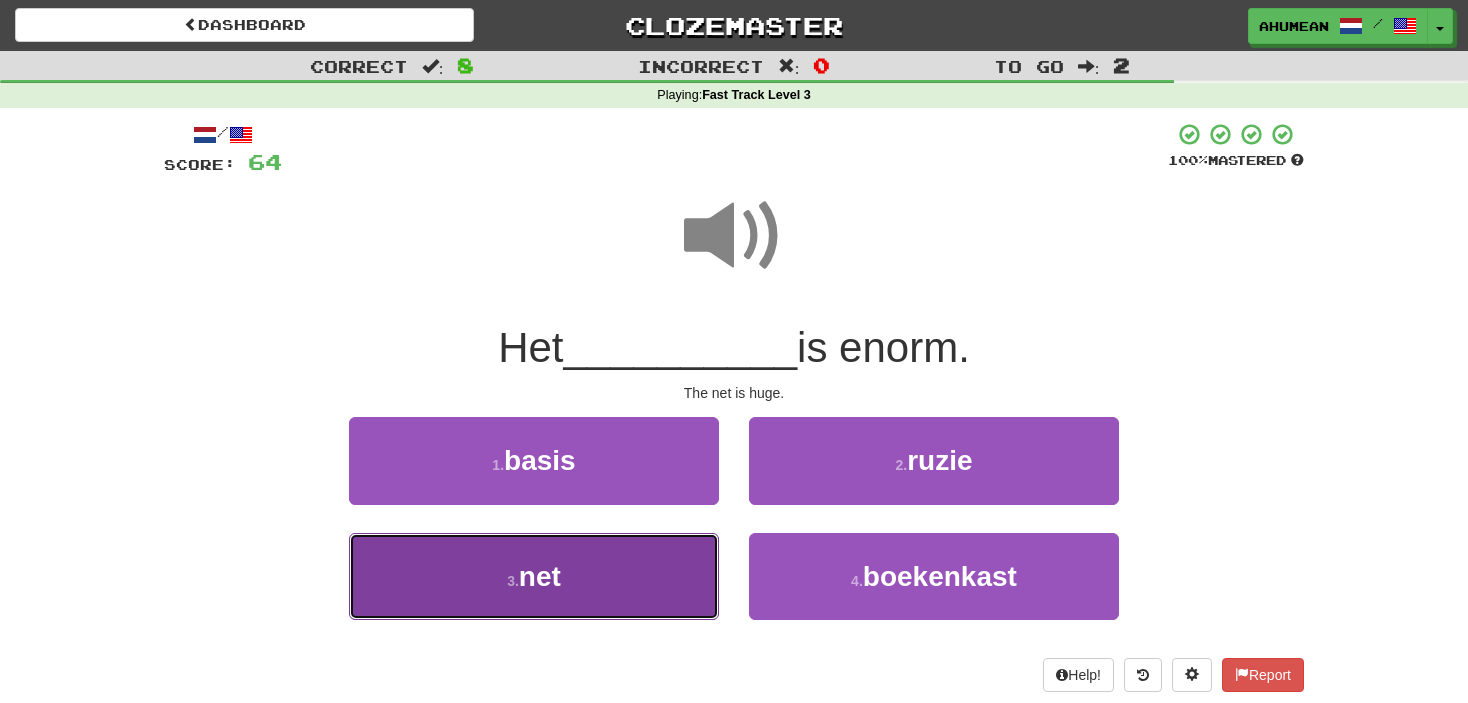 click on "3 .  net" at bounding box center (534, 576) 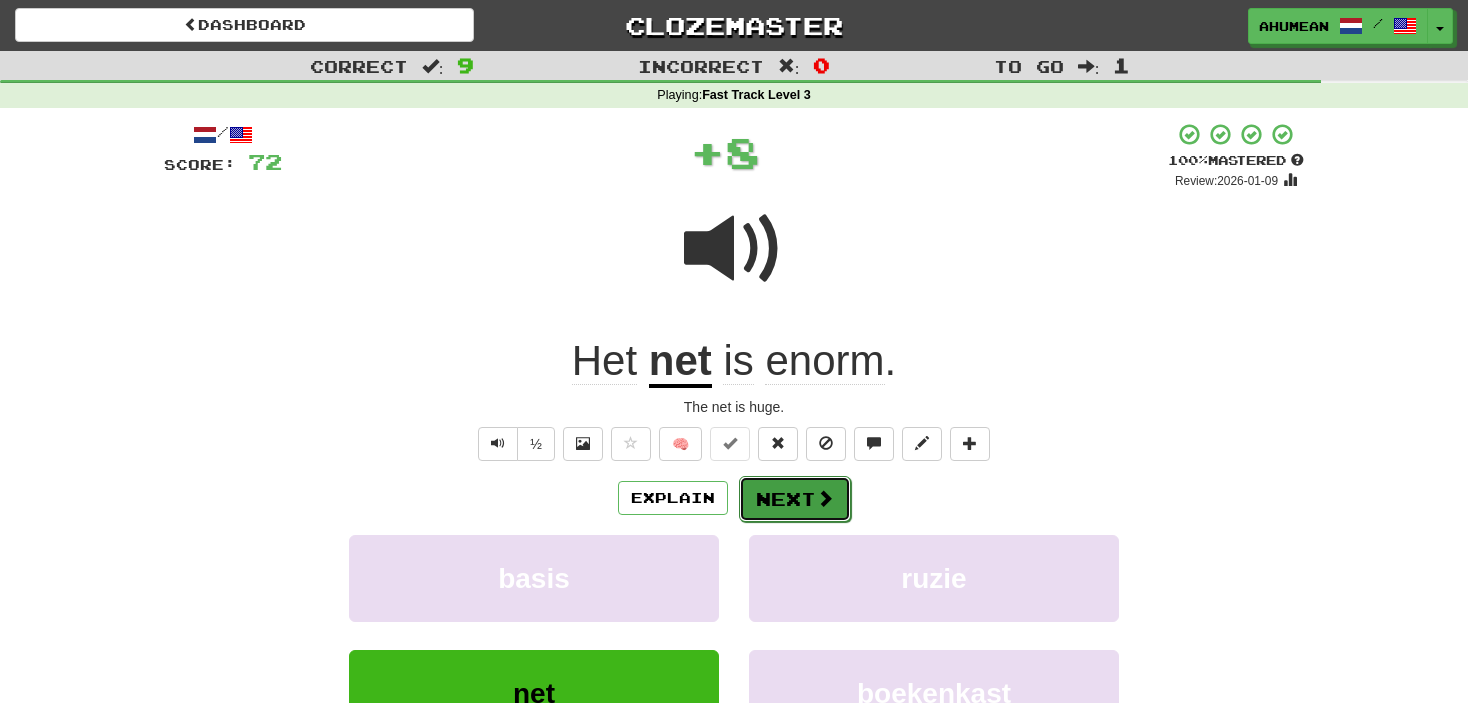 click at bounding box center (825, 498) 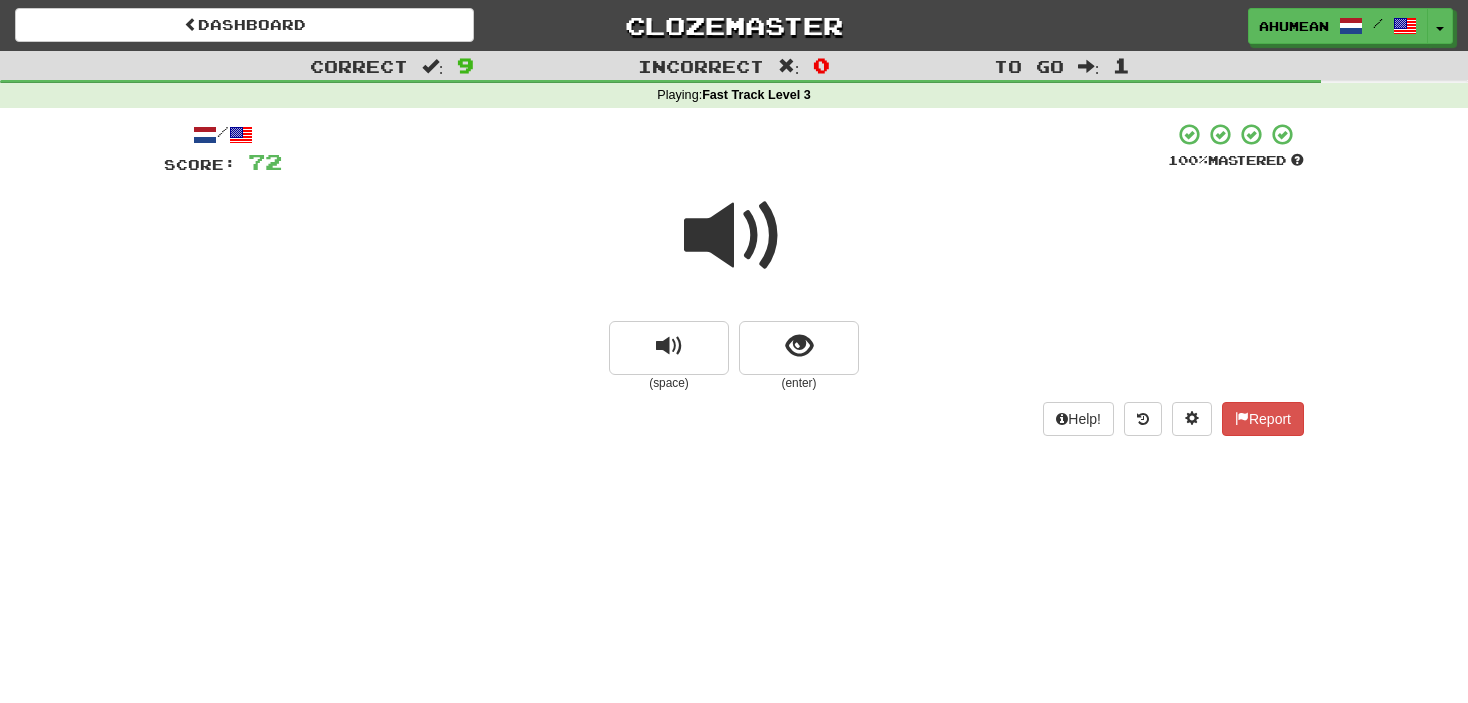 click at bounding box center (734, 236) 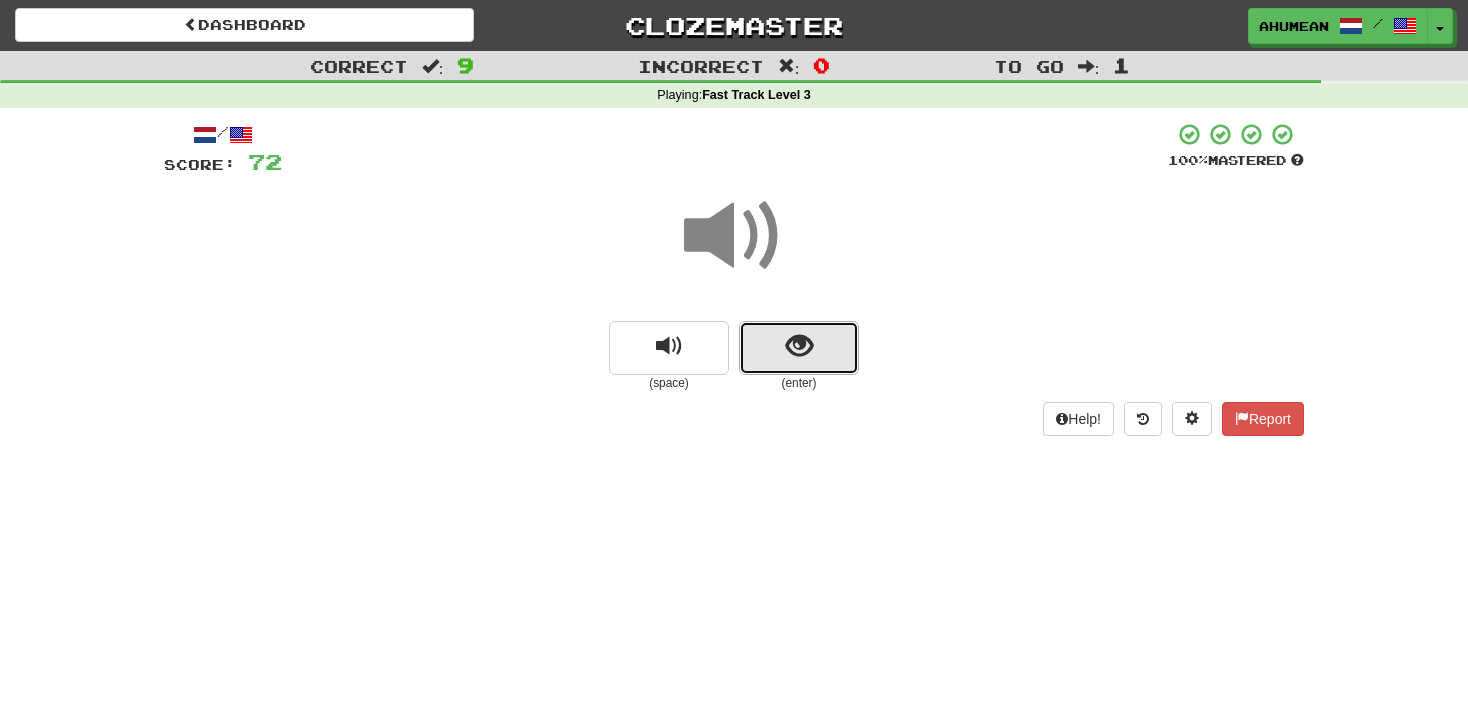 click at bounding box center (799, 348) 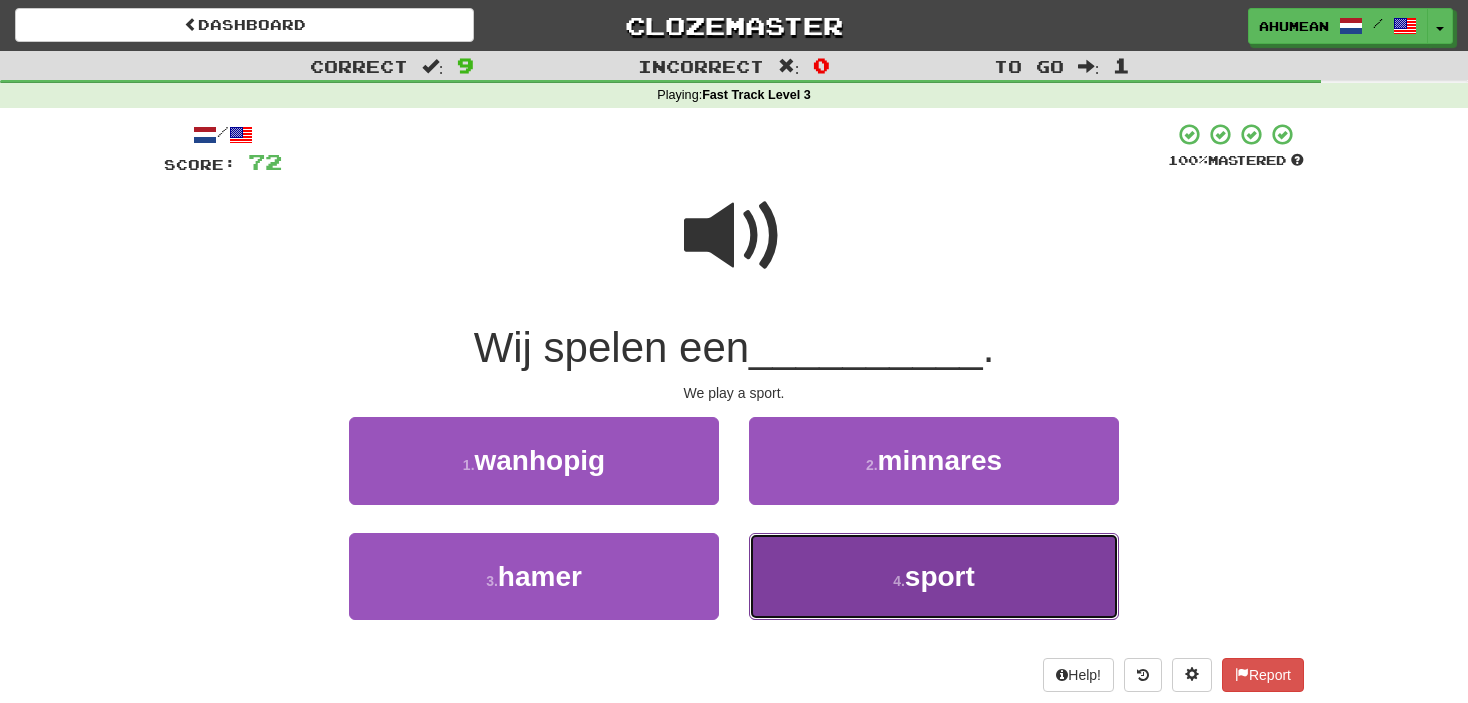 click on "4 .  sport" at bounding box center (934, 576) 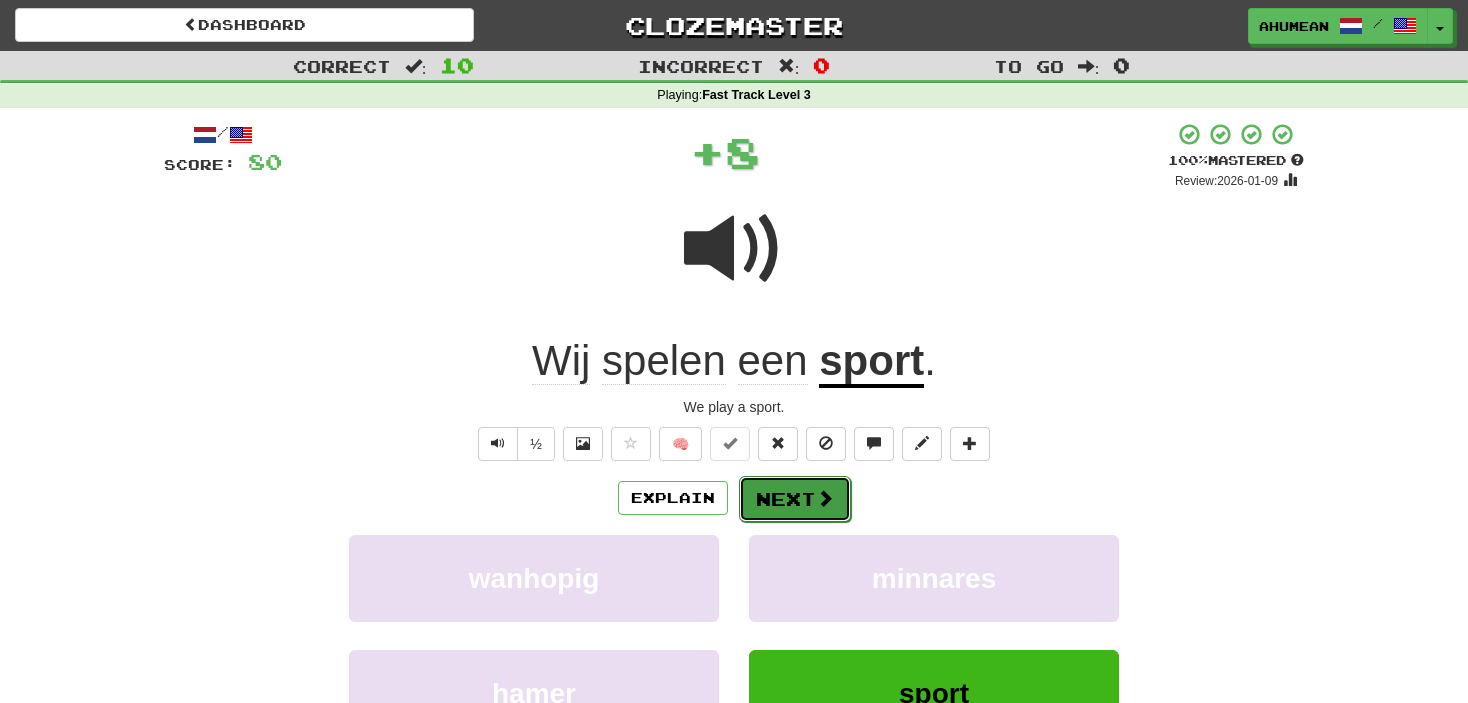 click on "Next" at bounding box center (795, 499) 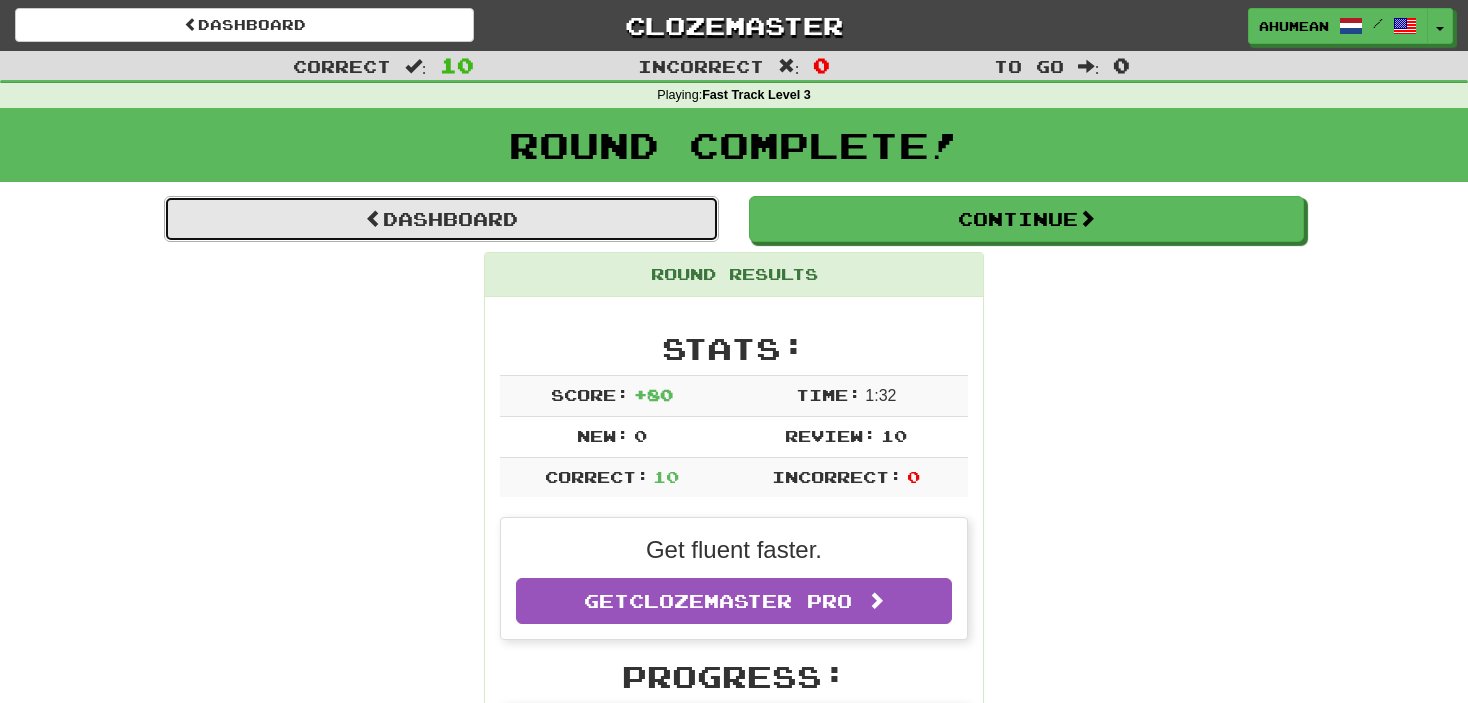 click on "Dashboard" at bounding box center (441, 219) 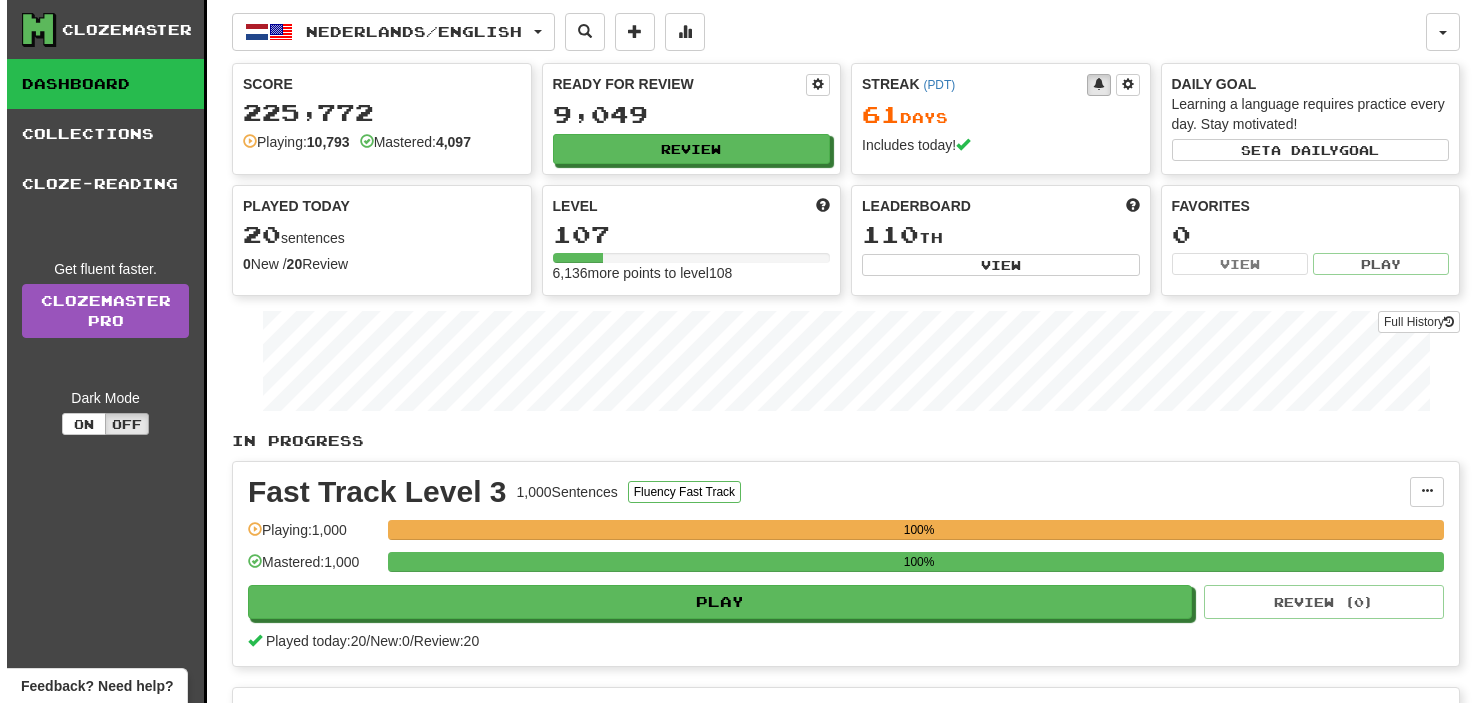 scroll, scrollTop: 0, scrollLeft: 0, axis: both 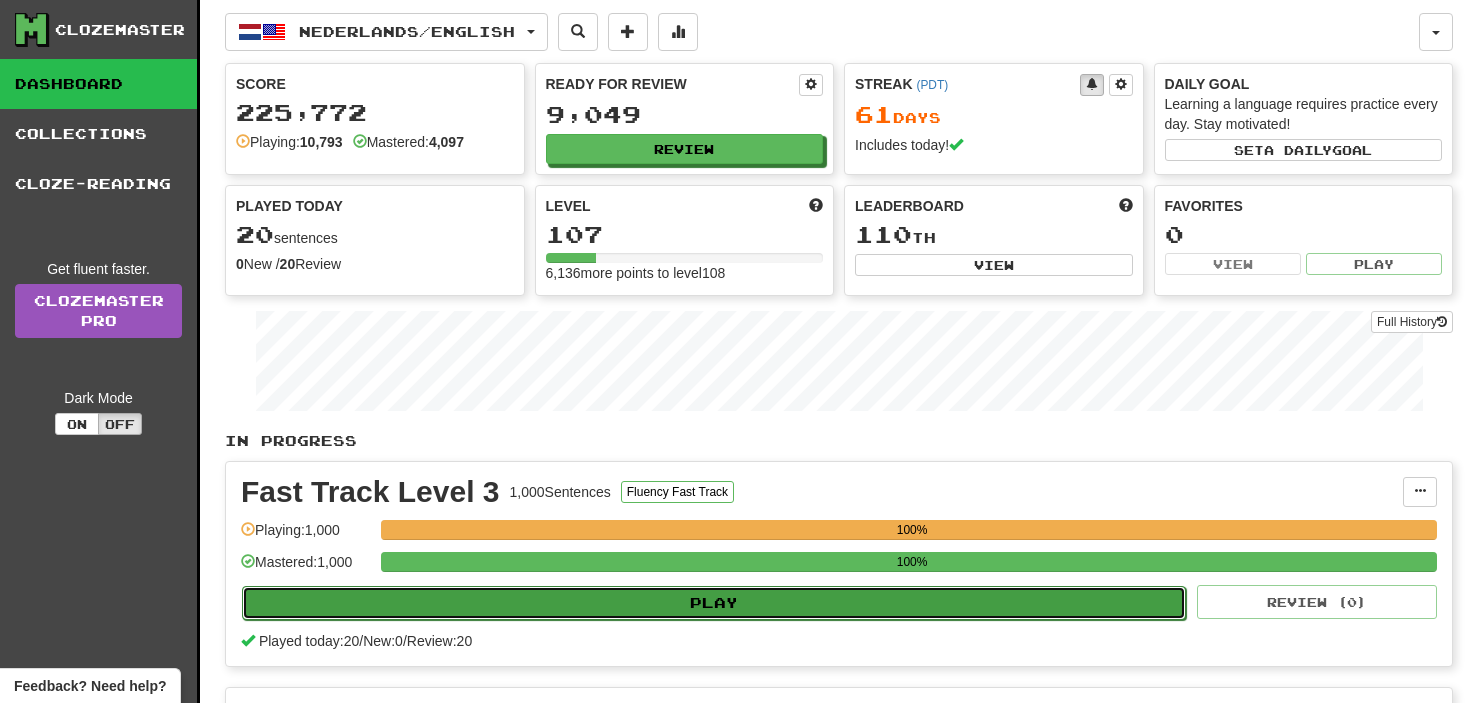 click on "Play" at bounding box center [714, 603] 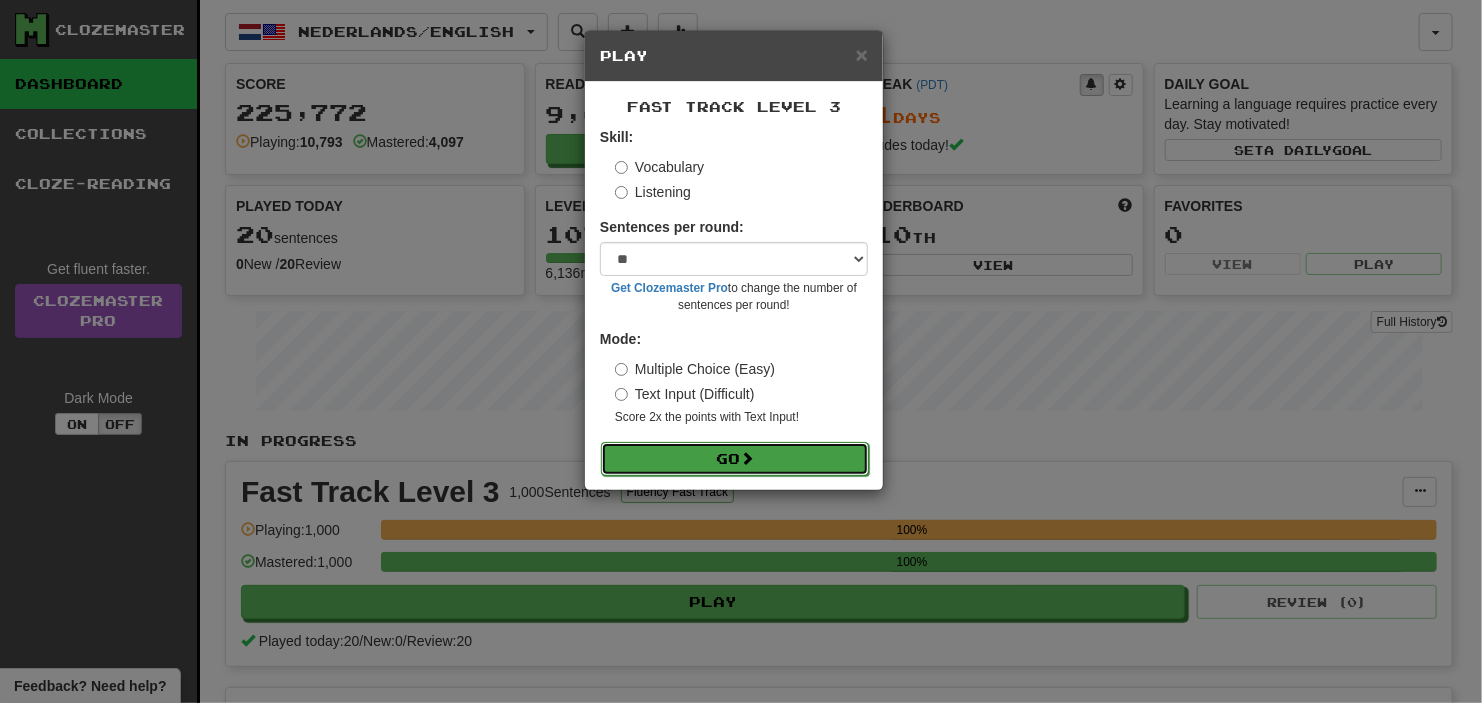 click on "Go" at bounding box center [735, 459] 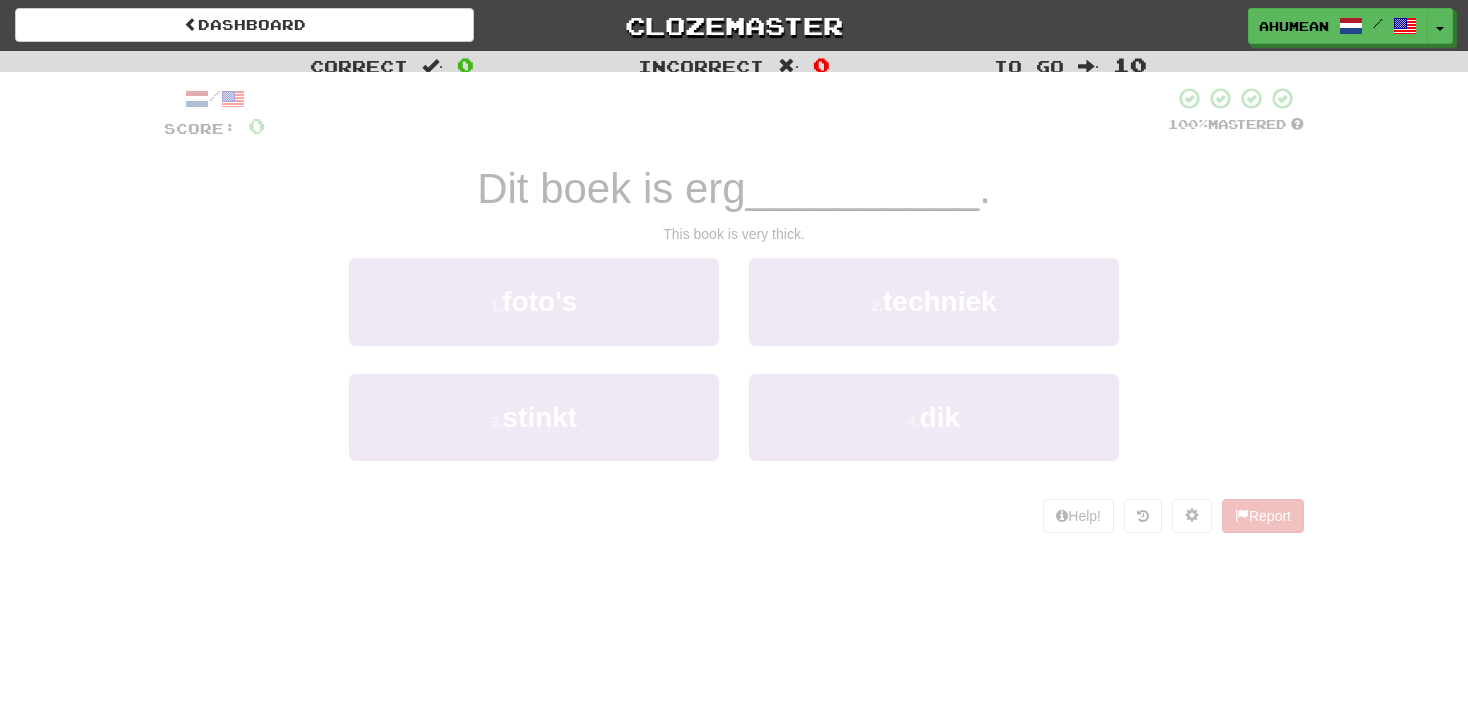 scroll, scrollTop: 0, scrollLeft: 0, axis: both 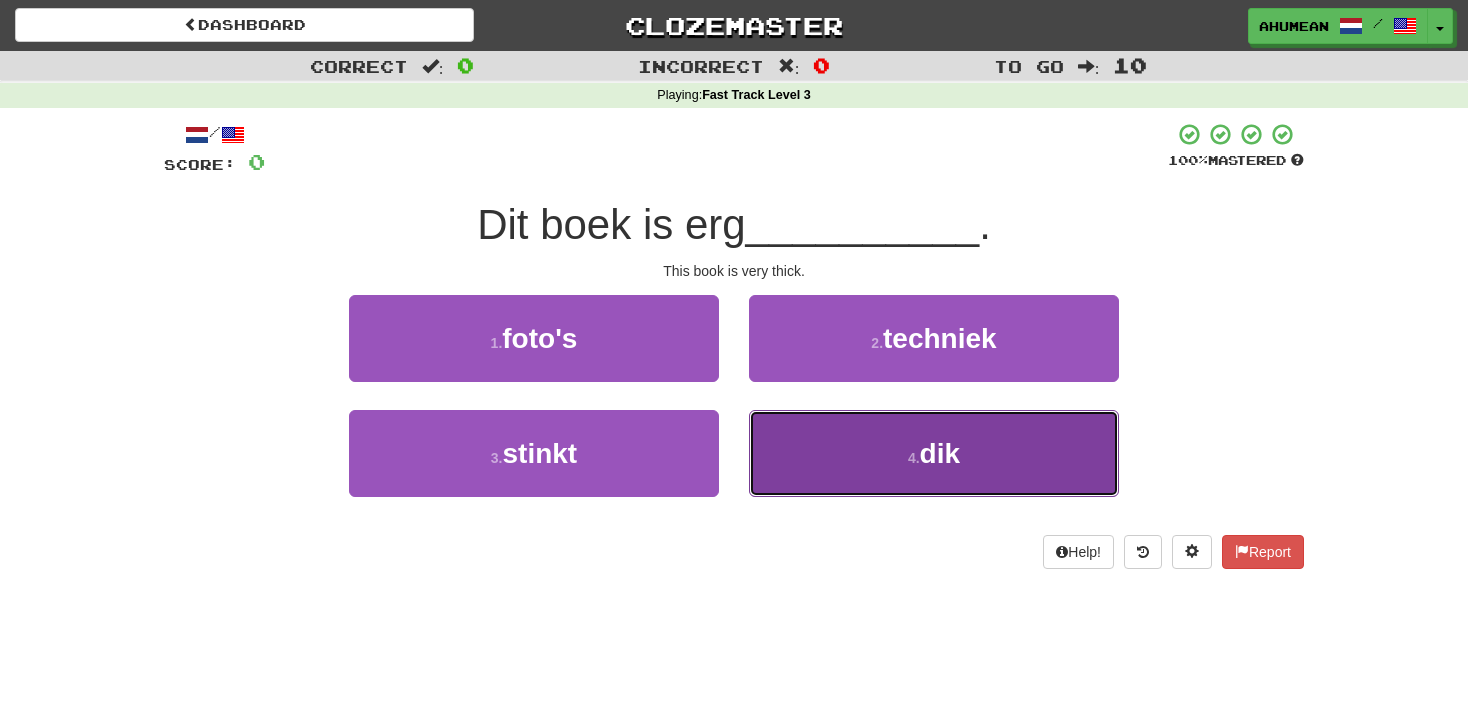 click on "4 .  dik" at bounding box center [934, 453] 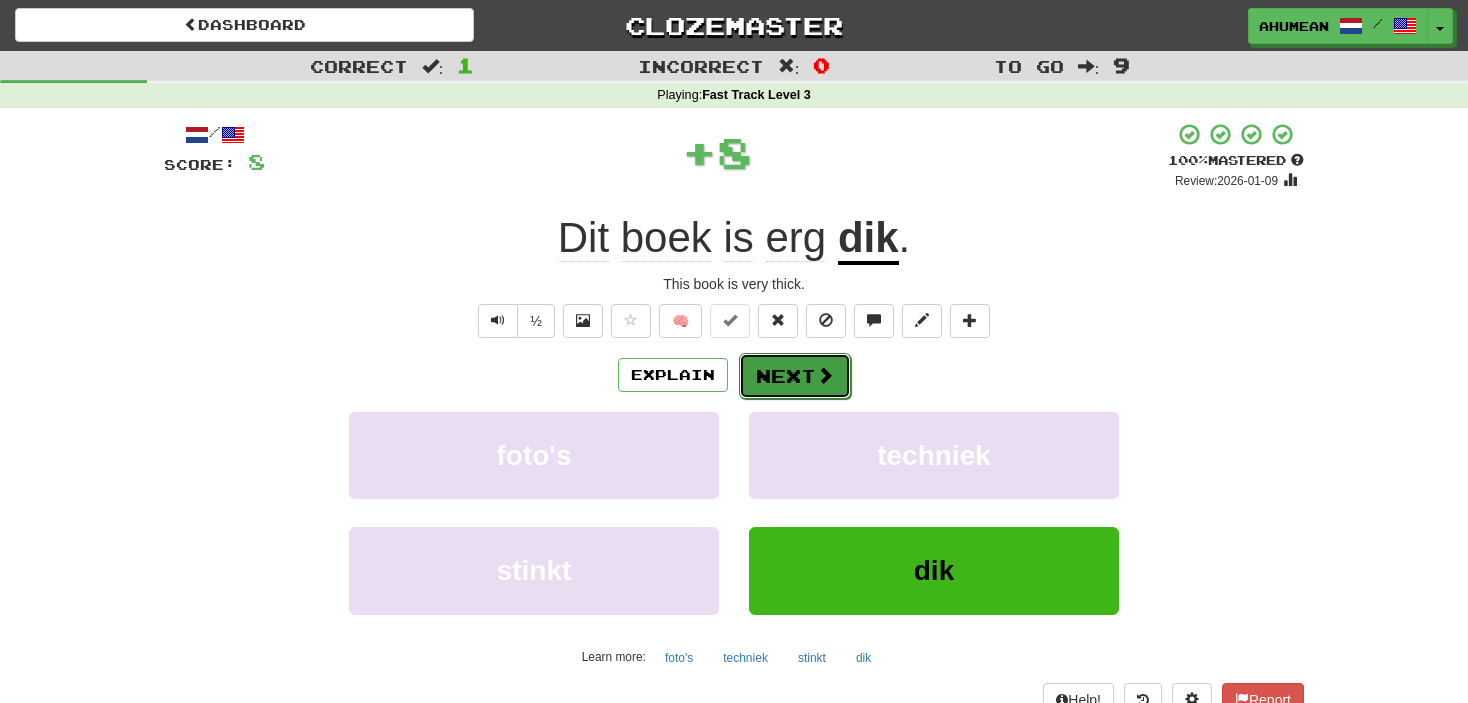 click on "Next" at bounding box center (795, 376) 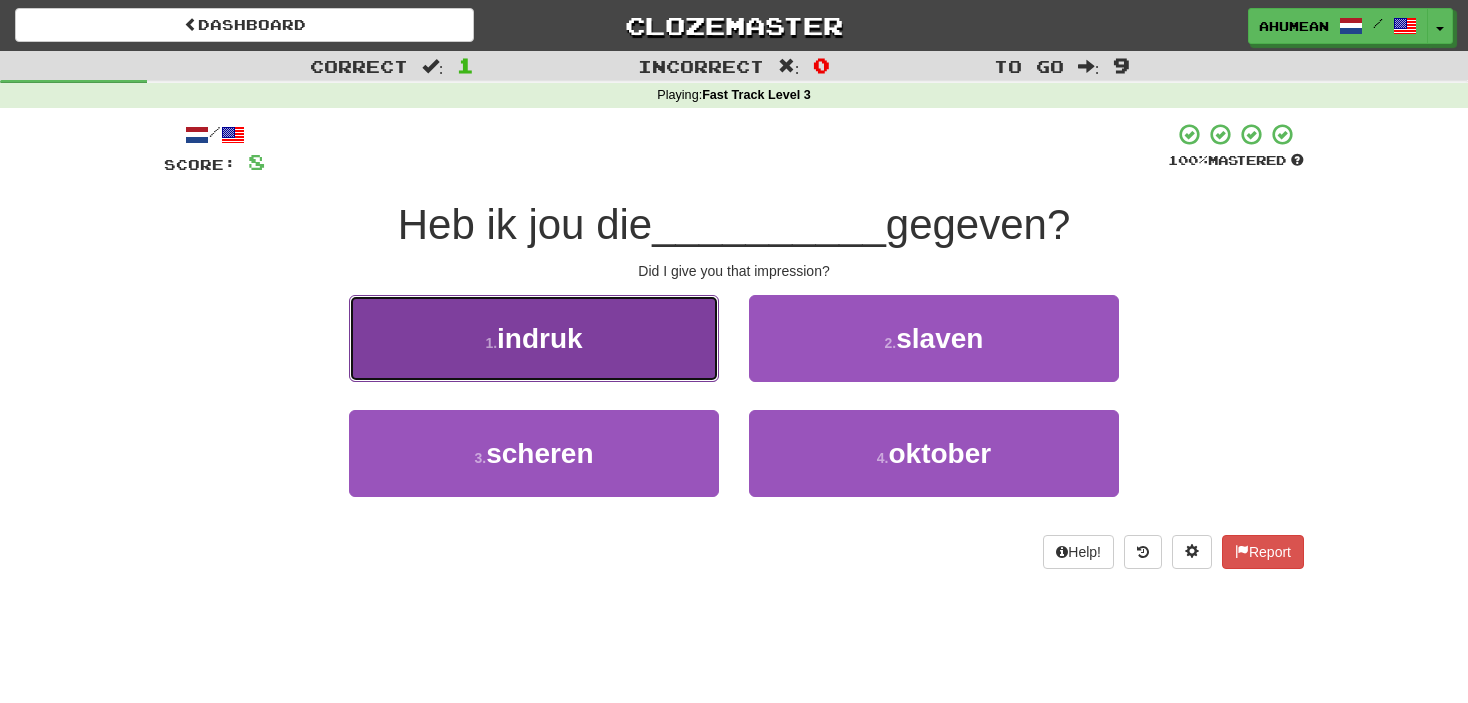 click on "1 .  indruk" at bounding box center (534, 338) 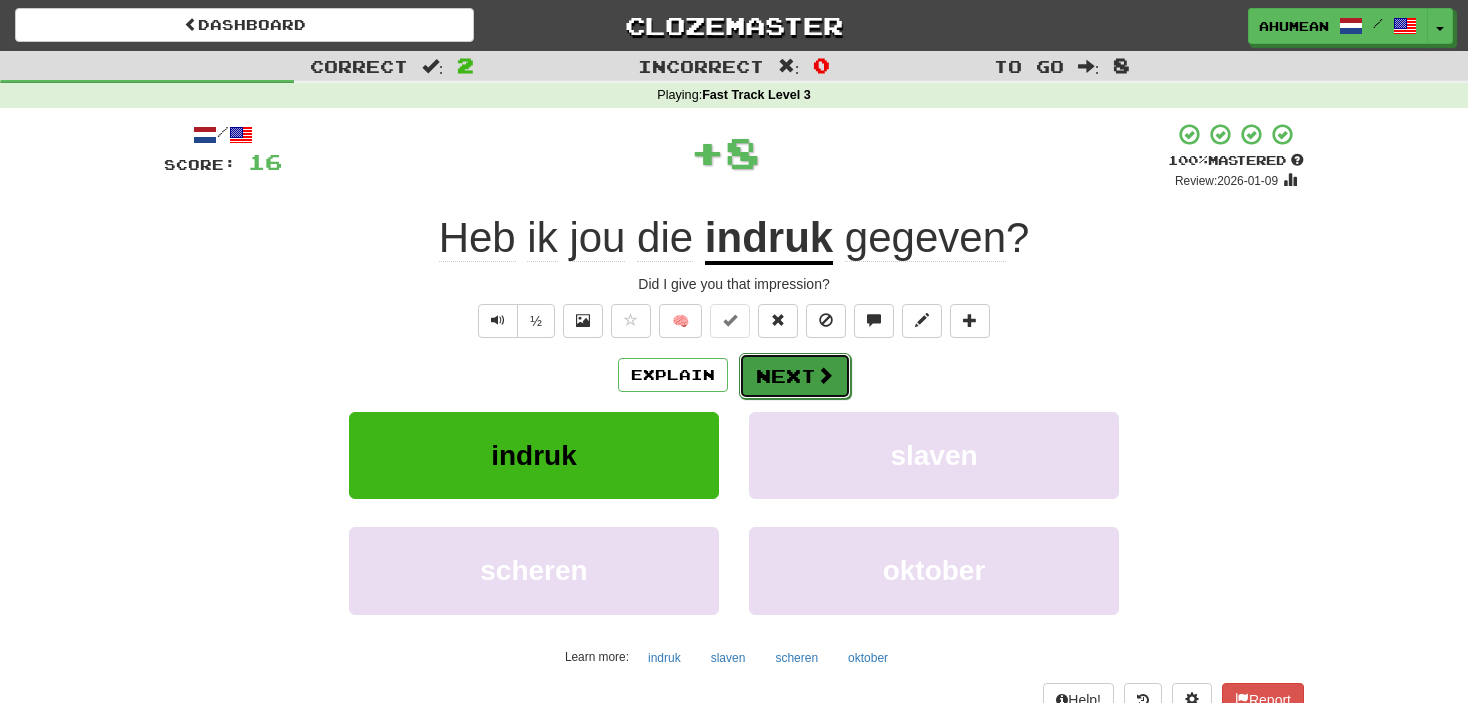click on "Next" at bounding box center (795, 376) 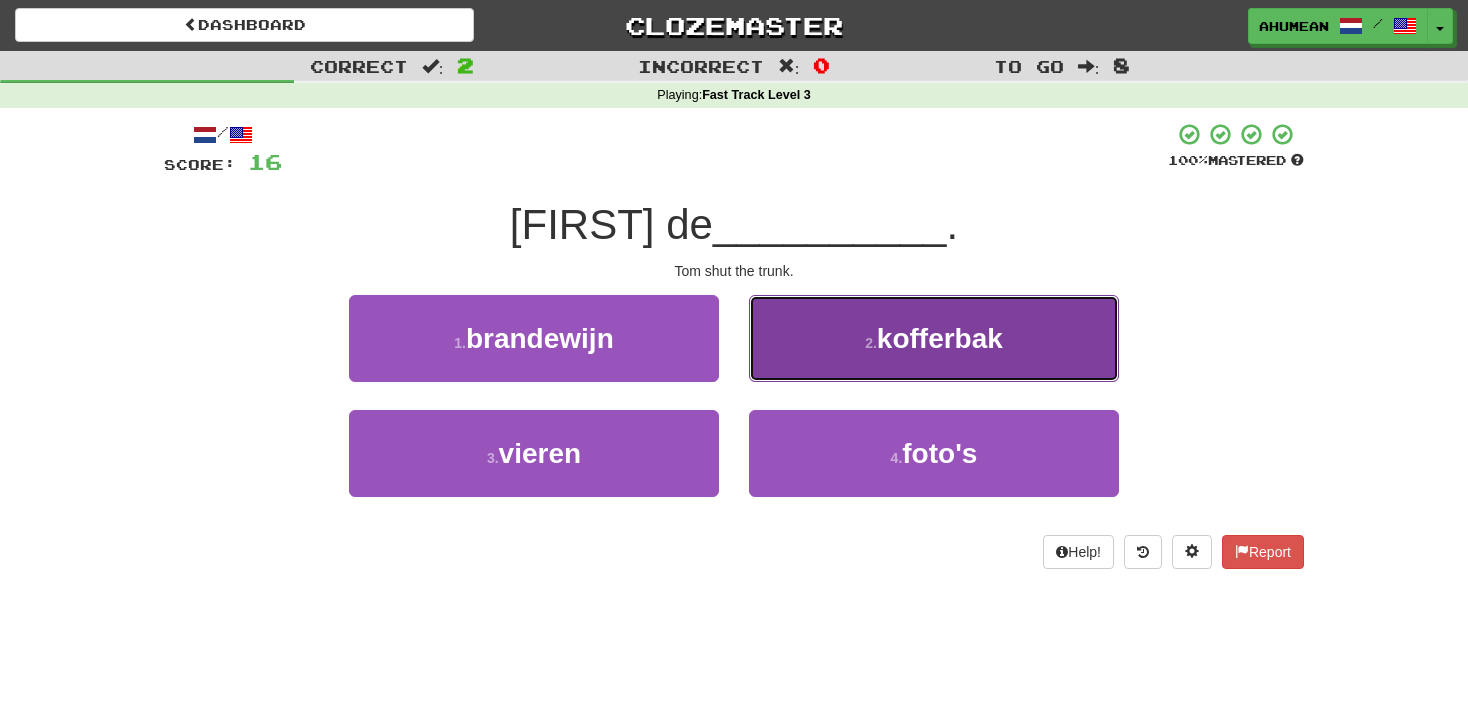 click on "2 .  kofferbak" at bounding box center [934, 338] 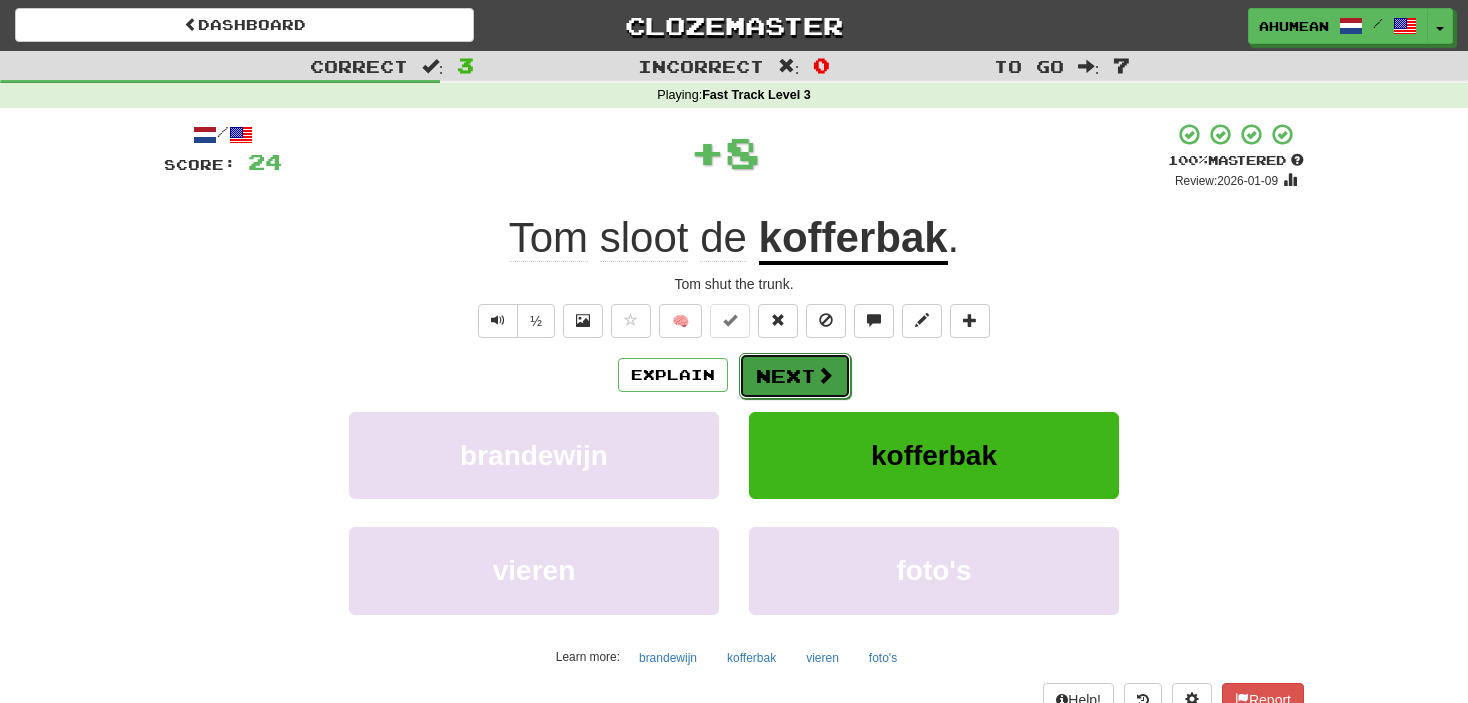 click on "Next" at bounding box center (795, 376) 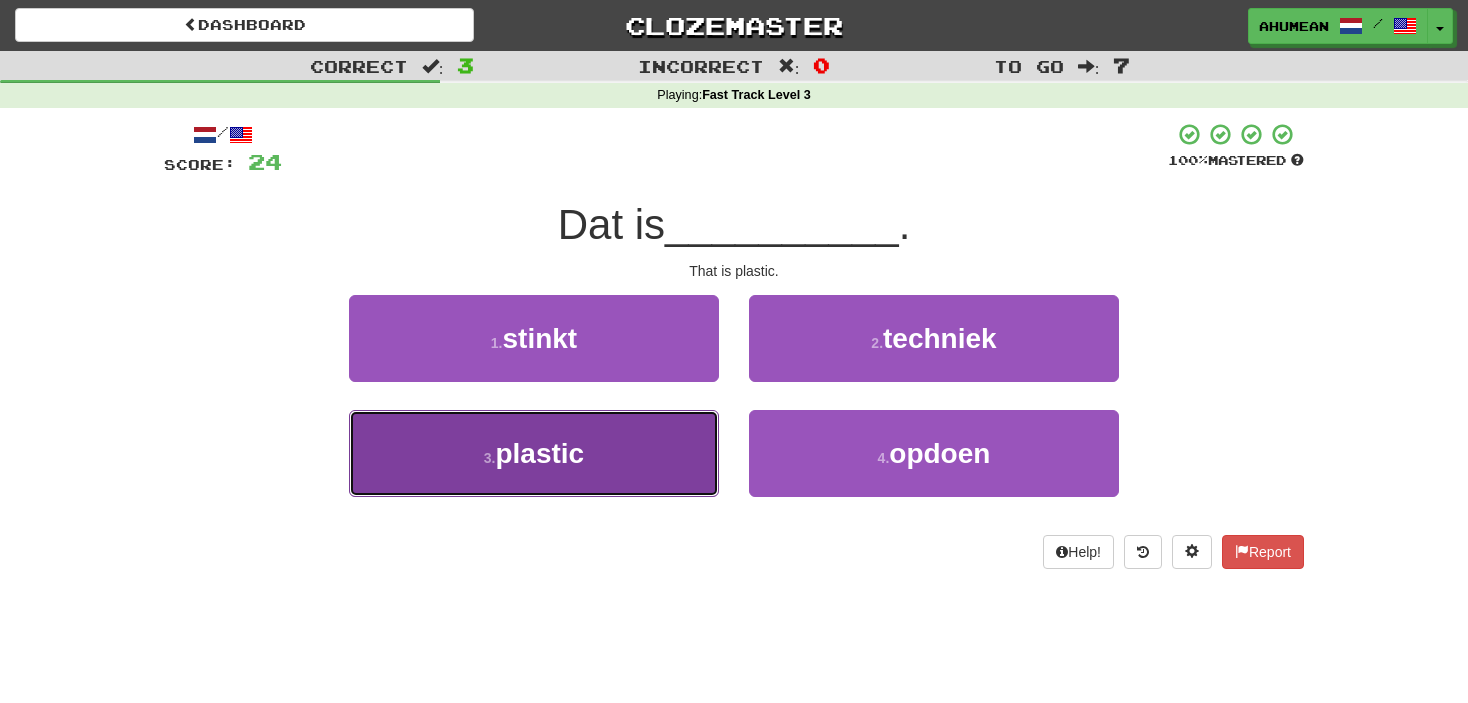 click on "3 .  plastic" at bounding box center [534, 453] 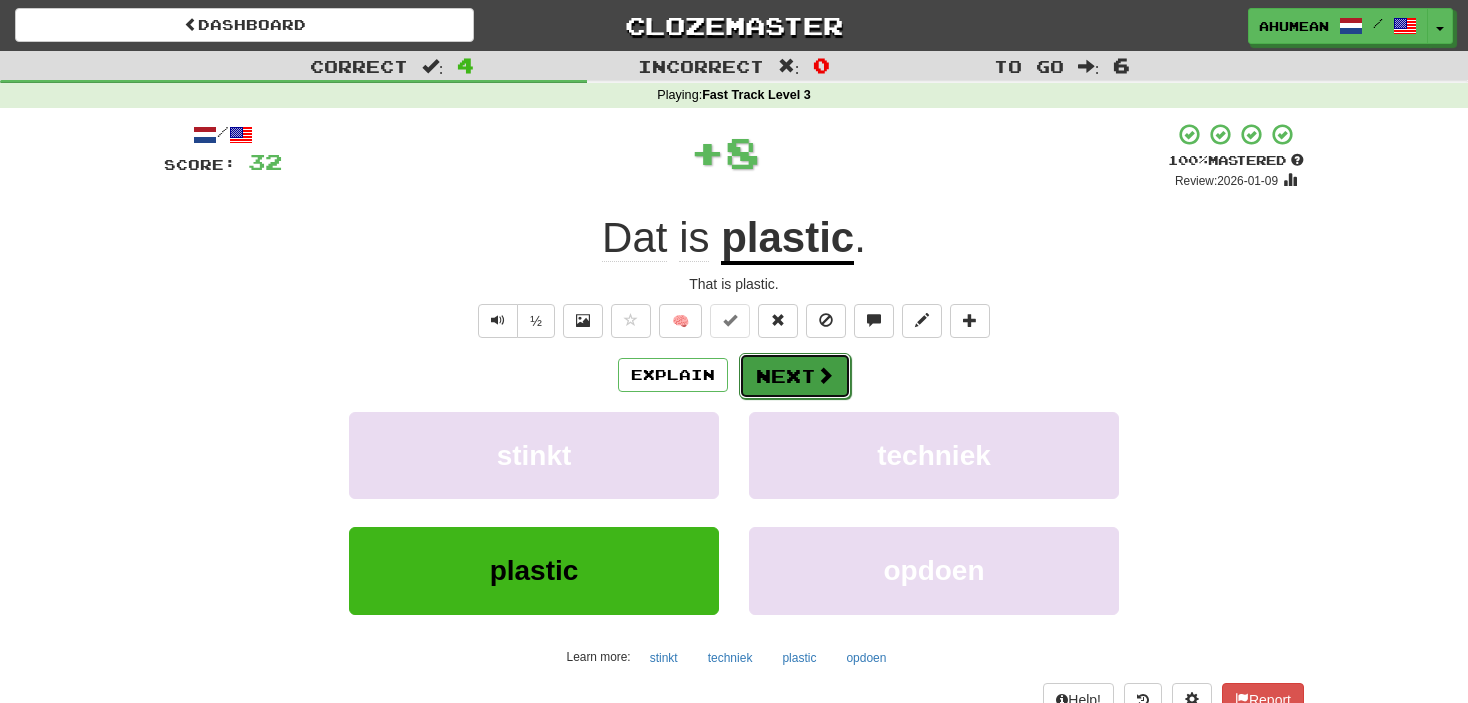 click on "Next" at bounding box center [795, 376] 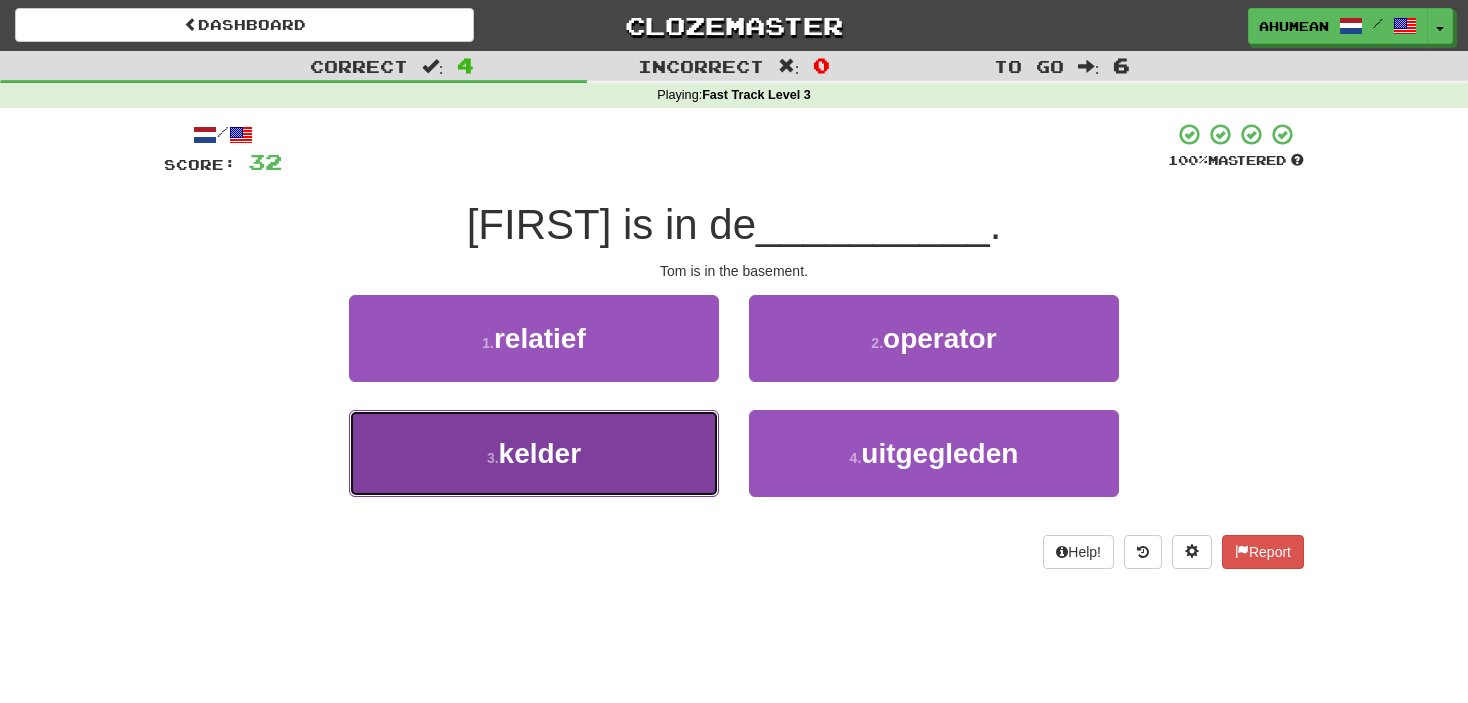 click on "3 .  kelder" at bounding box center [534, 453] 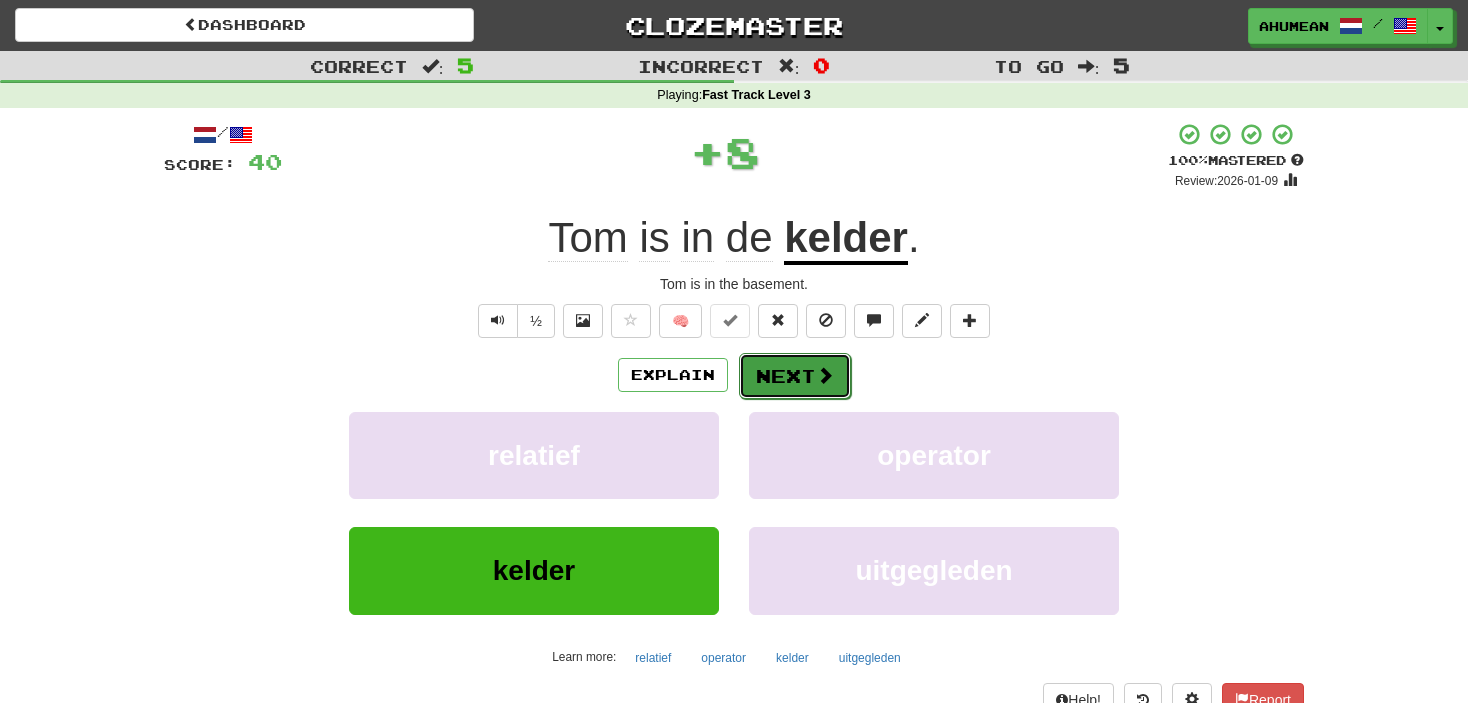 click on "Next" at bounding box center (795, 376) 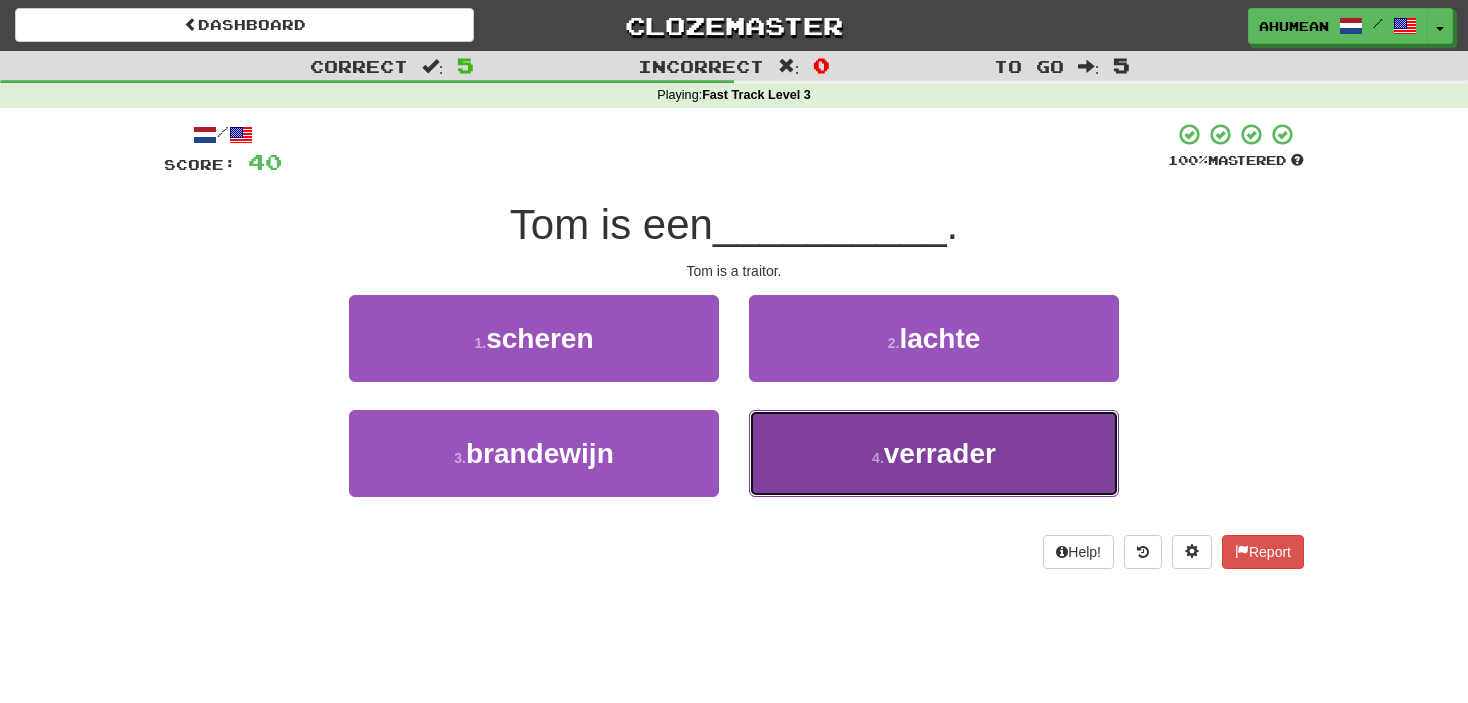 click on "4 .  verrader" at bounding box center (934, 453) 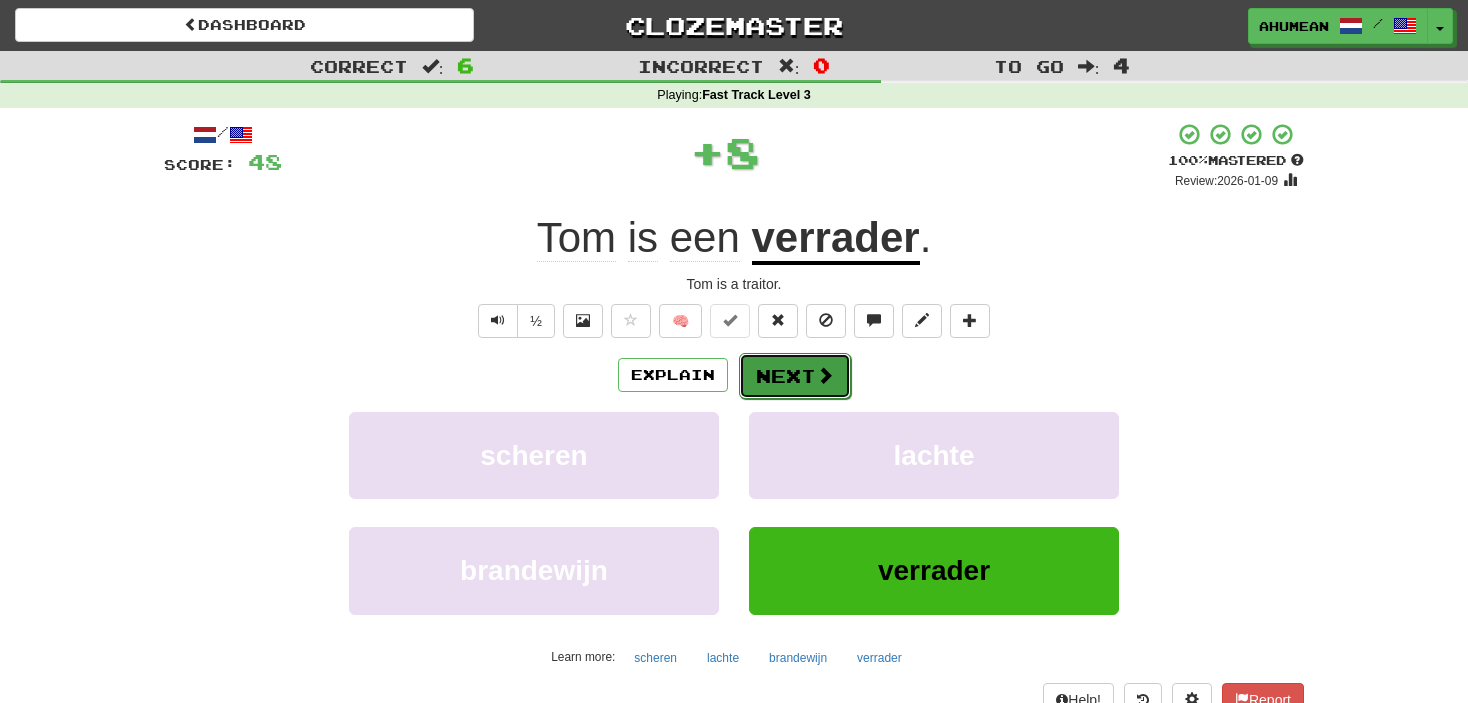 click on "Next" at bounding box center [795, 376] 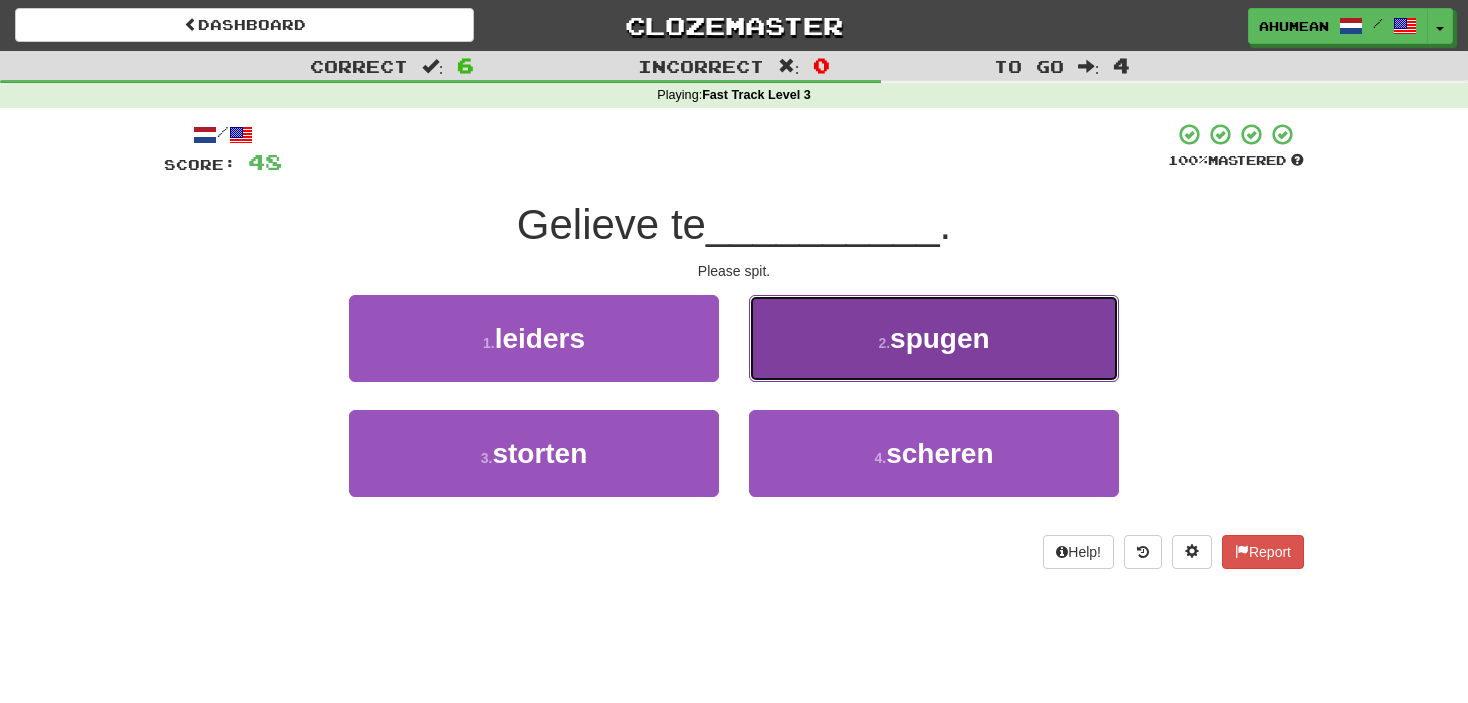 click on "2 .  spugen" at bounding box center (934, 338) 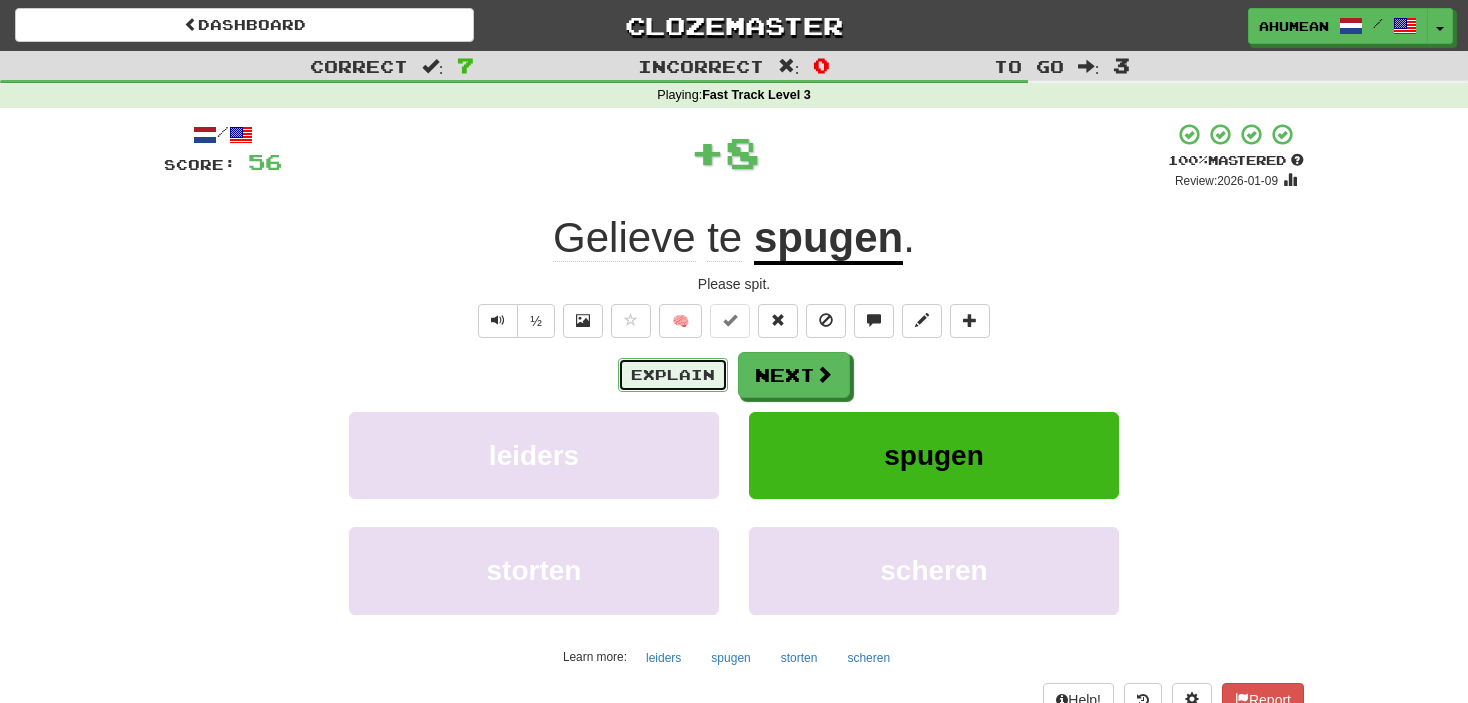 click on "Explain" at bounding box center (673, 375) 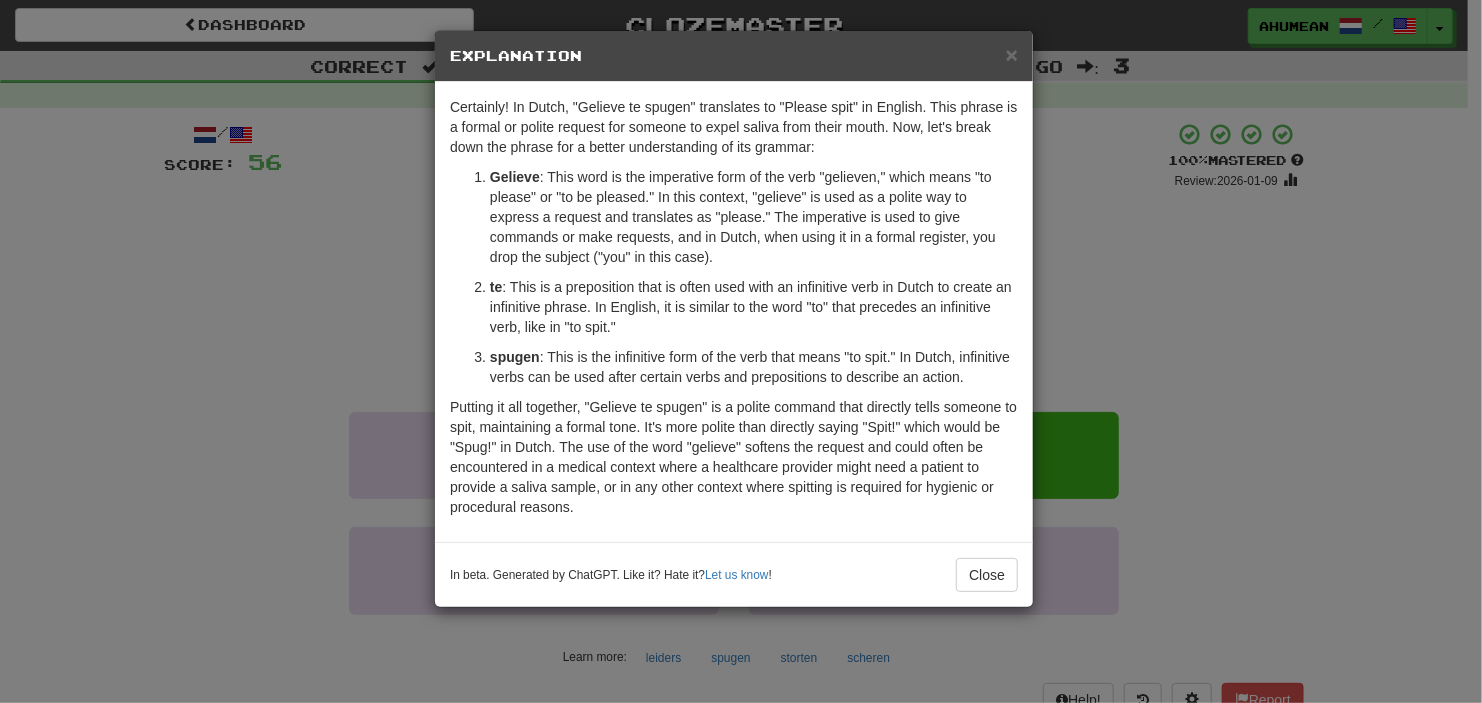 click on "In beta. Generated by ChatGPT. Like it? Hate it?  Let us know ! Close" at bounding box center [734, 574] 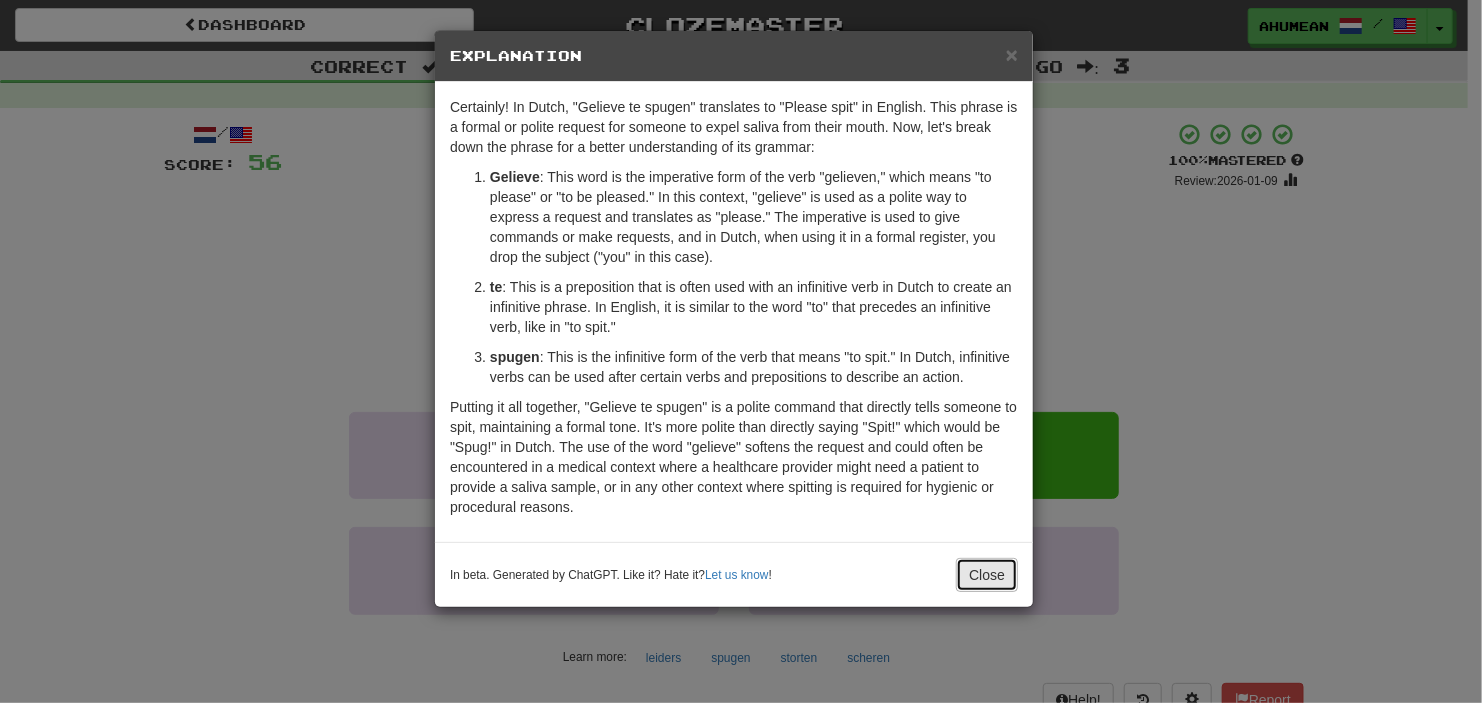click on "Close" at bounding box center (987, 575) 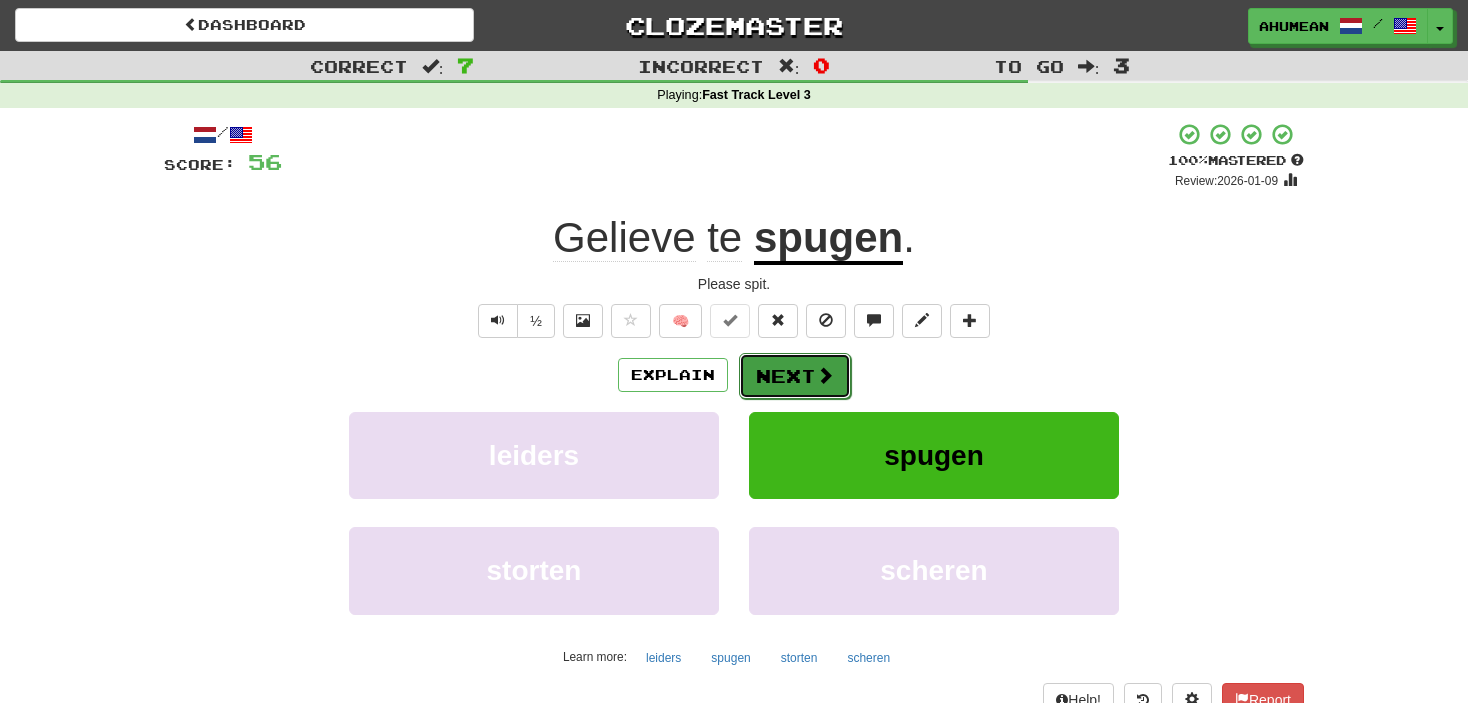 click on "Next" at bounding box center (795, 376) 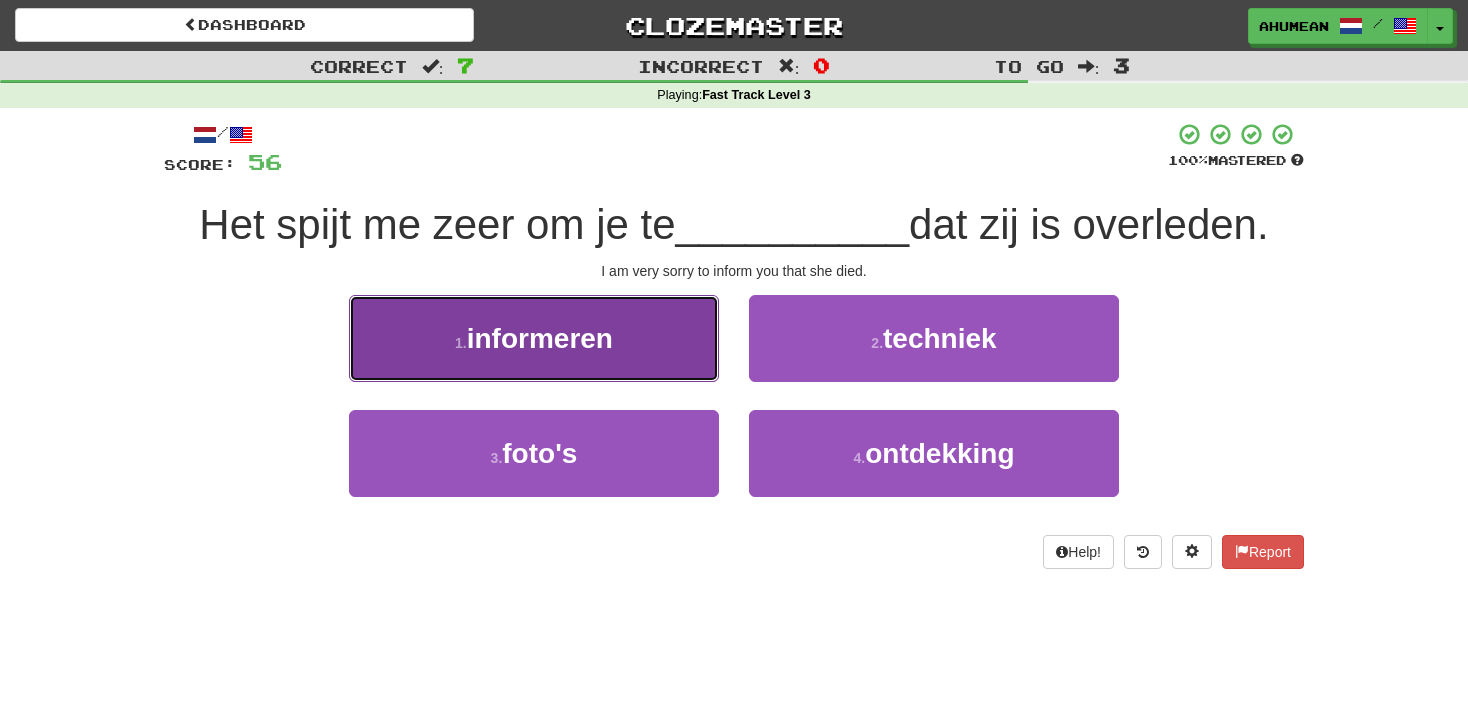click on "1 .  informeren" at bounding box center [534, 338] 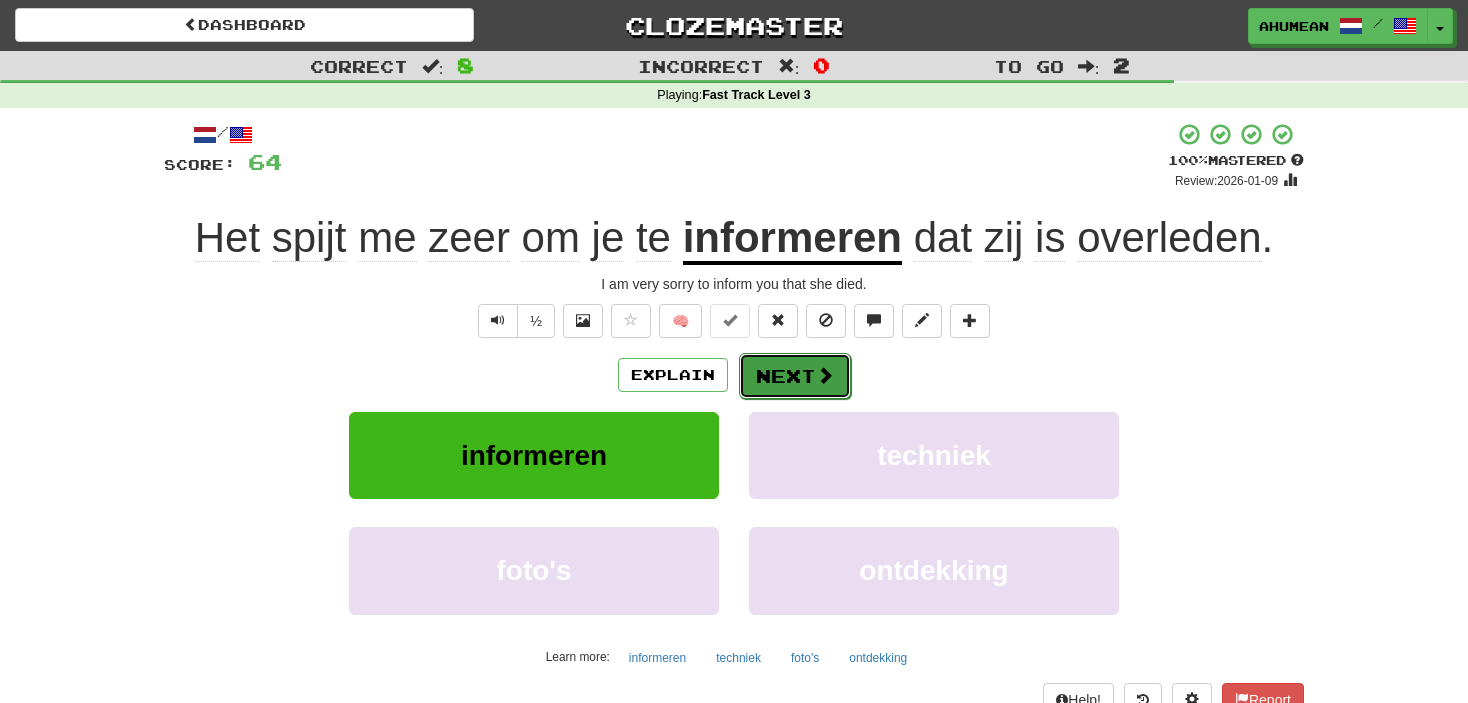 click on "Next" at bounding box center (795, 376) 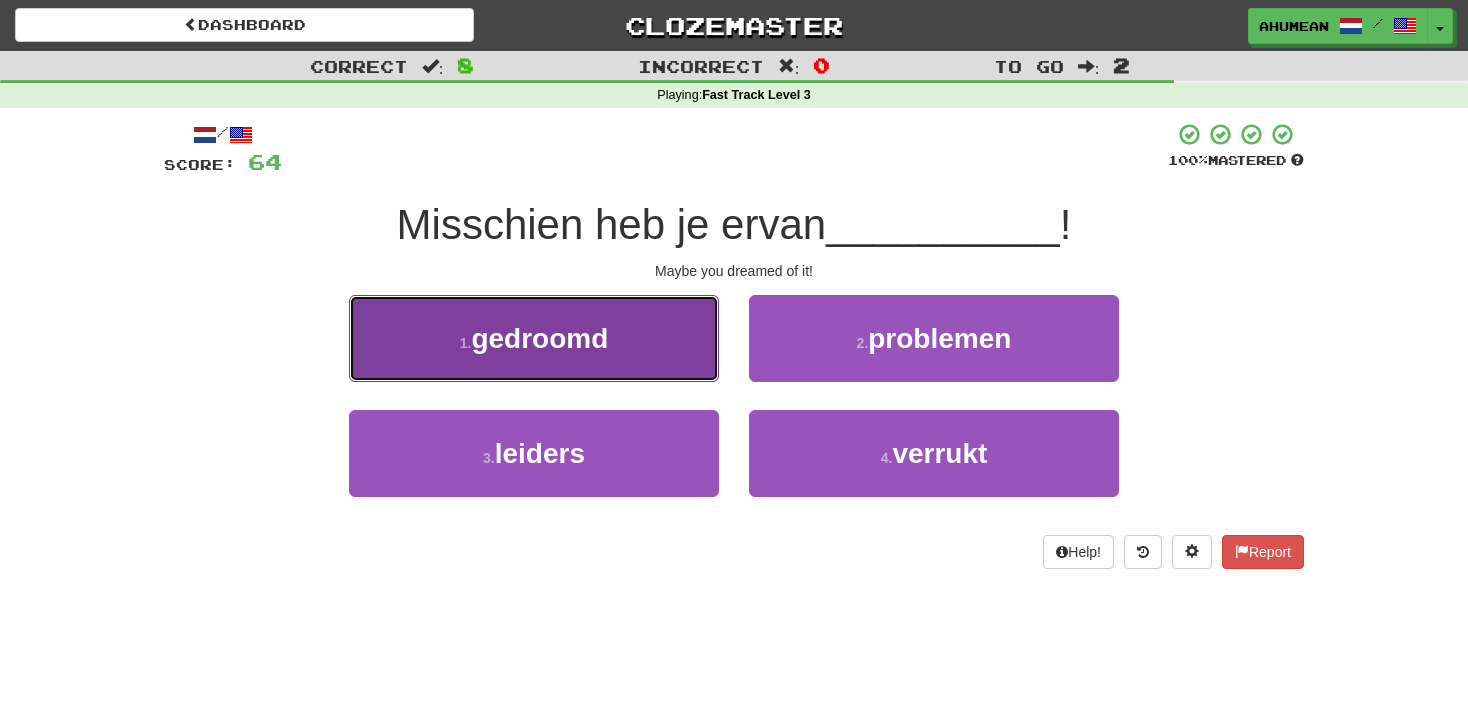 click on "1 .  gedroomd" at bounding box center (534, 338) 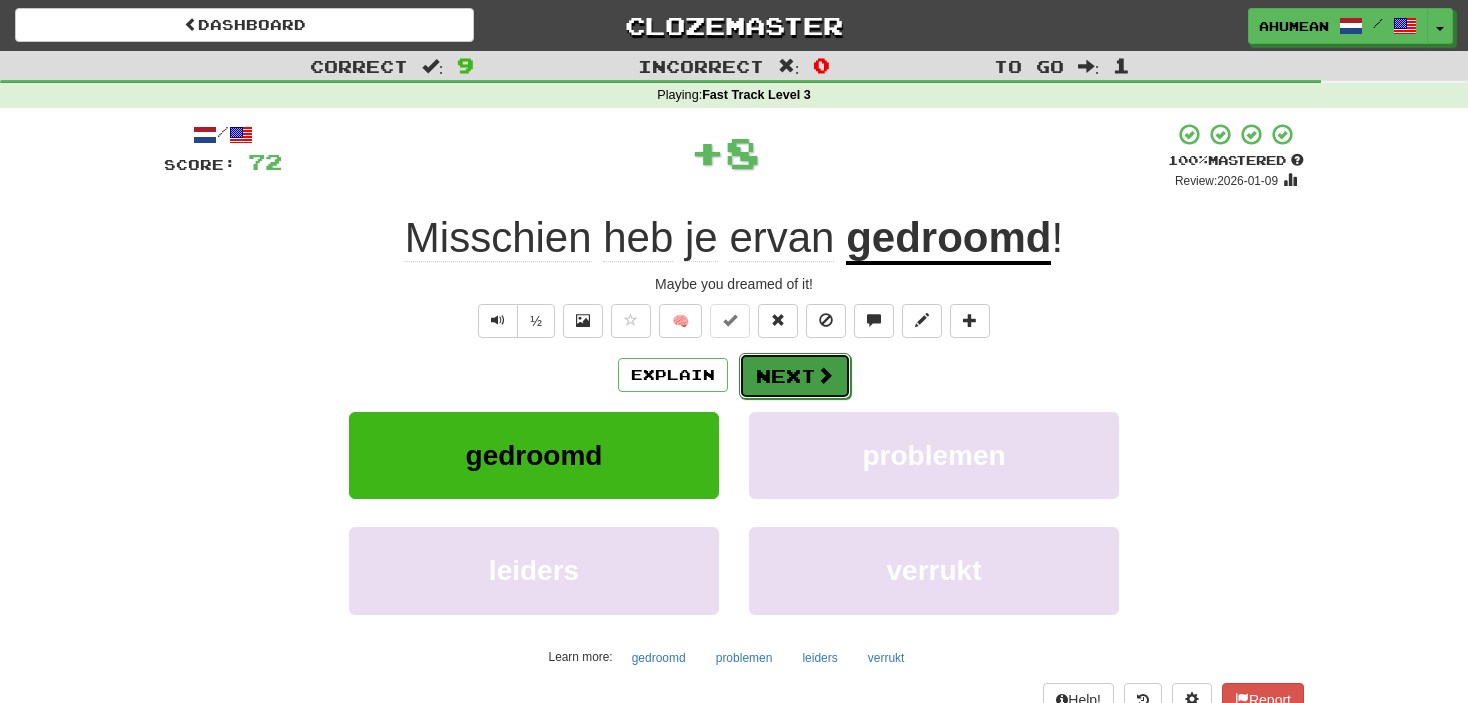 click on "Next" at bounding box center (795, 376) 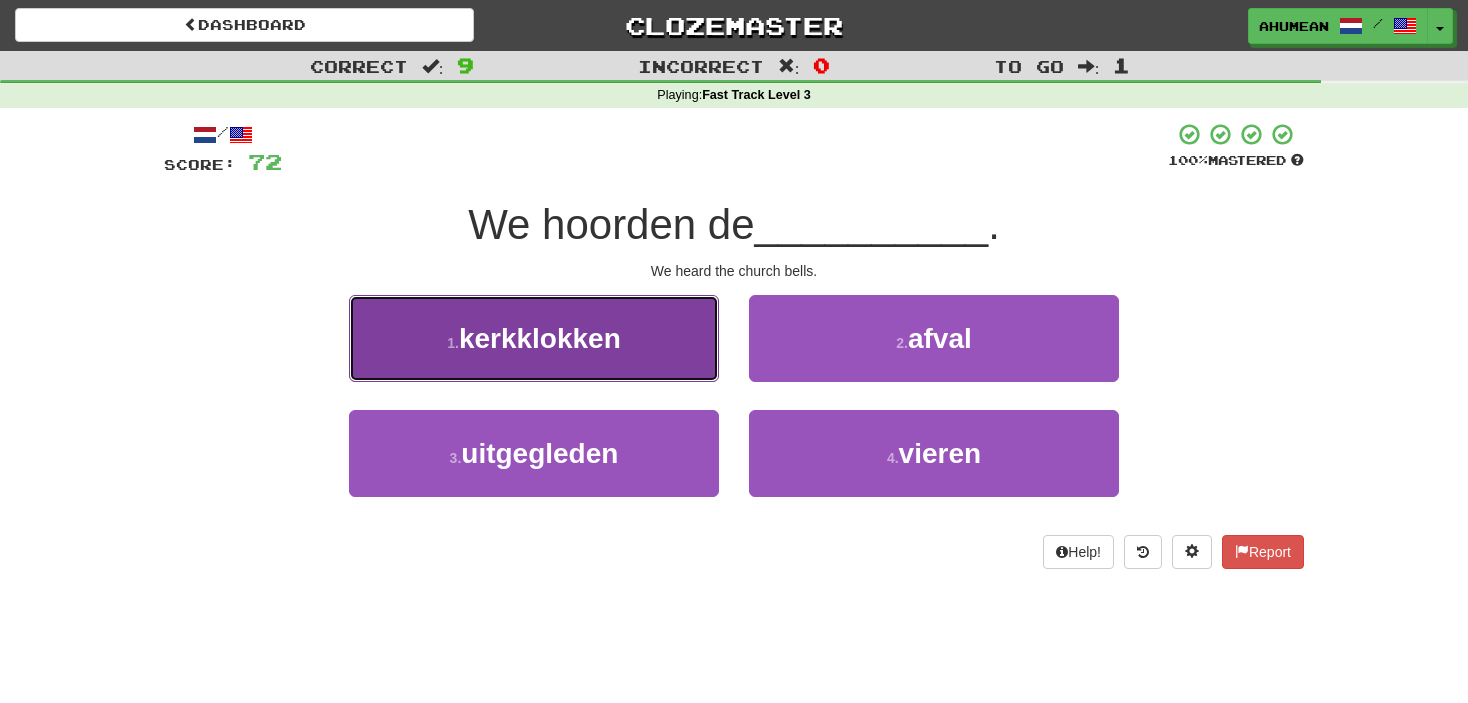 click on "1 .  kerkklokken" at bounding box center (534, 338) 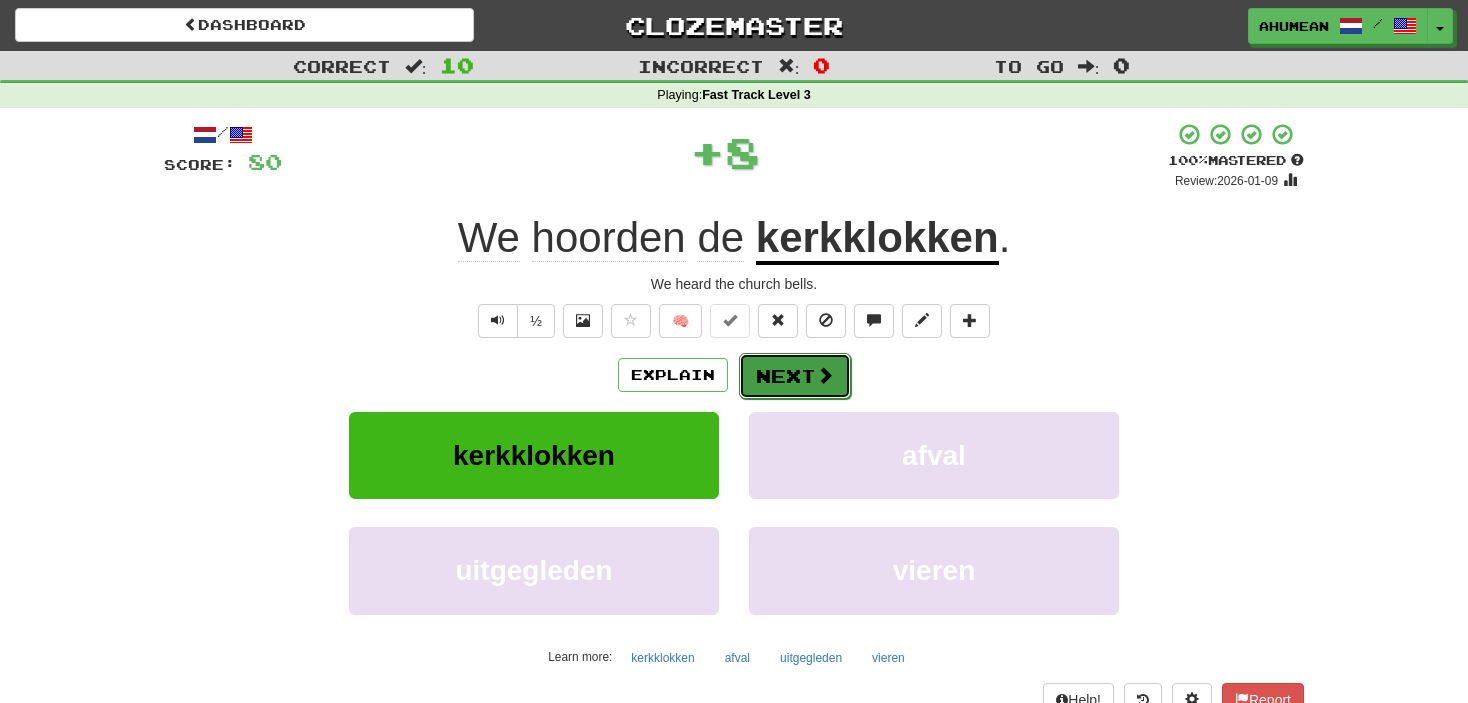 click on "Next" at bounding box center (795, 376) 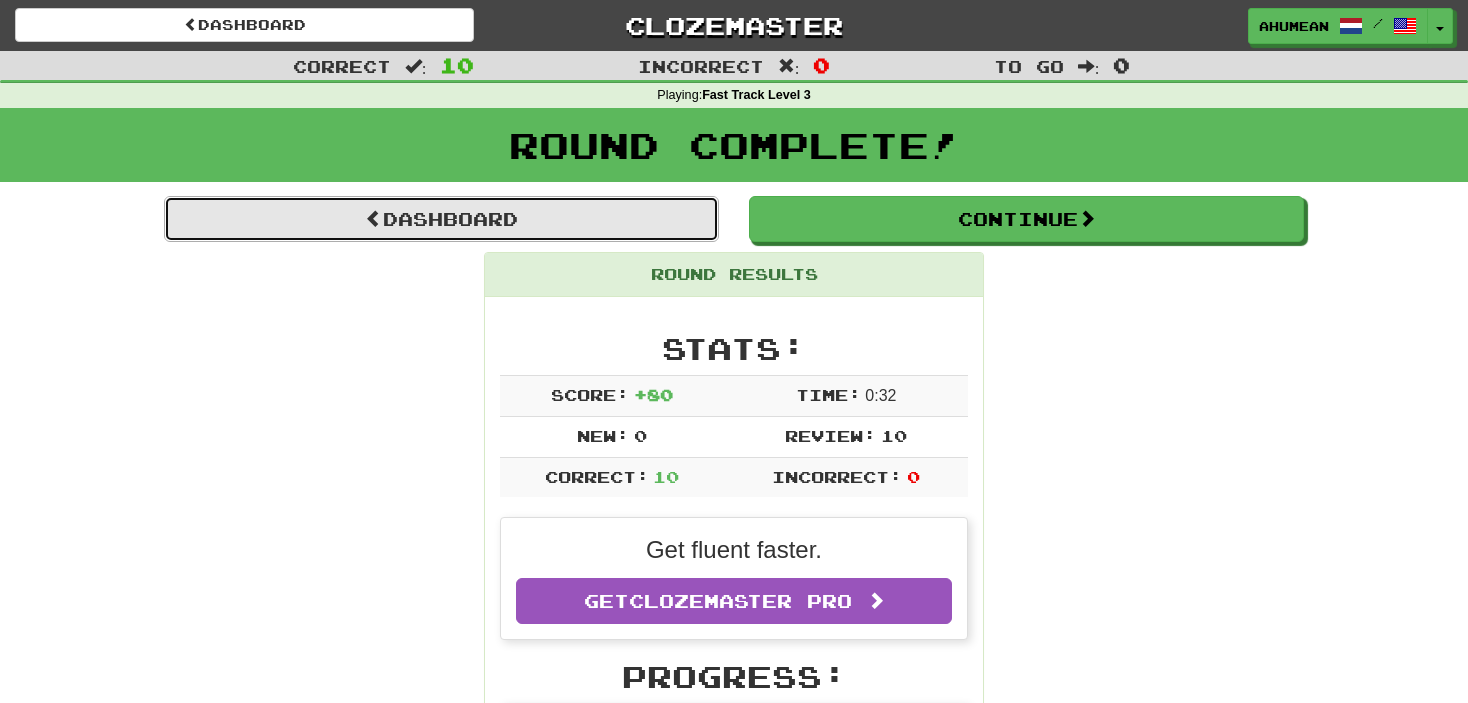 click on "Dashboard" at bounding box center (441, 219) 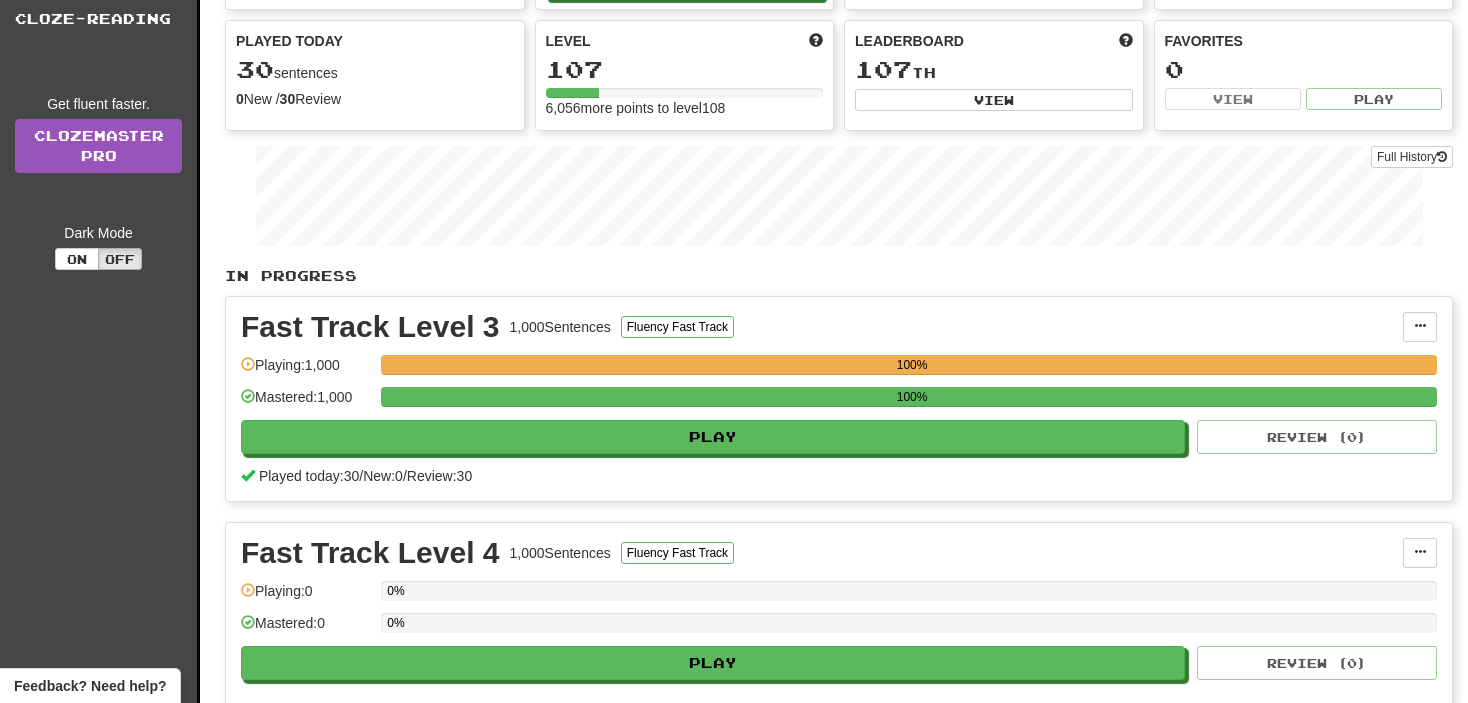 scroll, scrollTop: 200, scrollLeft: 0, axis: vertical 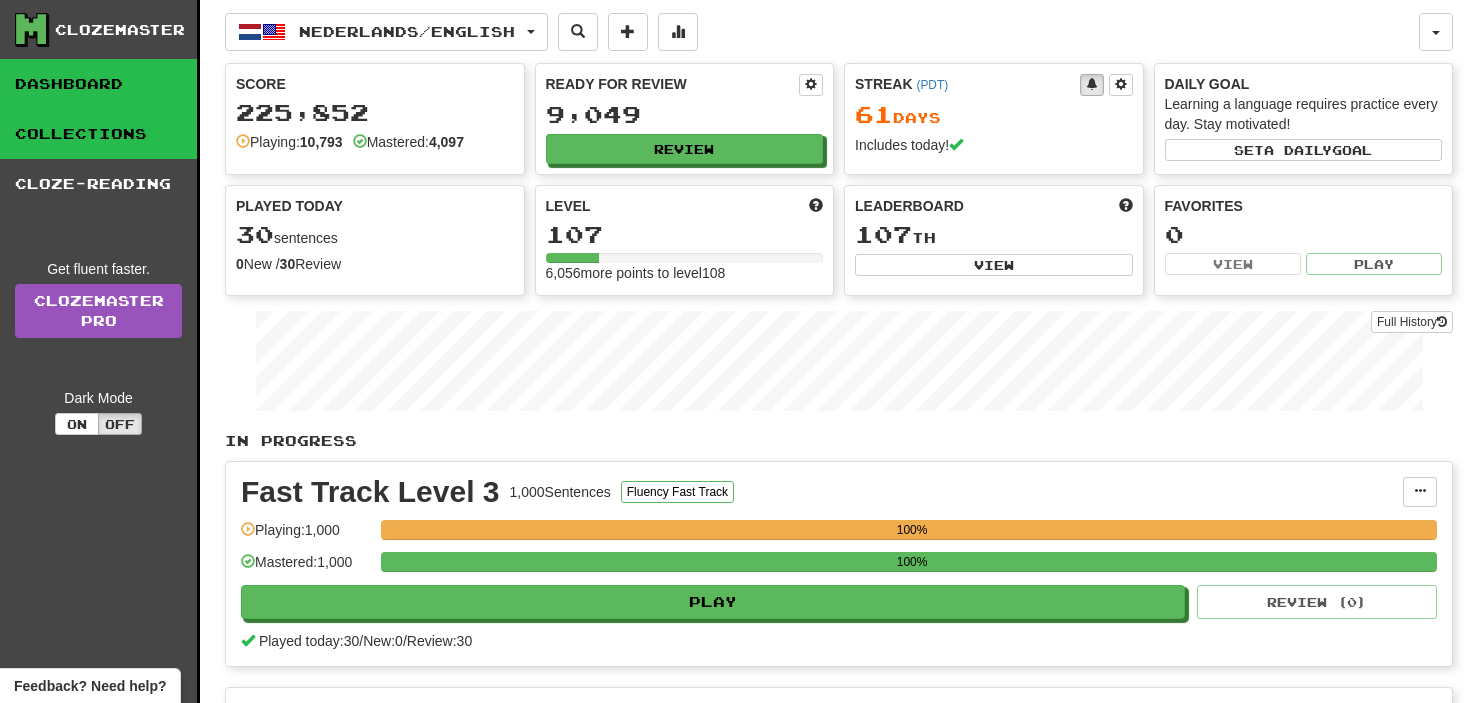 click on "Collections" at bounding box center (98, 134) 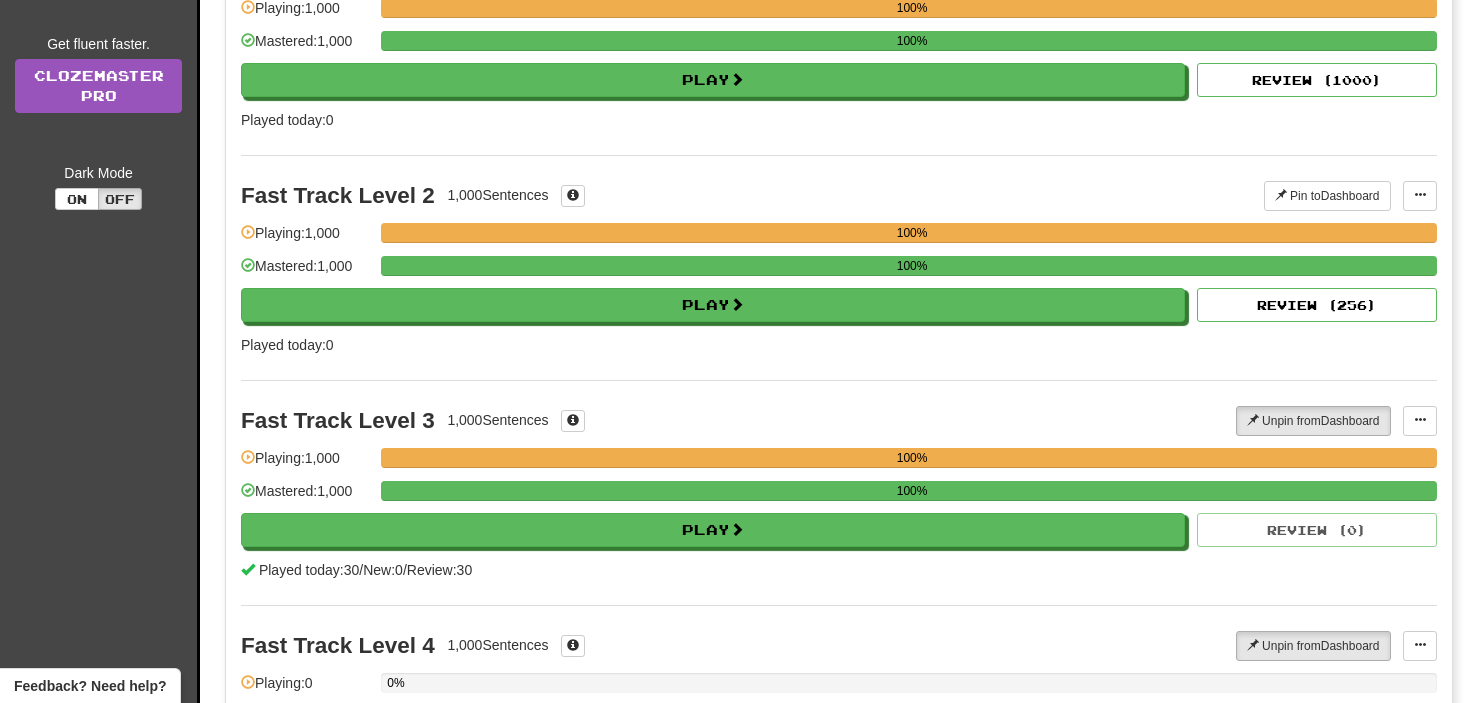 scroll, scrollTop: 300, scrollLeft: 0, axis: vertical 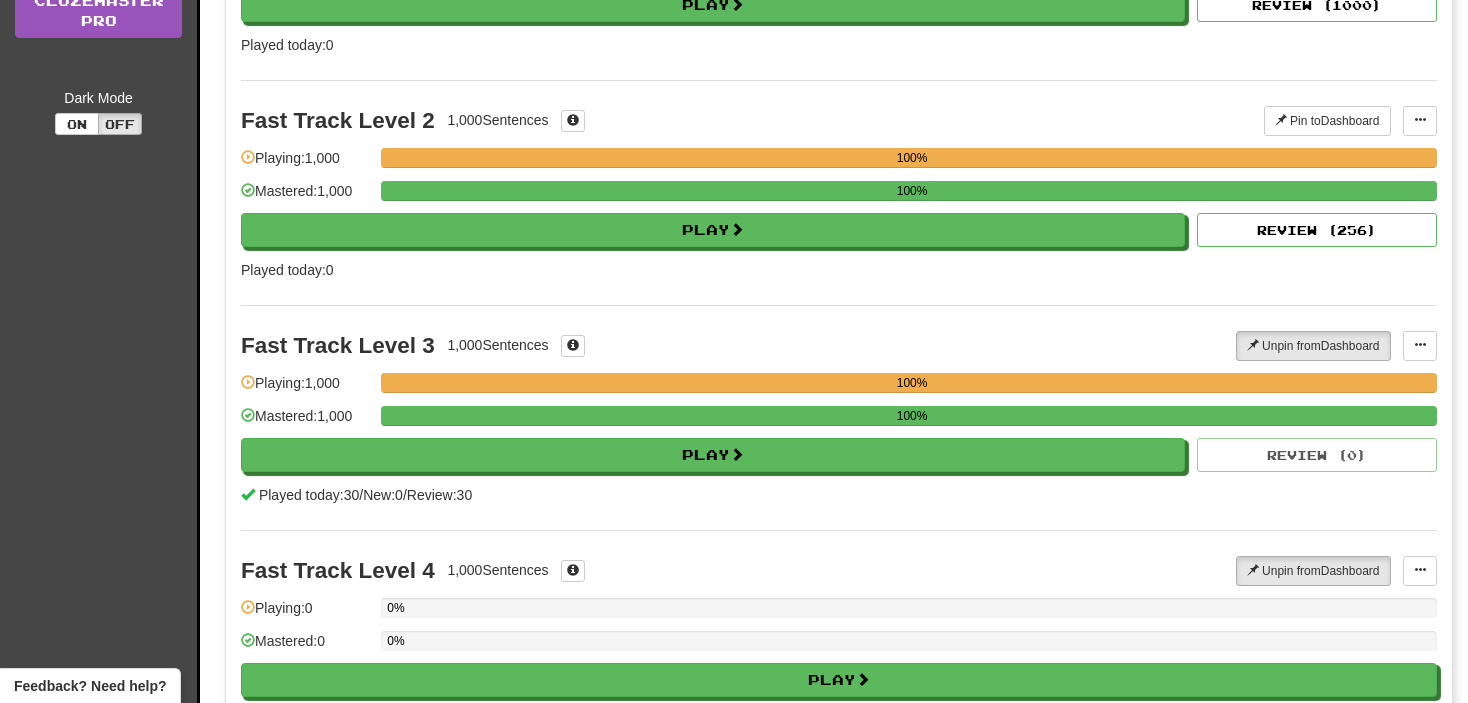 drag, startPoint x: 706, startPoint y: 269, endPoint x: 556, endPoint y: 271, distance: 150.01334 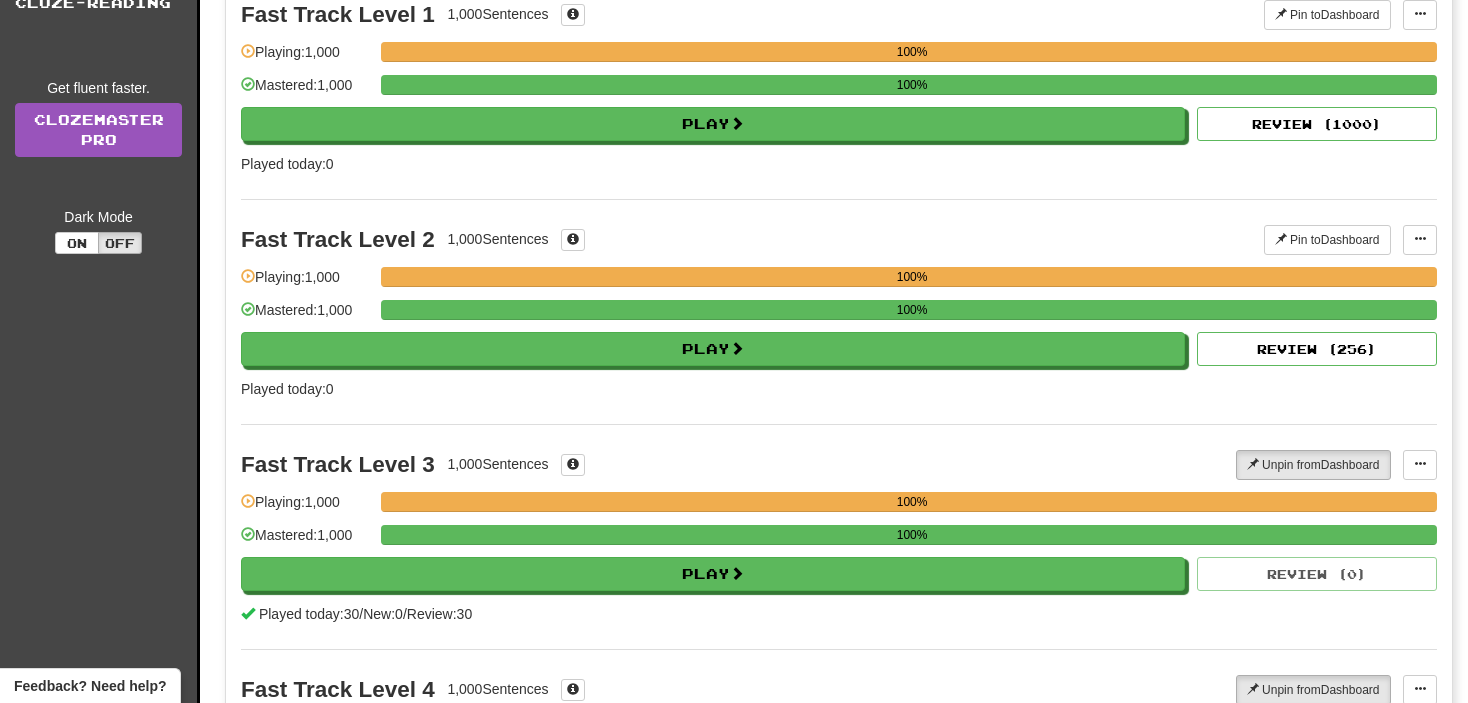 scroll, scrollTop: 0, scrollLeft: 0, axis: both 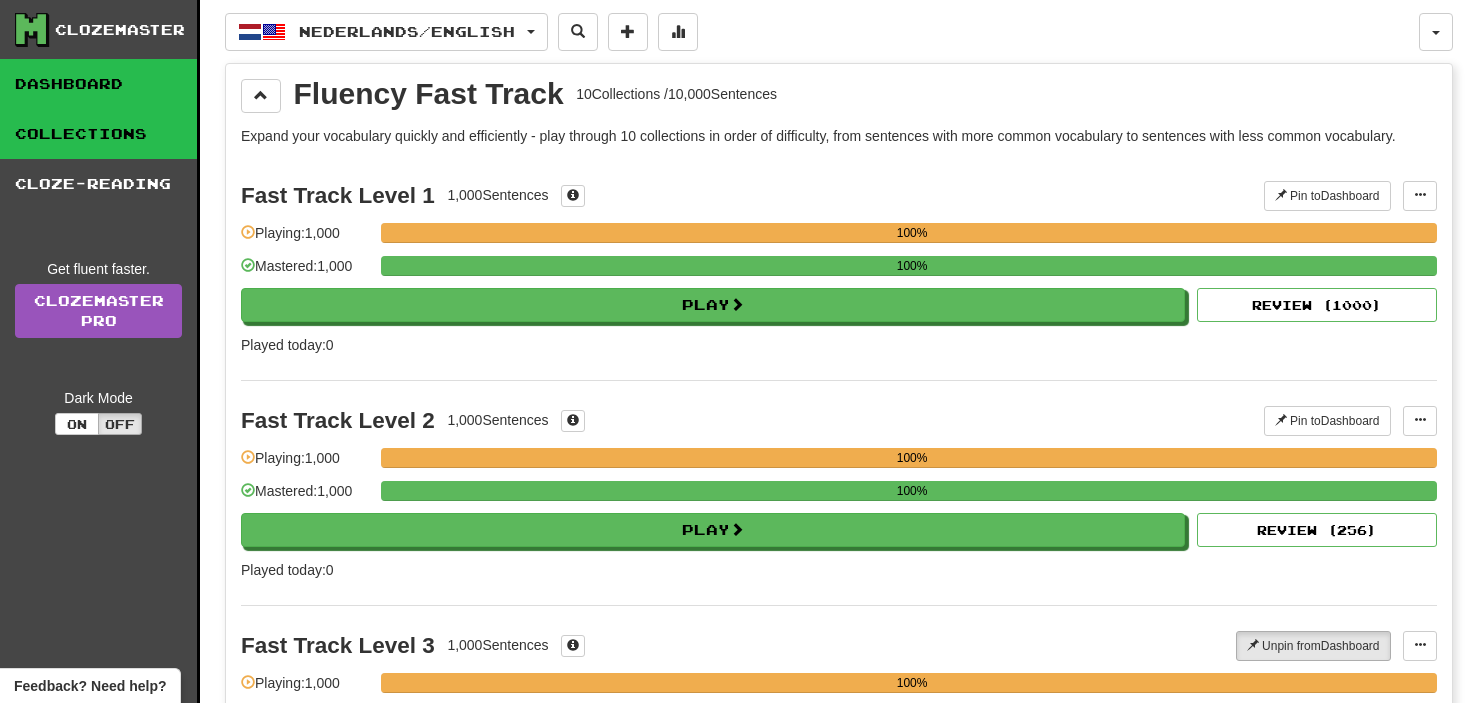 click on "Dashboard" at bounding box center [98, 84] 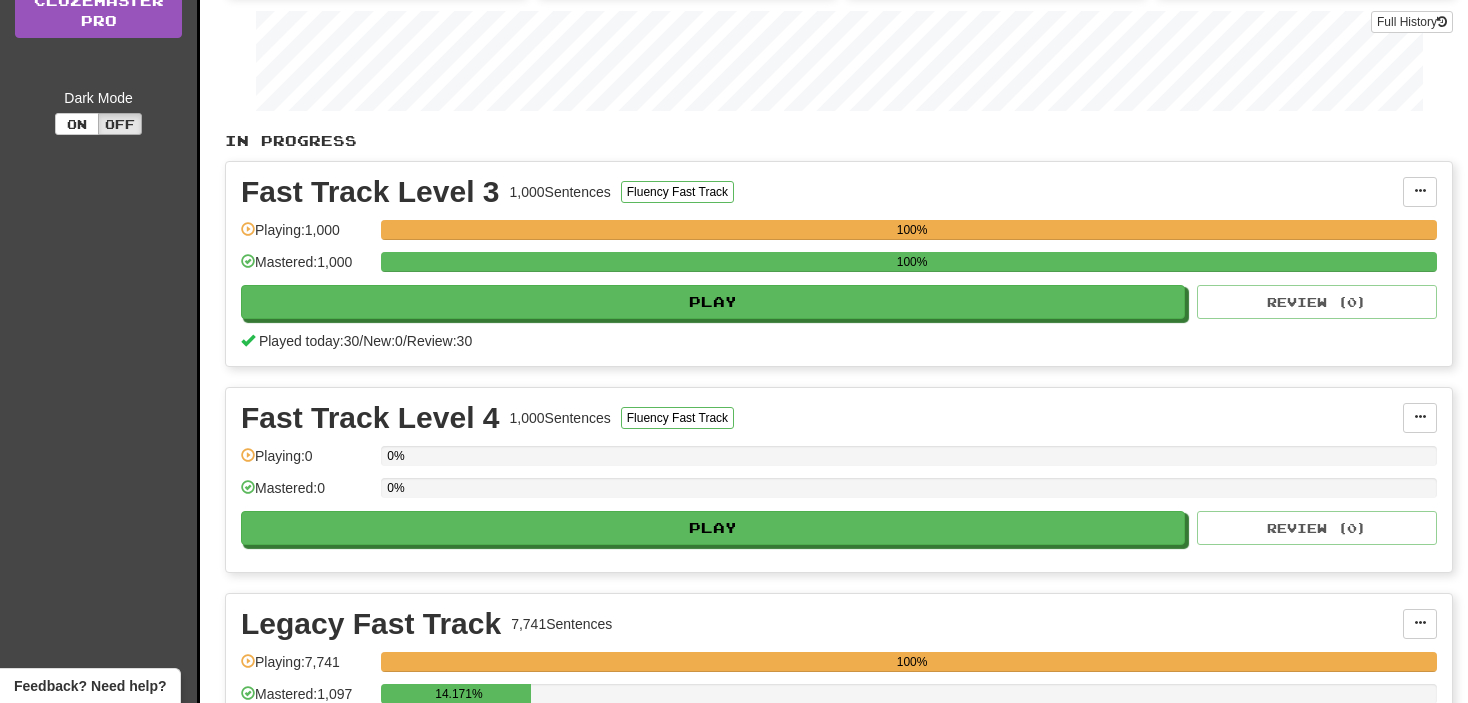 scroll, scrollTop: 0, scrollLeft: 0, axis: both 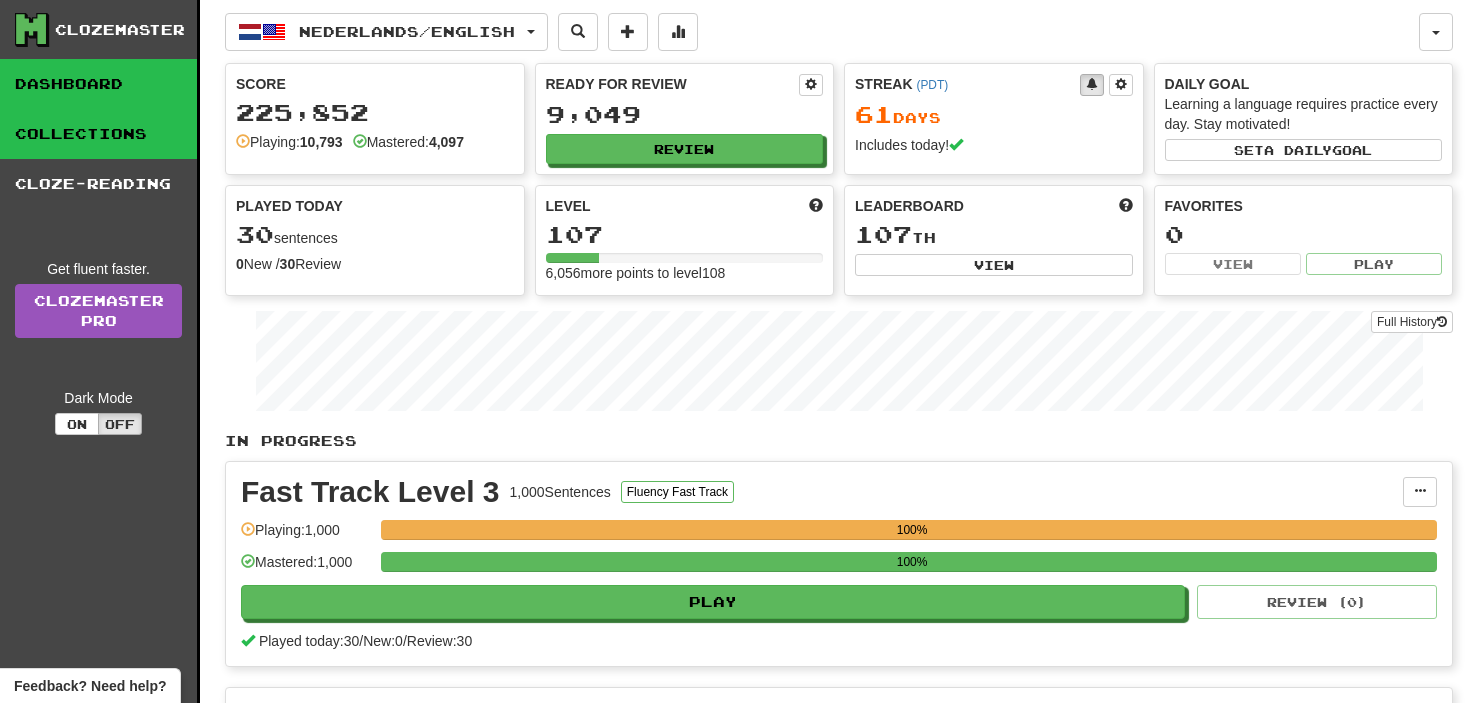 click on "Collections" at bounding box center [98, 134] 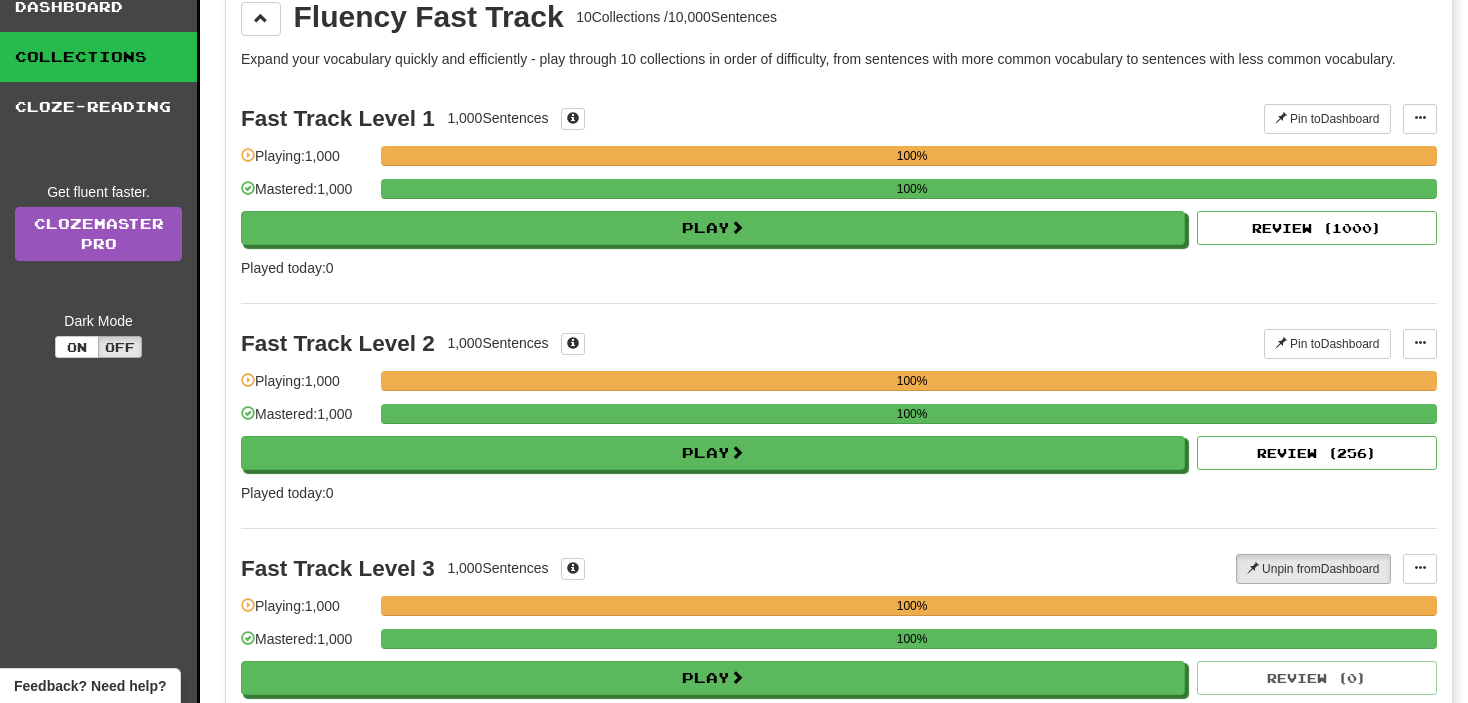 scroll, scrollTop: 200, scrollLeft: 0, axis: vertical 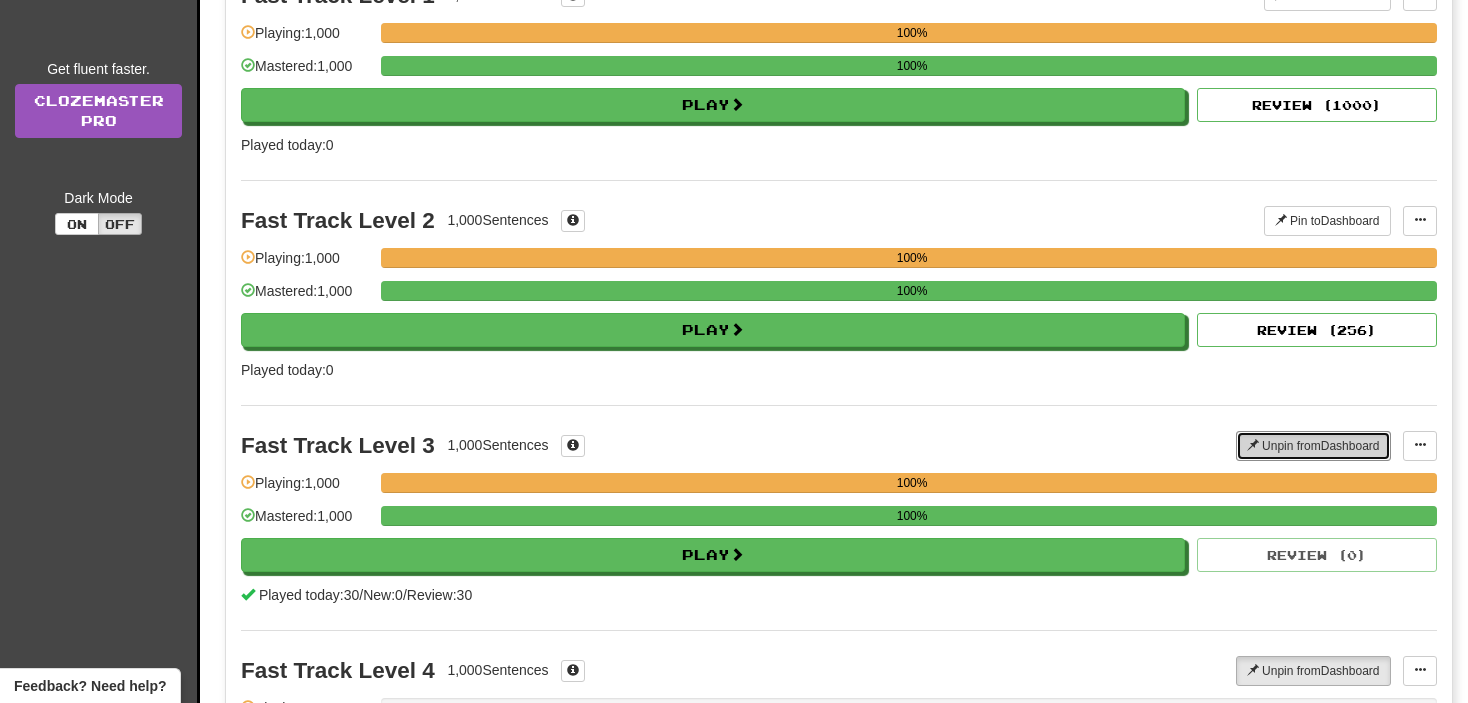 click at bounding box center [1253, 445] 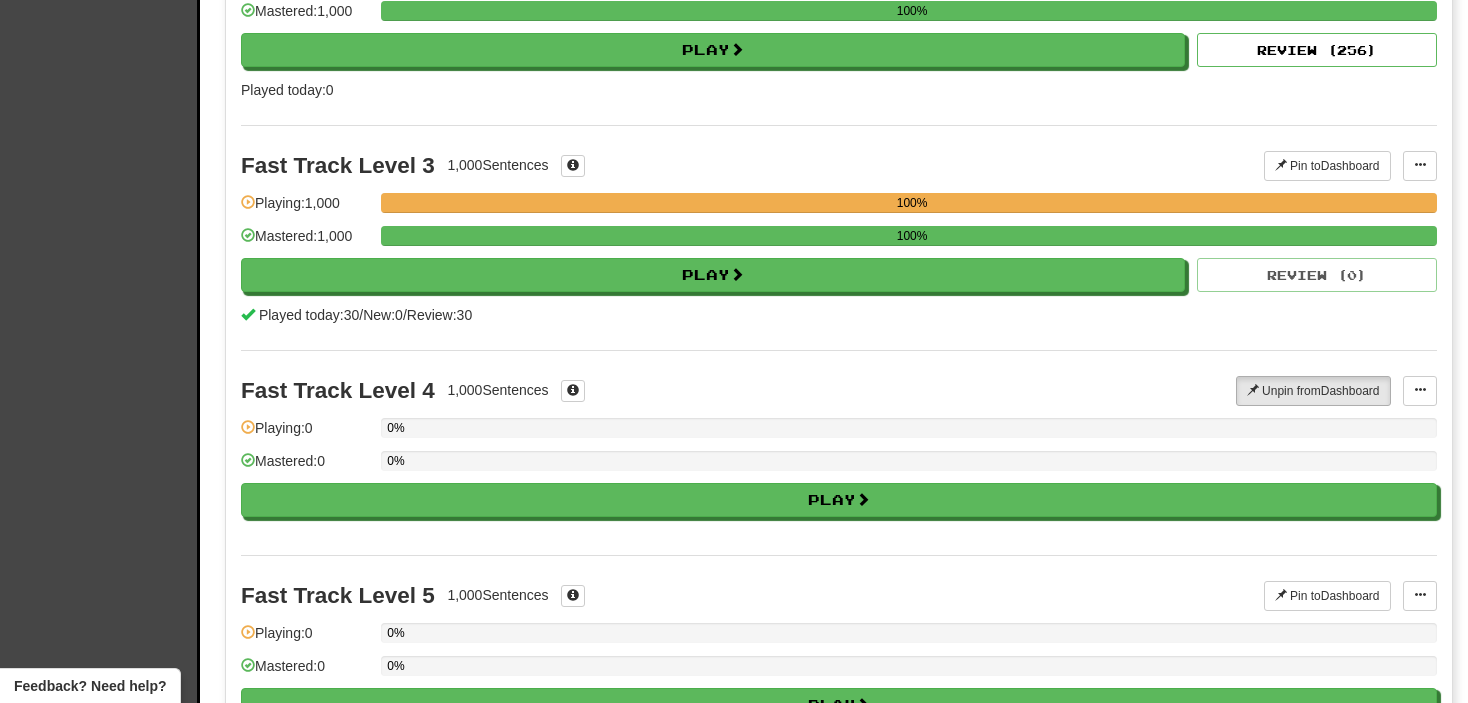 scroll, scrollTop: 600, scrollLeft: 0, axis: vertical 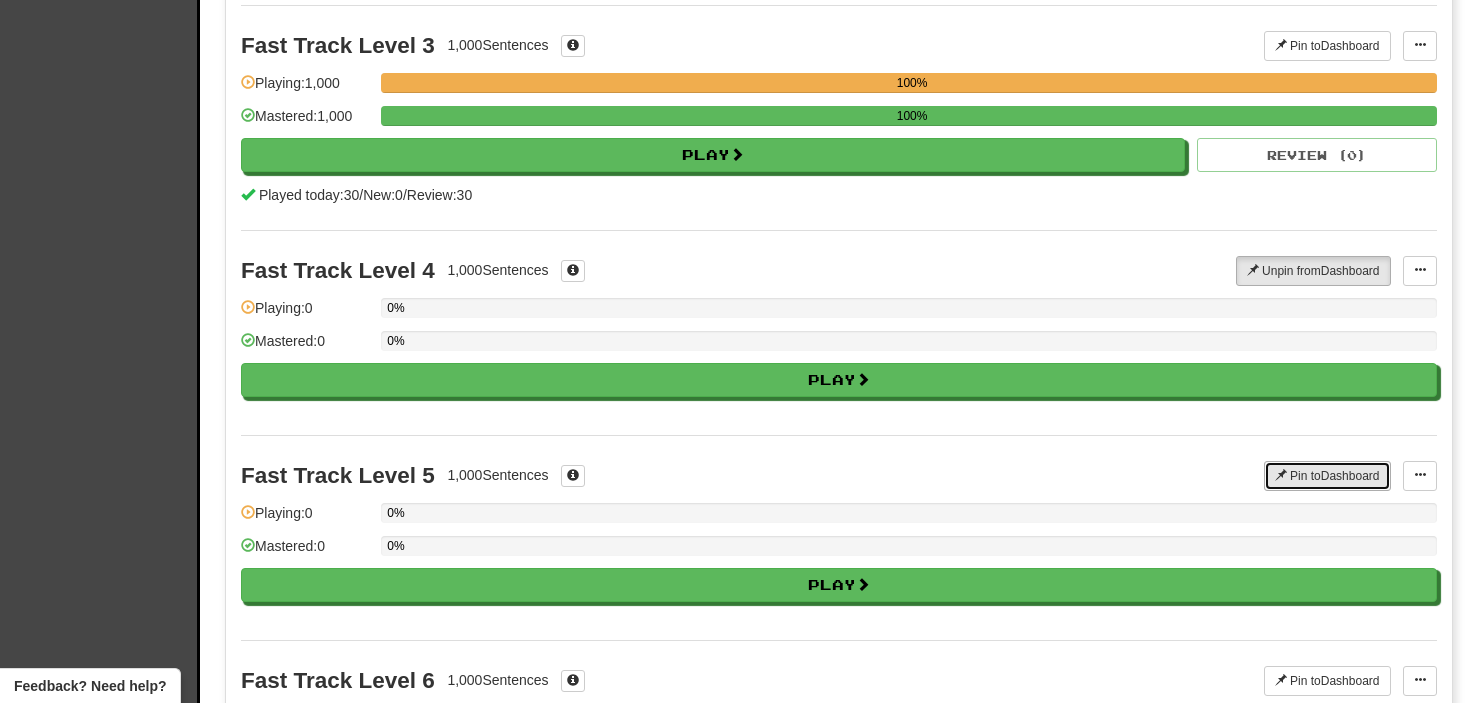 click on "Pin to  Dashboard" at bounding box center (1327, 476) 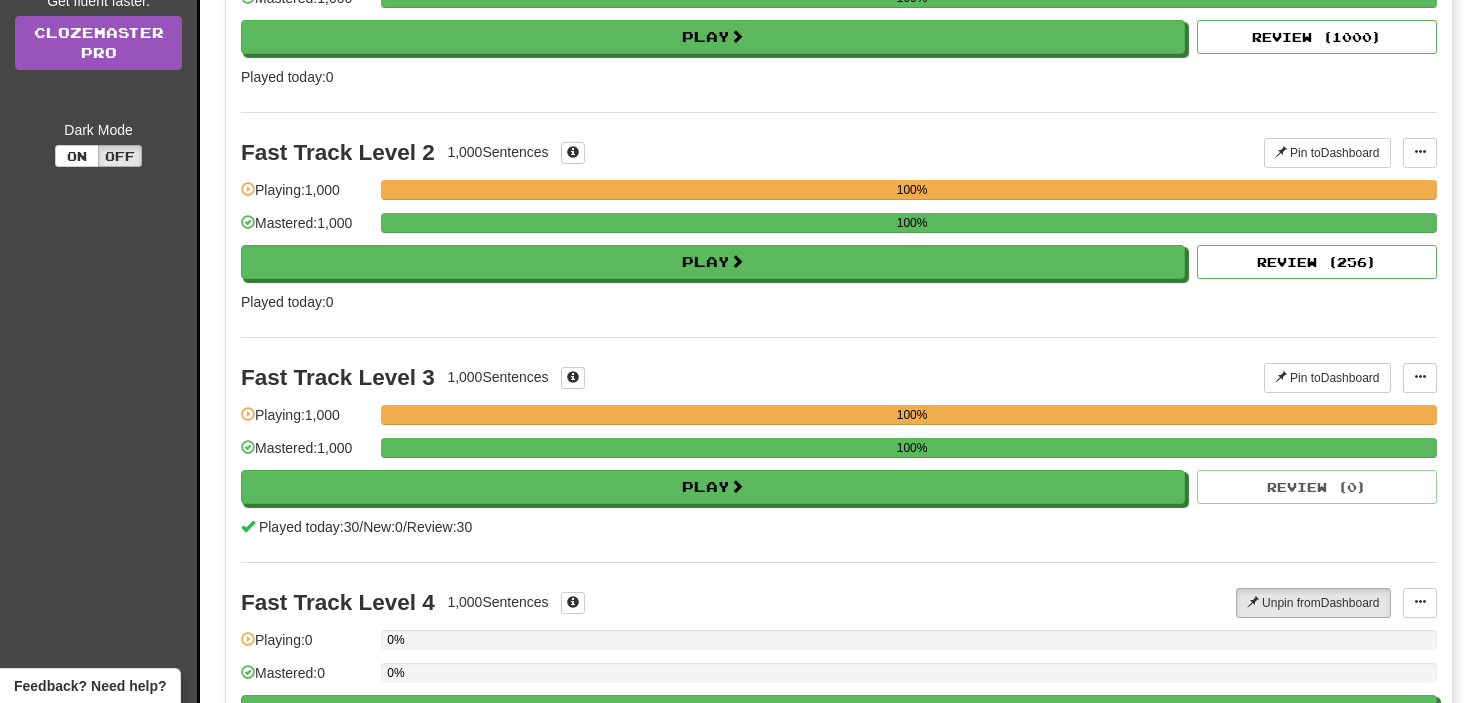 scroll, scrollTop: 0, scrollLeft: 0, axis: both 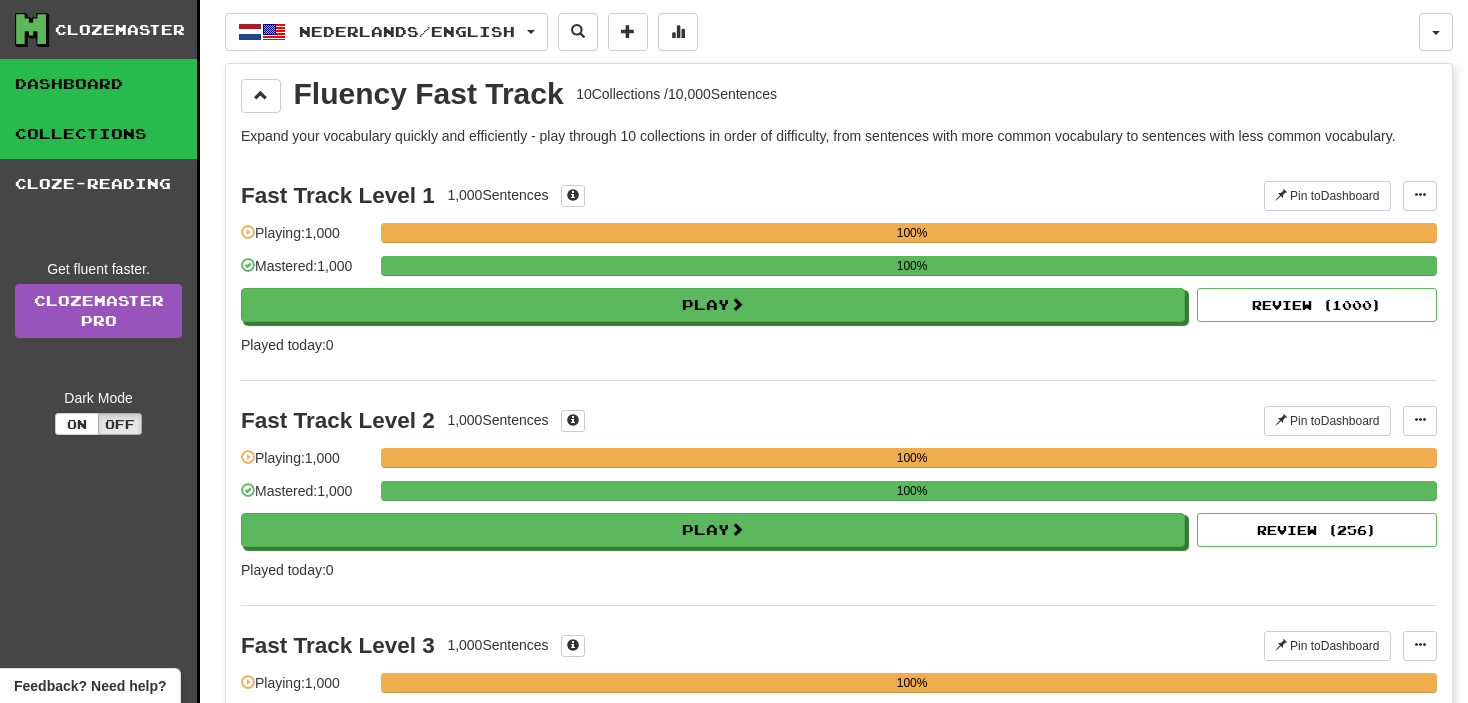 click on "Dashboard" at bounding box center [98, 84] 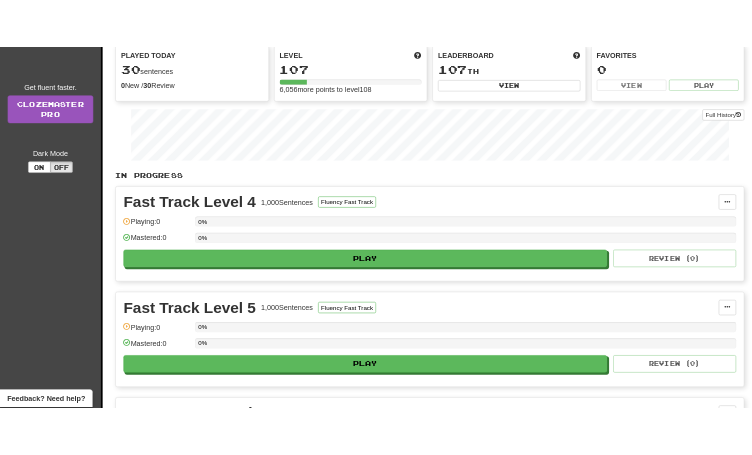 scroll, scrollTop: 0, scrollLeft: 0, axis: both 